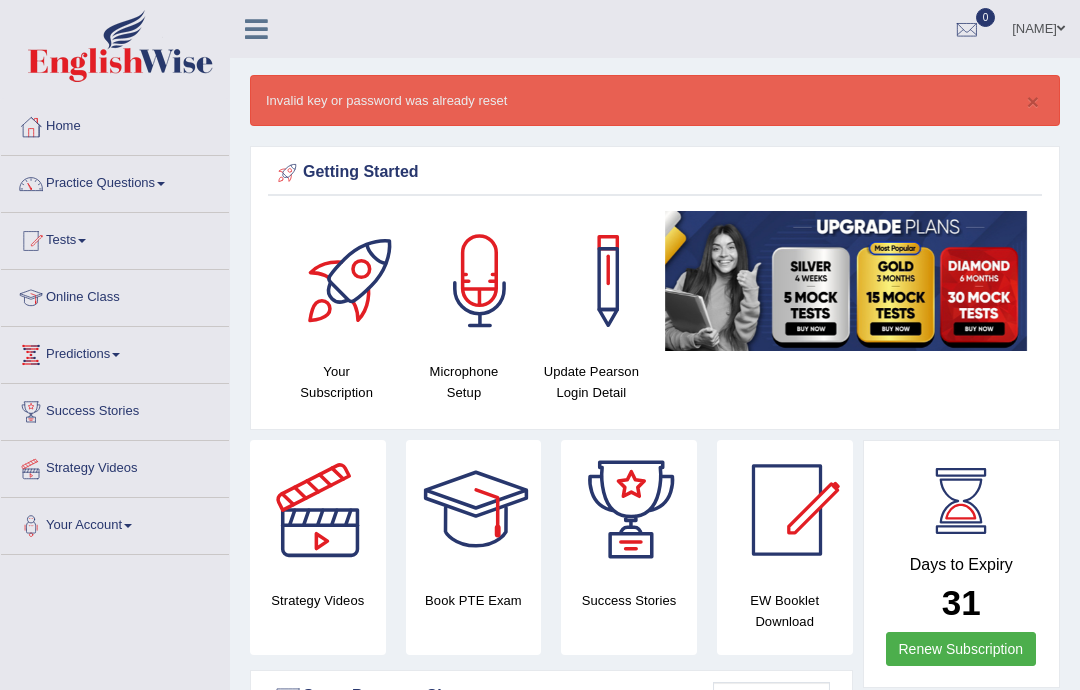 scroll, scrollTop: 0, scrollLeft: 0, axis: both 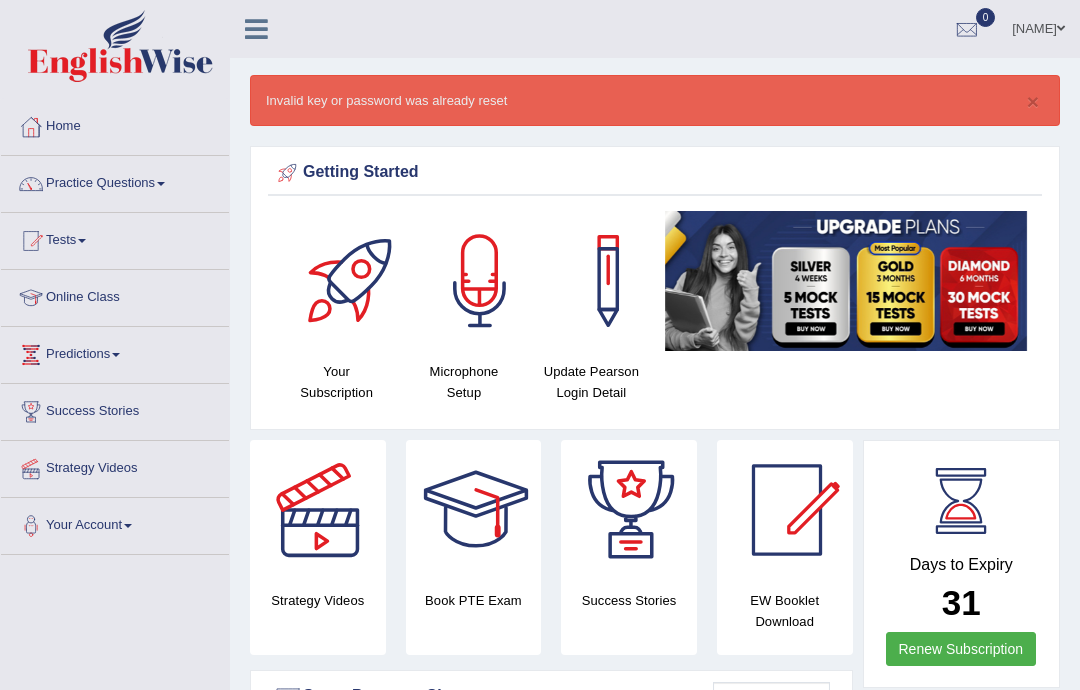 click on "Online Class" at bounding box center (115, 295) 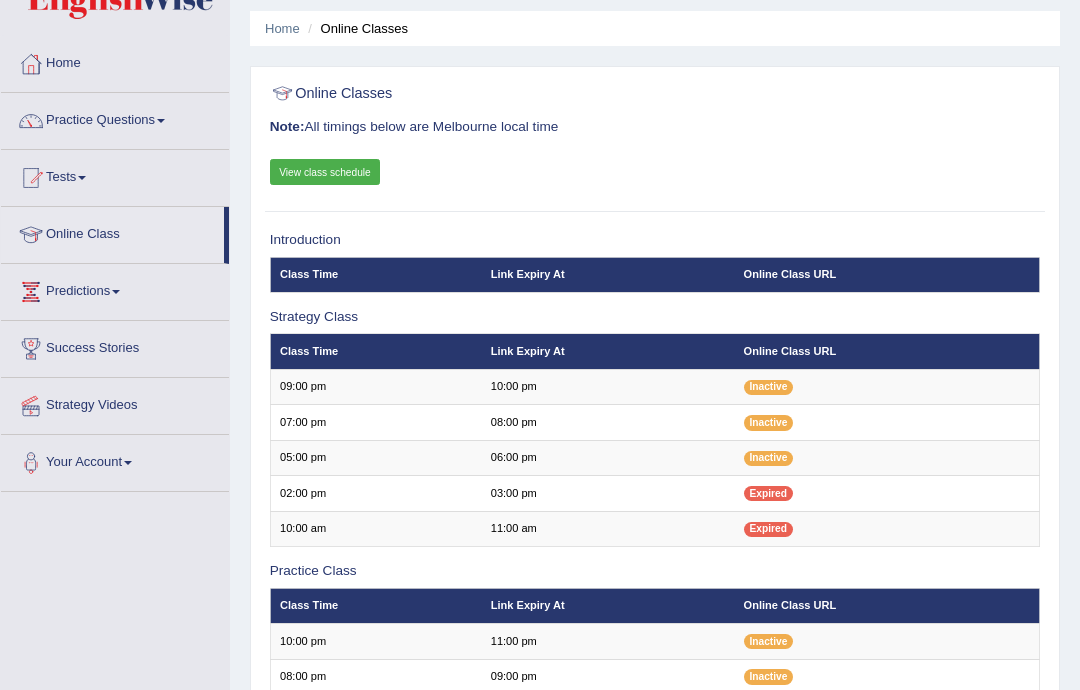 scroll, scrollTop: 0, scrollLeft: 0, axis: both 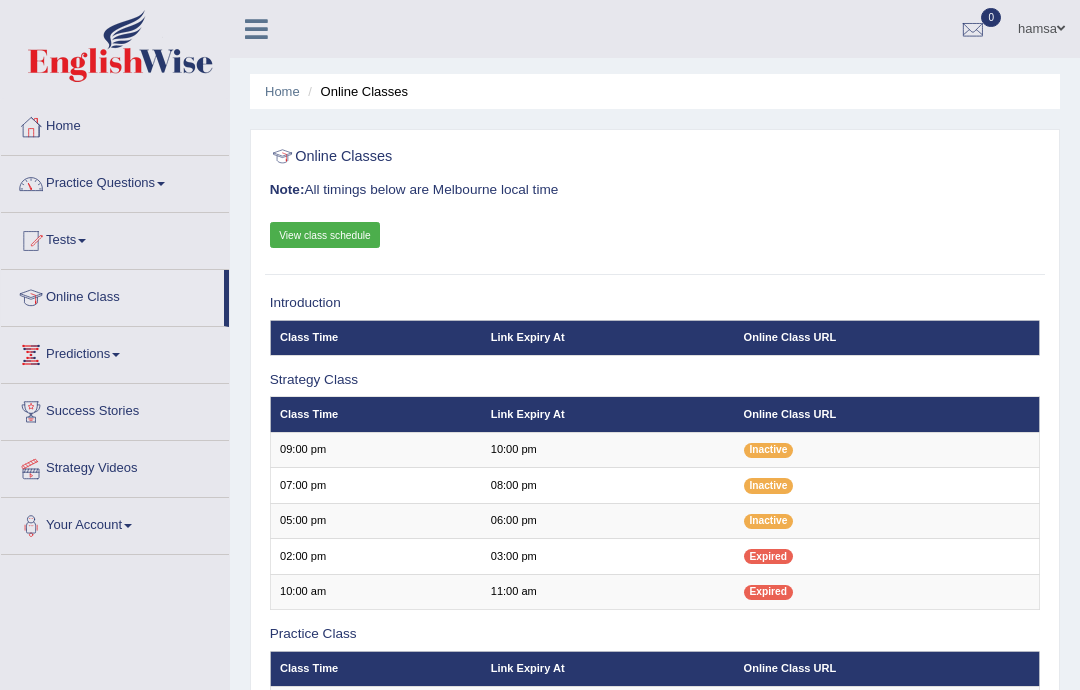 click on "Practice Questions" at bounding box center [115, 181] 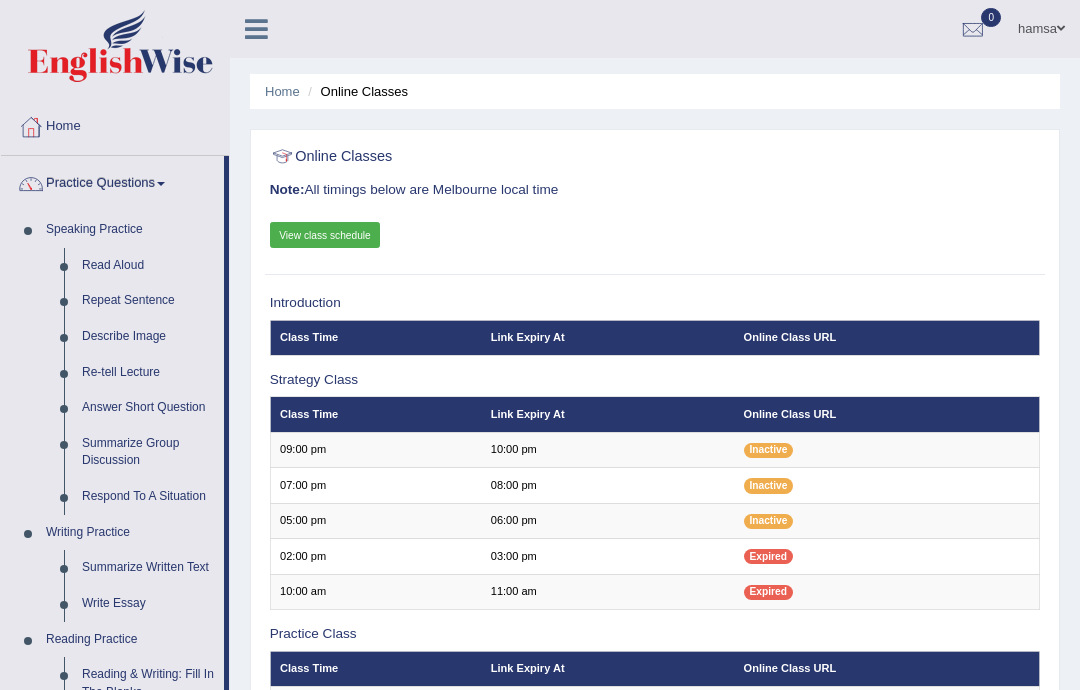click at bounding box center (540, 345) 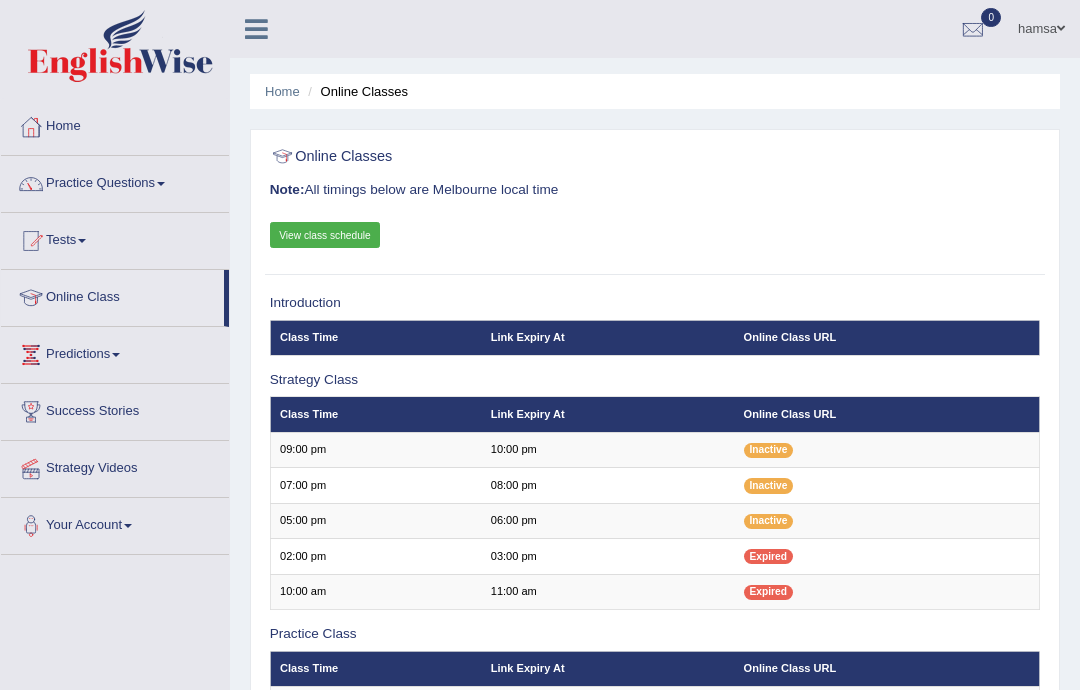 click on "Home" at bounding box center (115, 124) 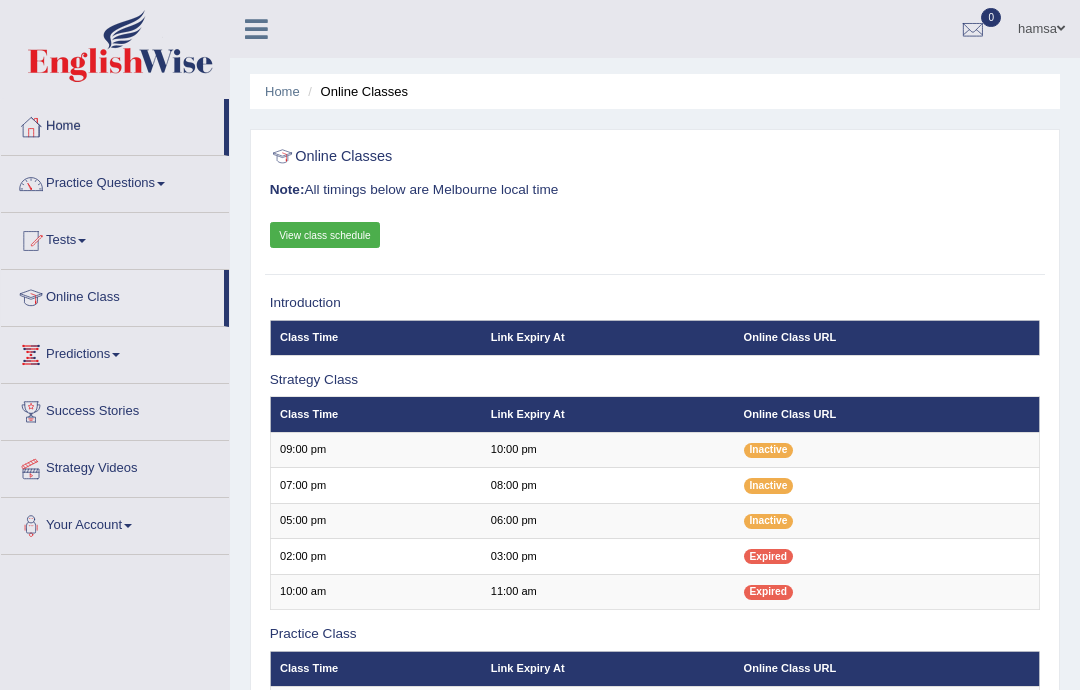 click on "Home" at bounding box center [112, 124] 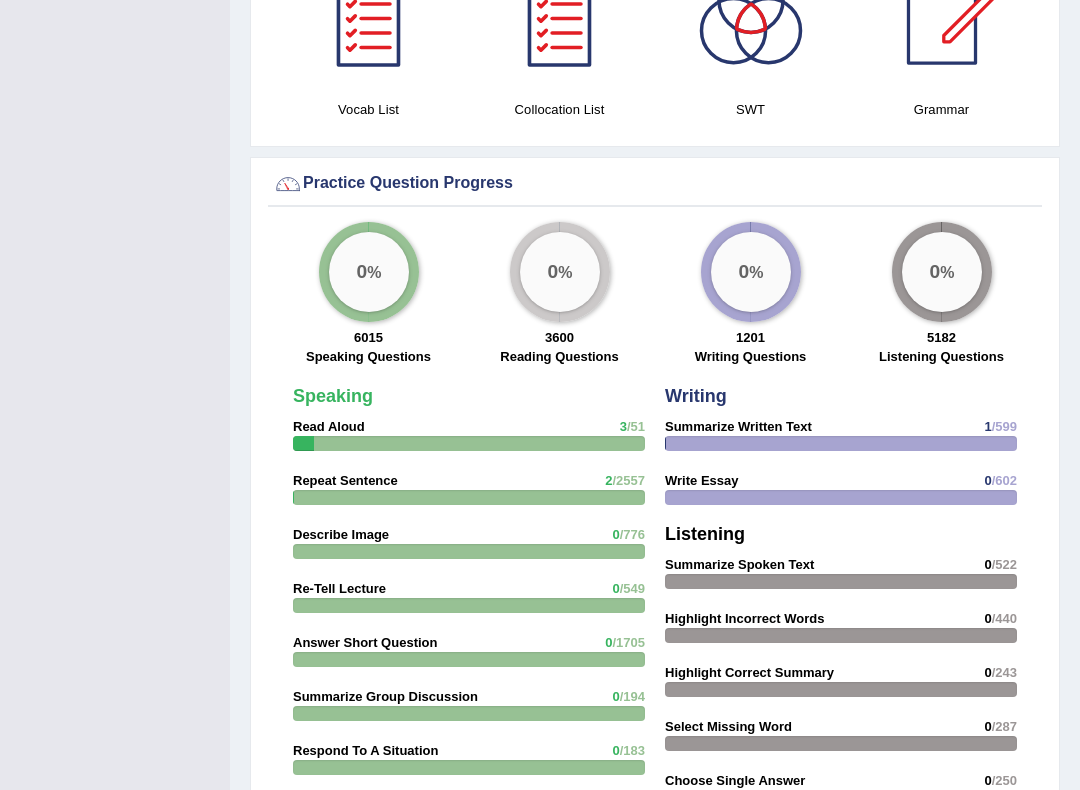 scroll, scrollTop: 1359, scrollLeft: 0, axis: vertical 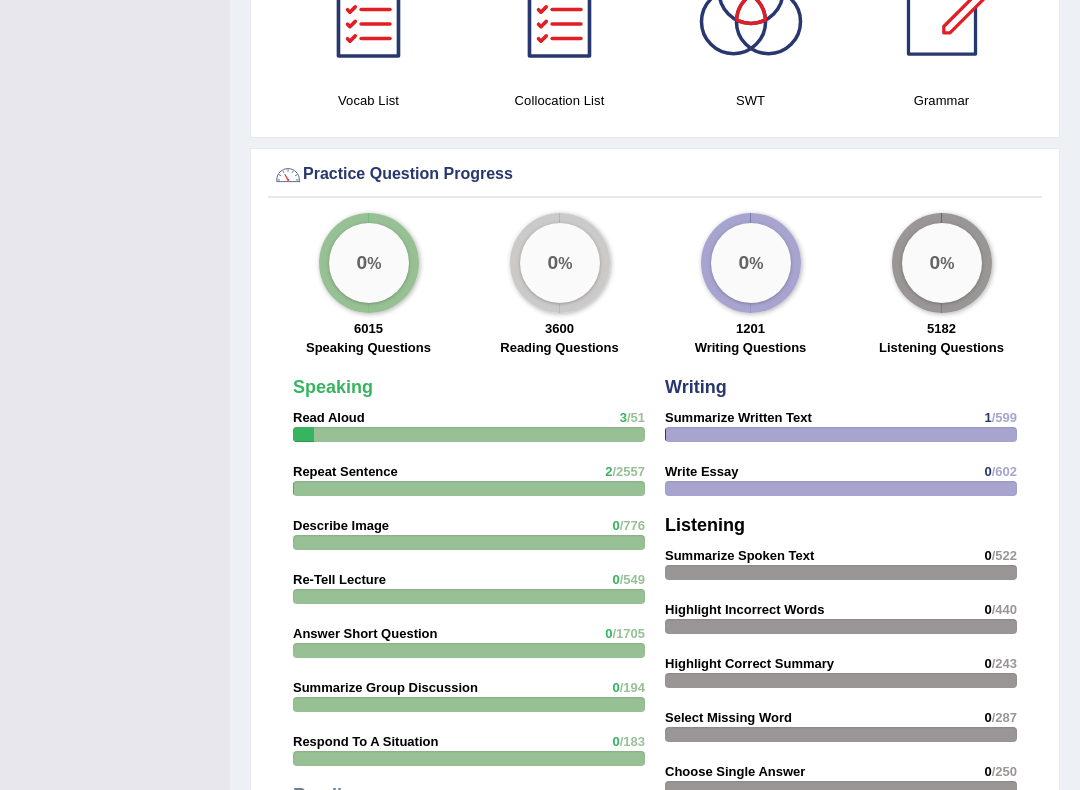 click on "0  %" at bounding box center (369, 264) 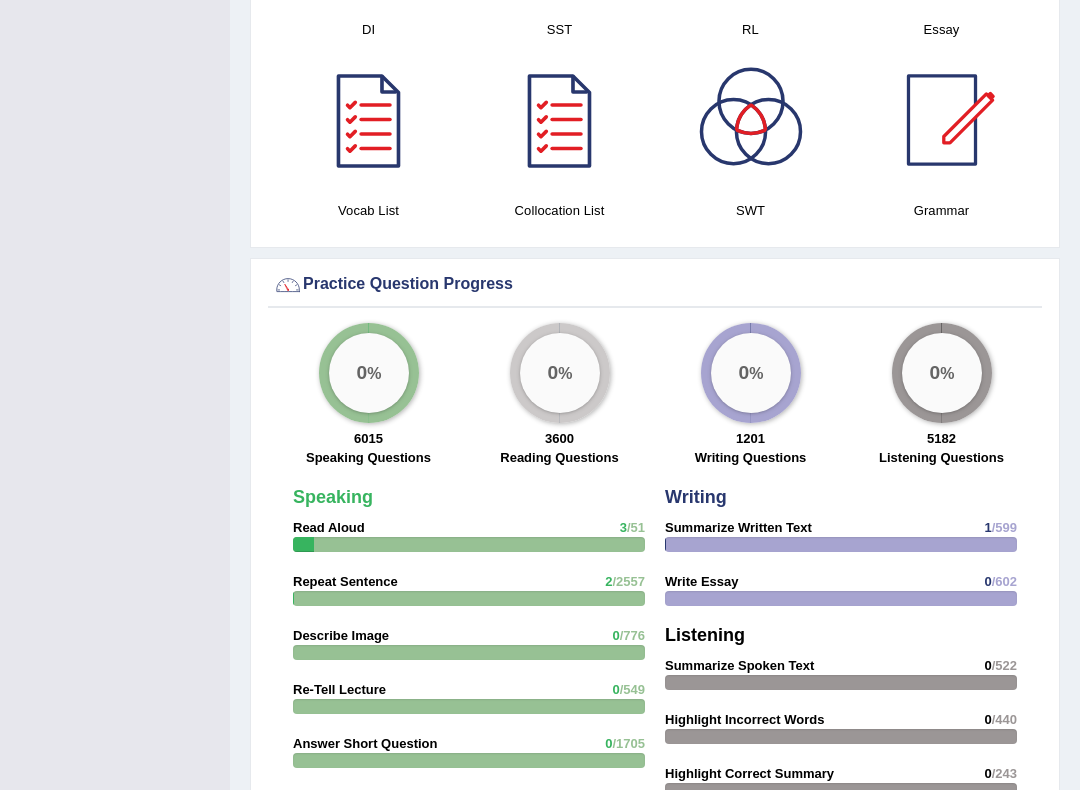 scroll, scrollTop: 1250, scrollLeft: 0, axis: vertical 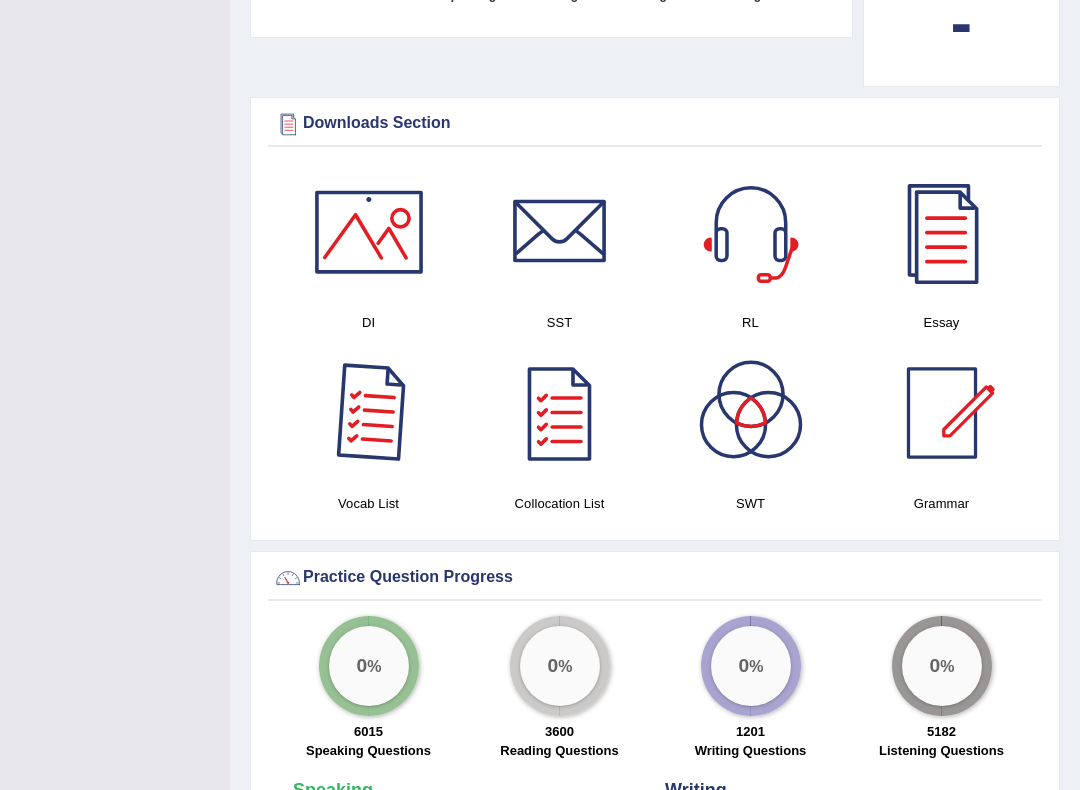 click at bounding box center (369, 413) 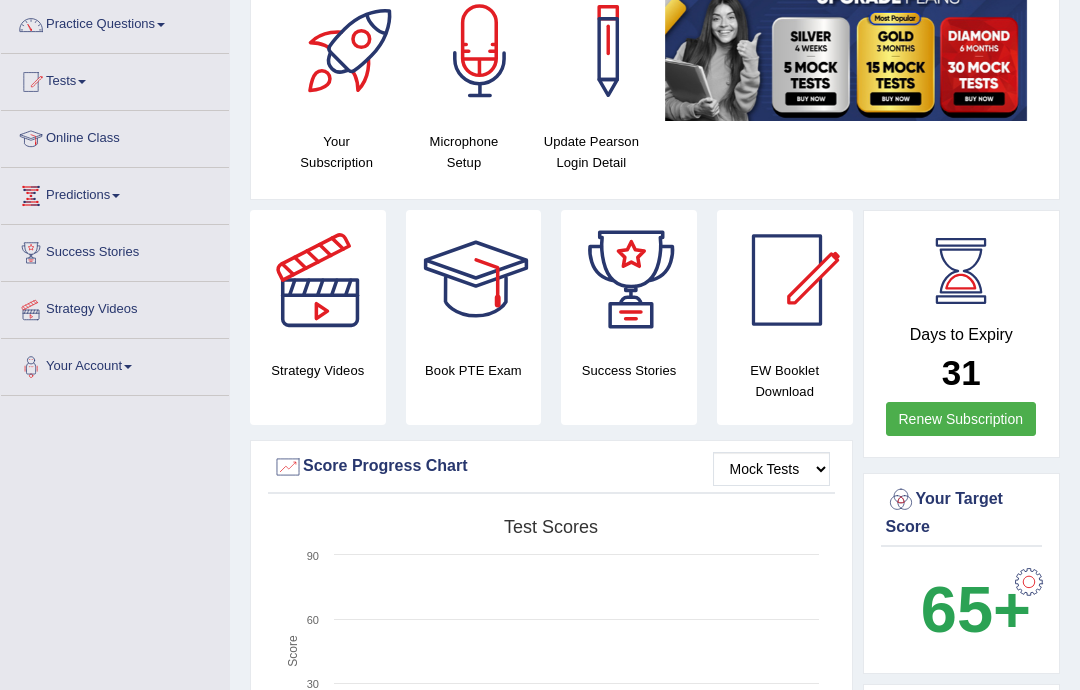 scroll, scrollTop: 157, scrollLeft: 0, axis: vertical 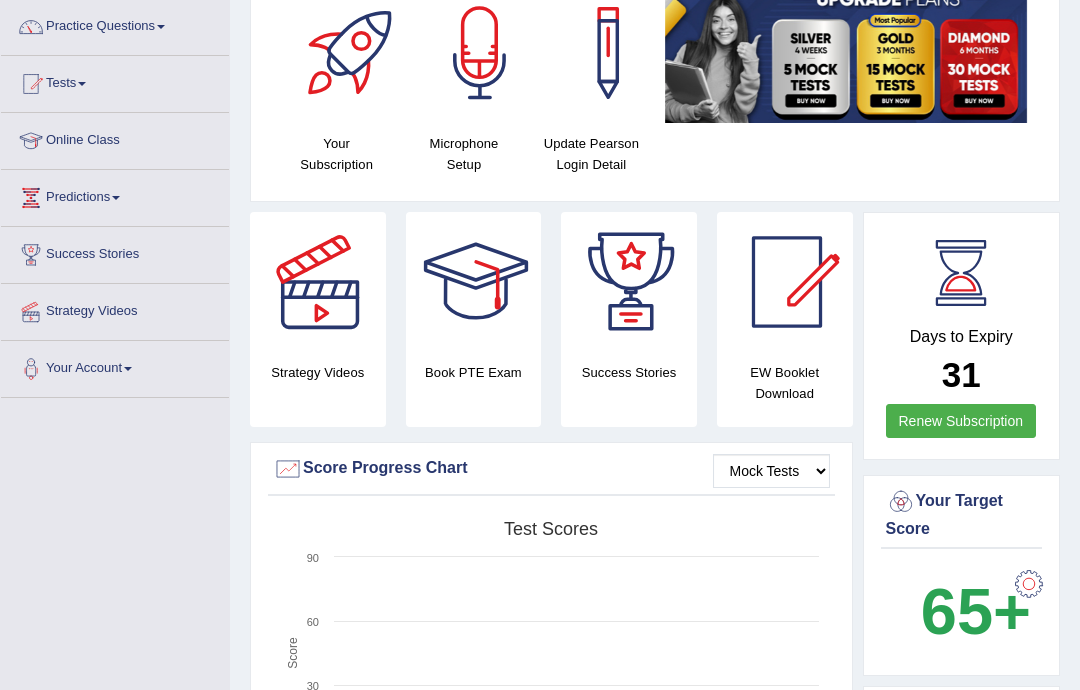 click on "Your Account" at bounding box center (115, 366) 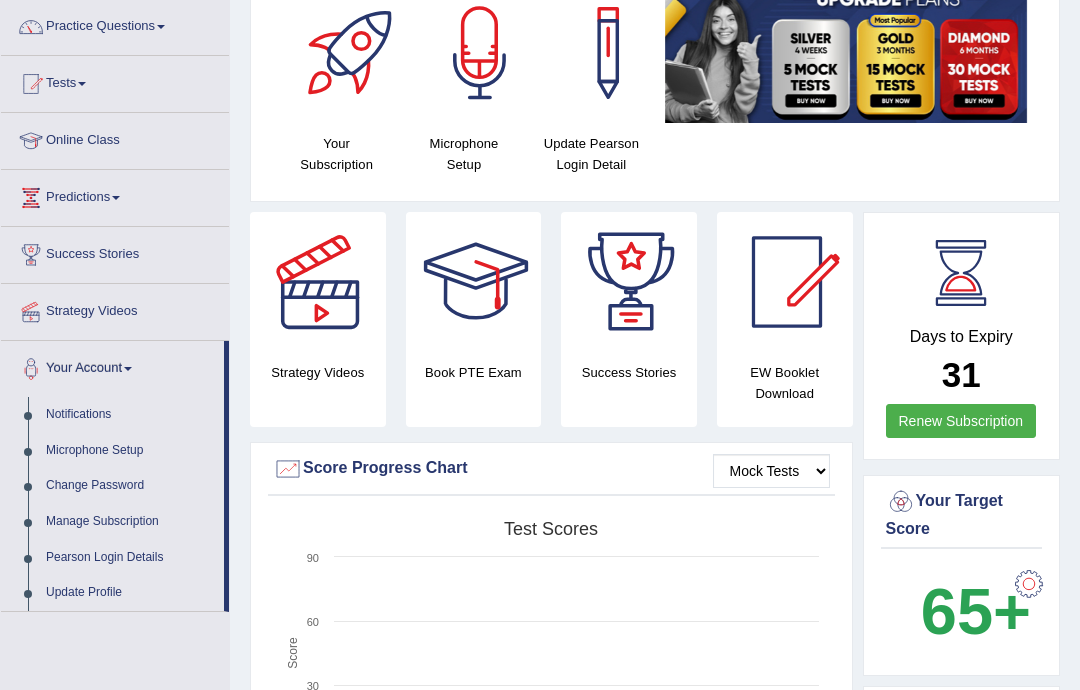 click at bounding box center (540, 345) 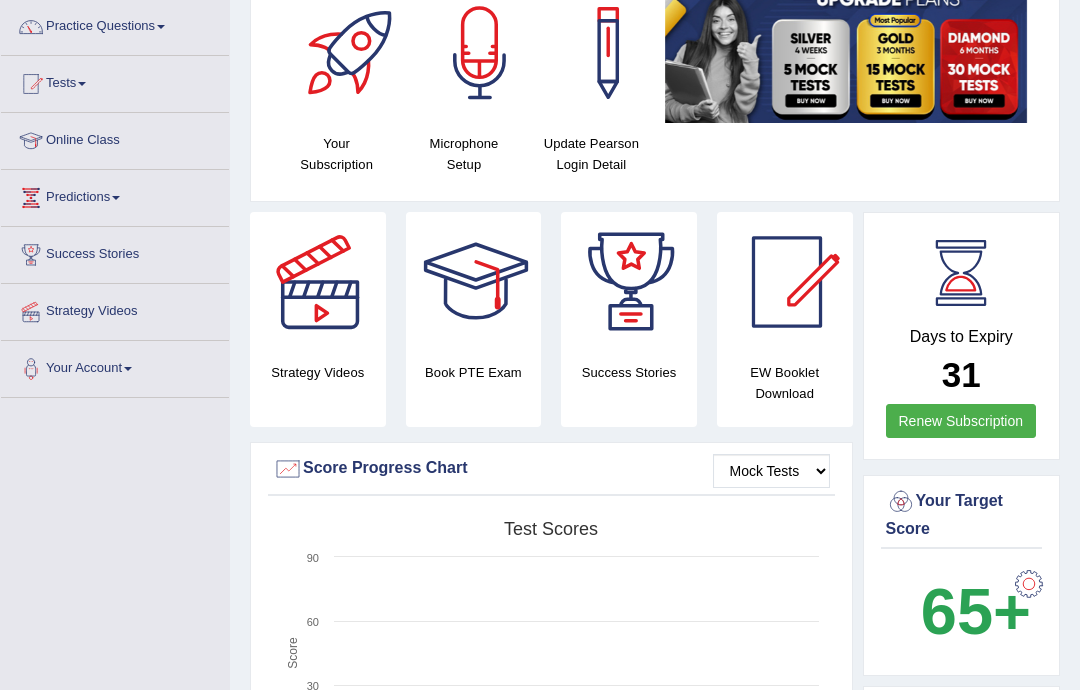click on "Predictions" at bounding box center [115, 195] 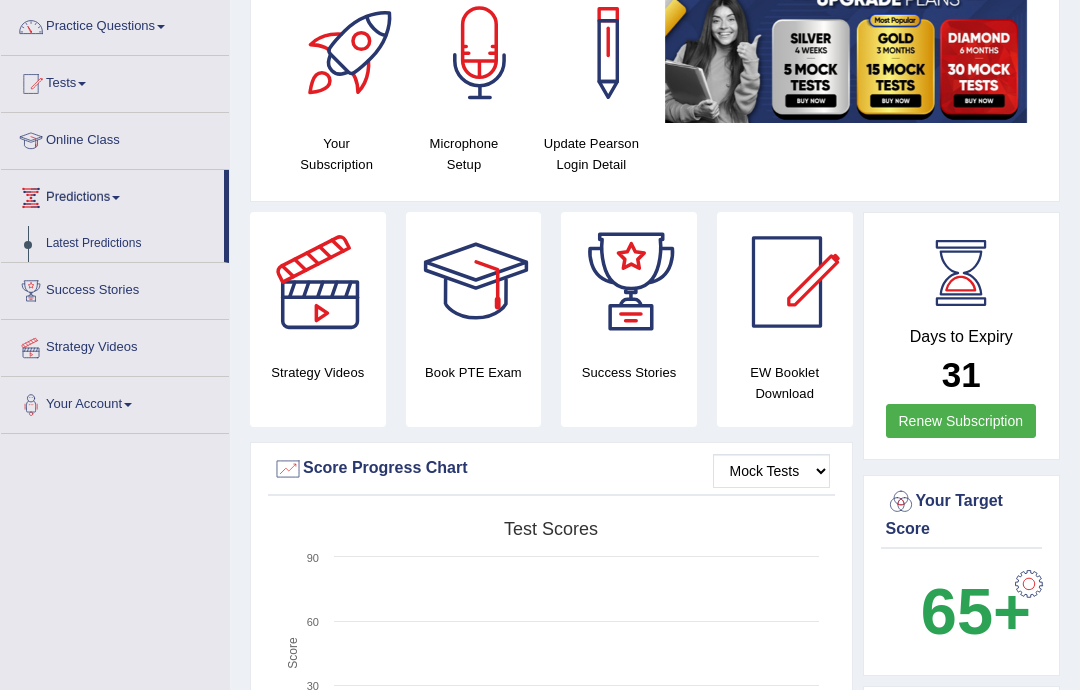 click at bounding box center (540, 345) 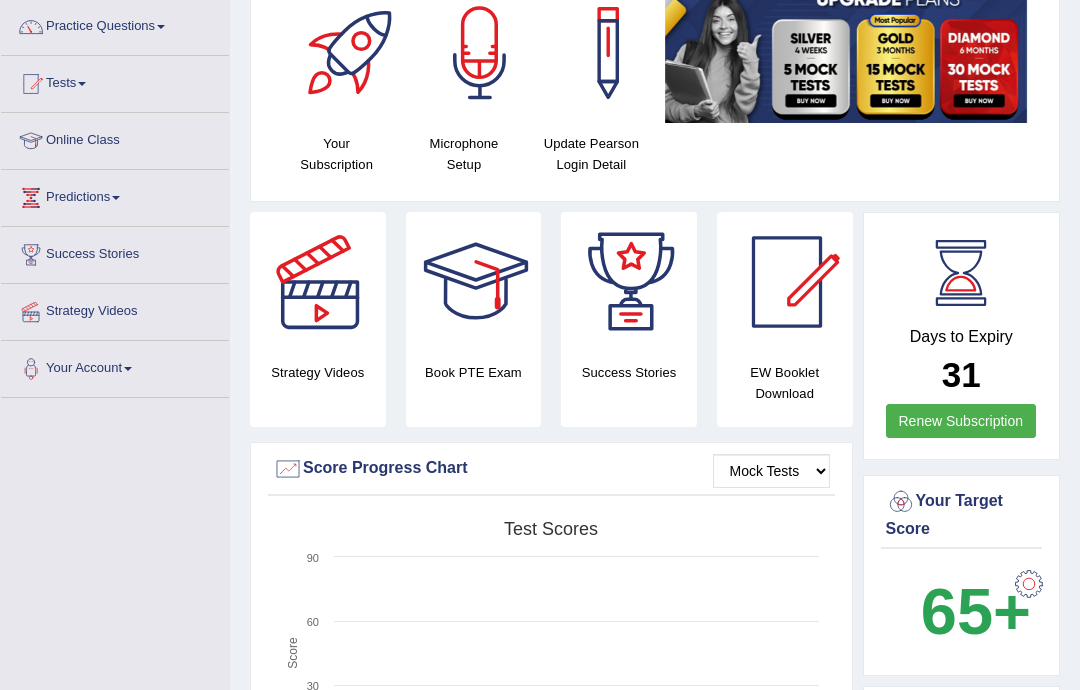 click on "Tests" at bounding box center (115, 81) 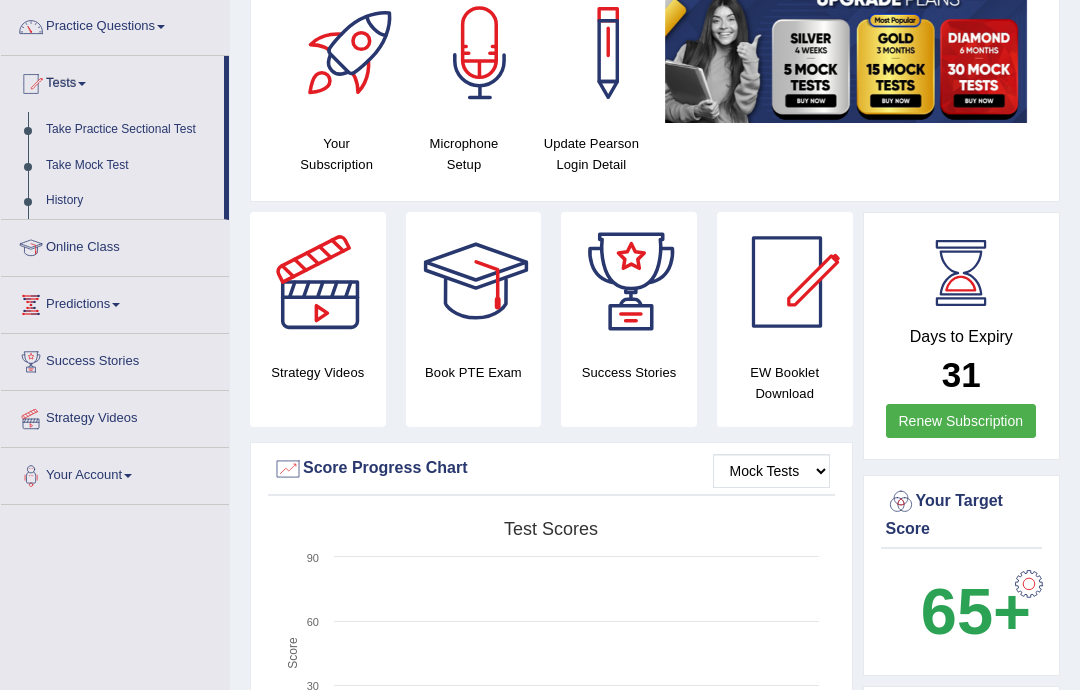 click at bounding box center [540, 345] 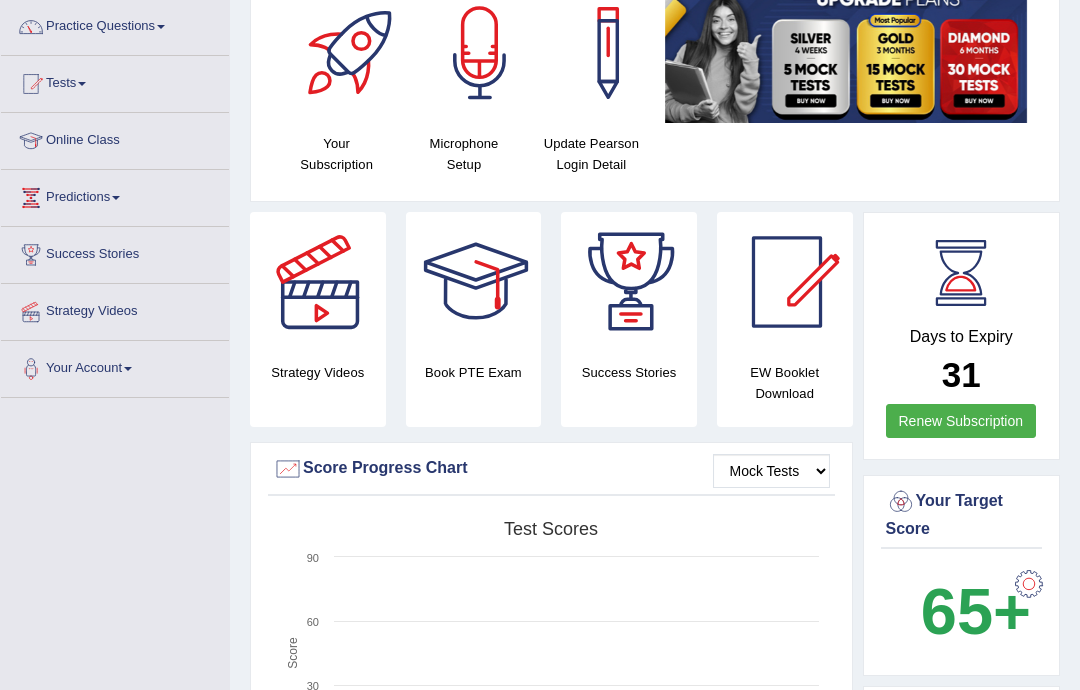 click at bounding box center [161, 27] 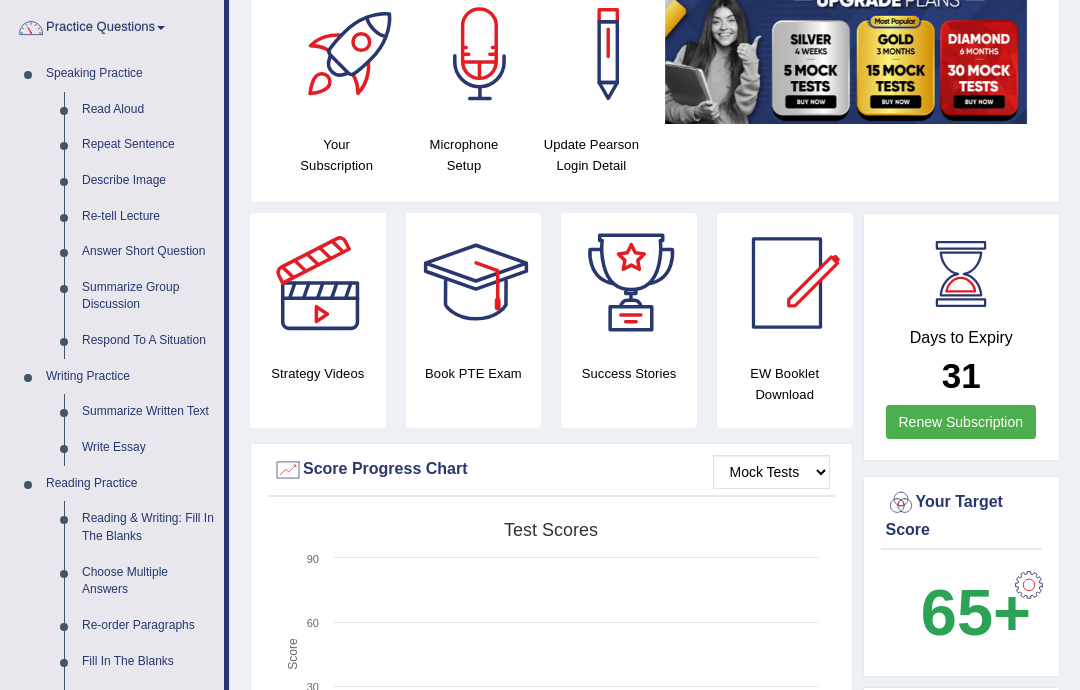 click at bounding box center [540, 345] 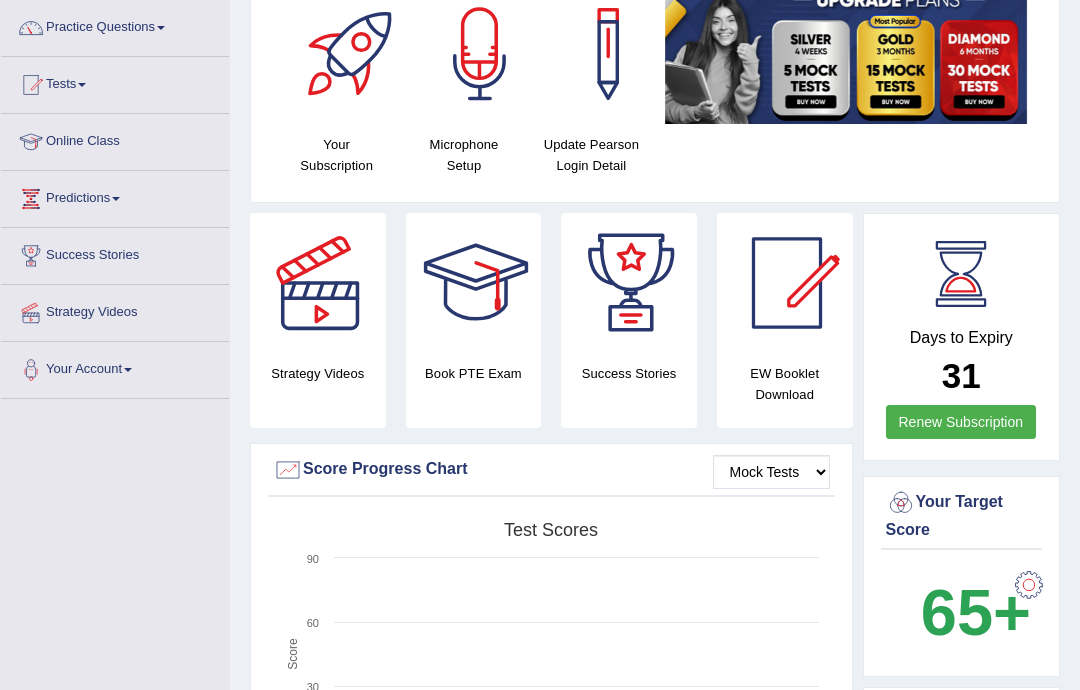 click on "Tests" at bounding box center (115, 82) 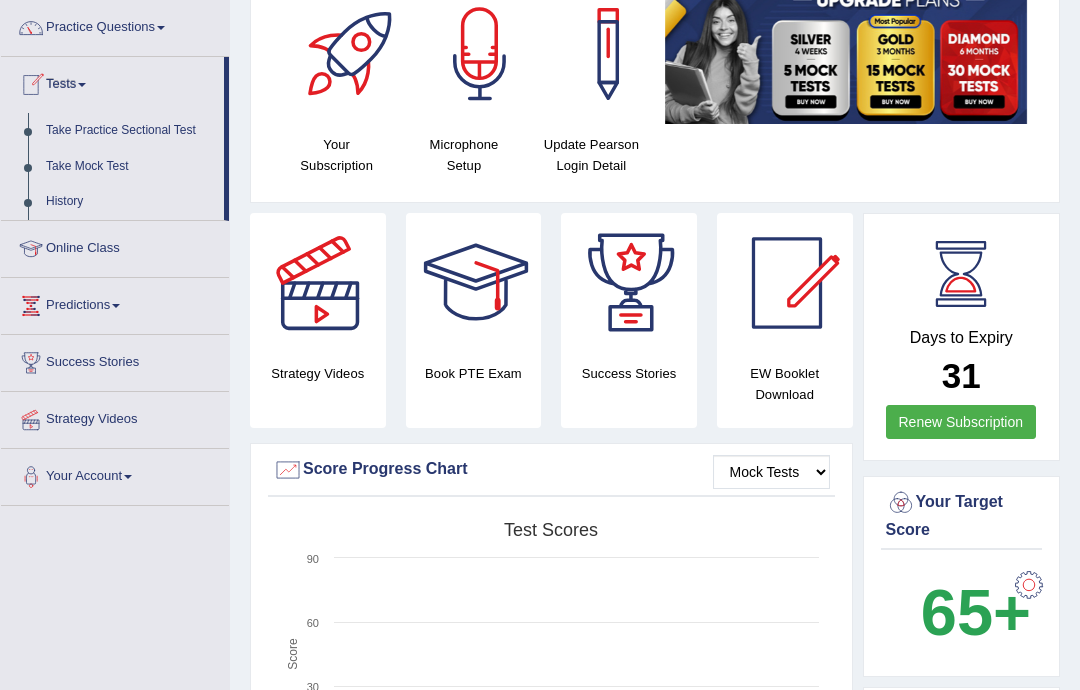 click at bounding box center [540, 345] 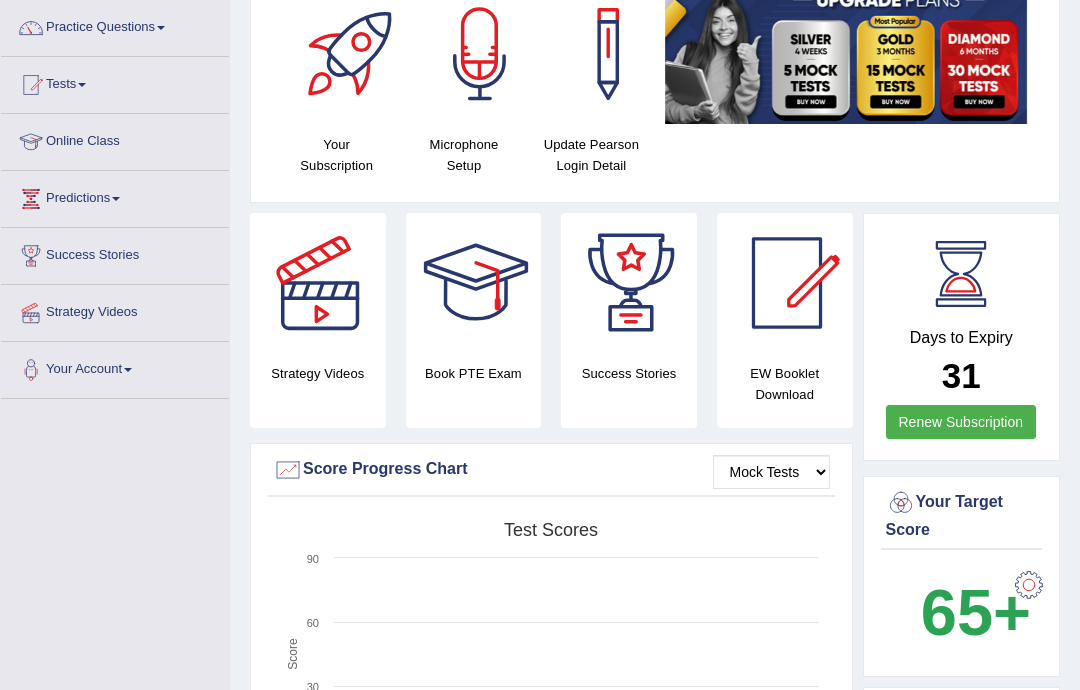 click on "Tests" at bounding box center (115, 82) 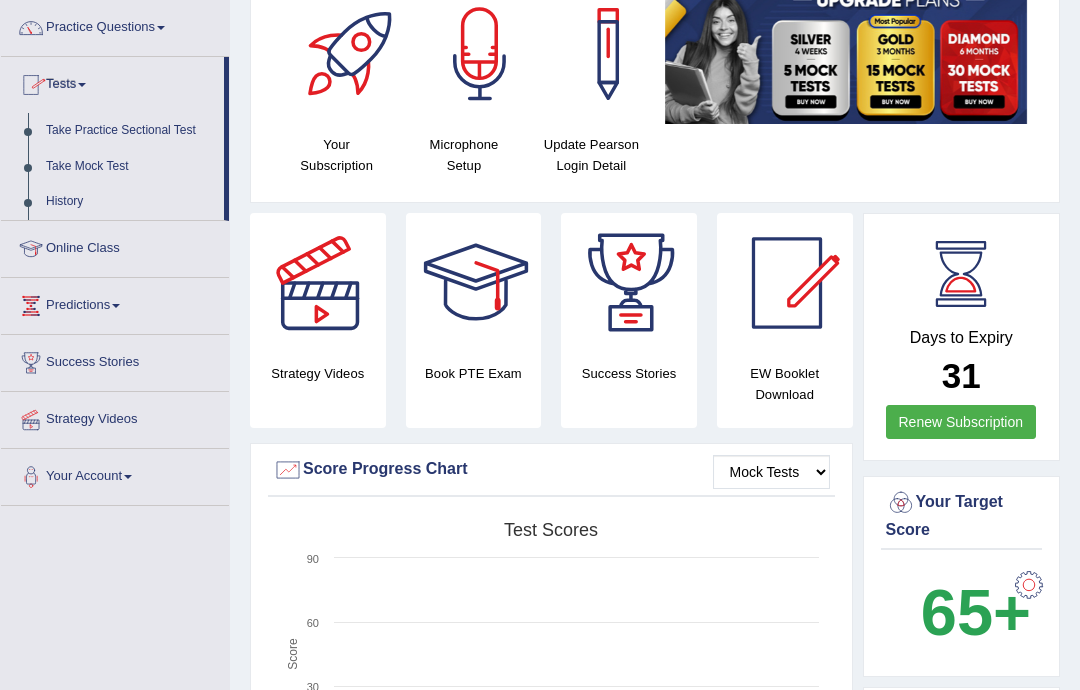 click at bounding box center (540, 345) 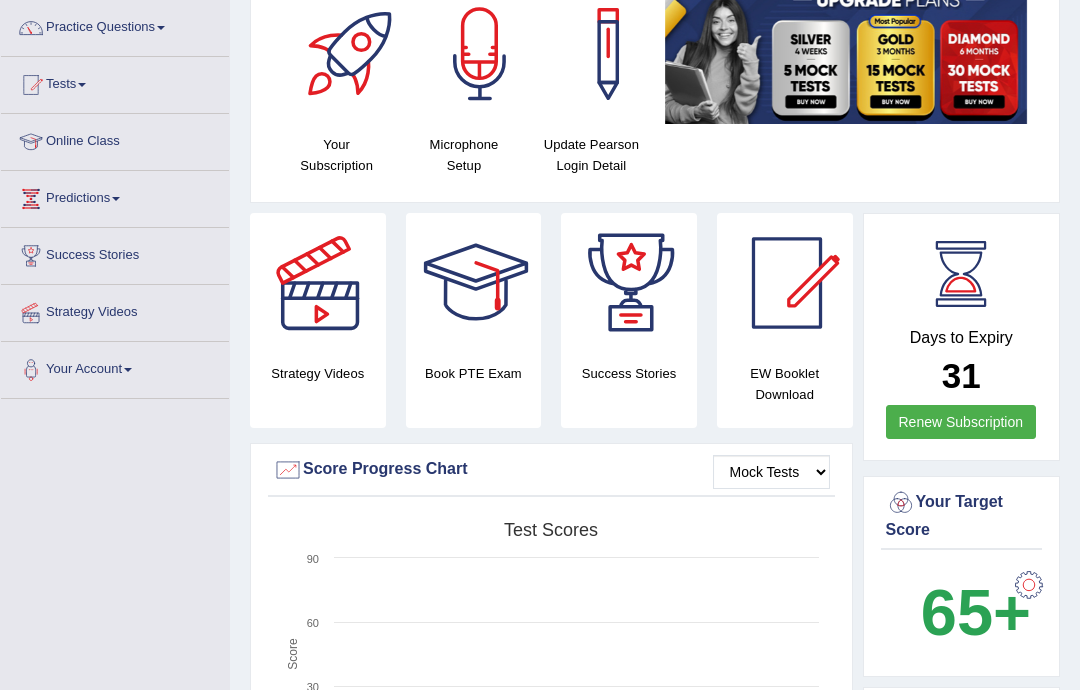 click on "Practice Questions" at bounding box center [115, 25] 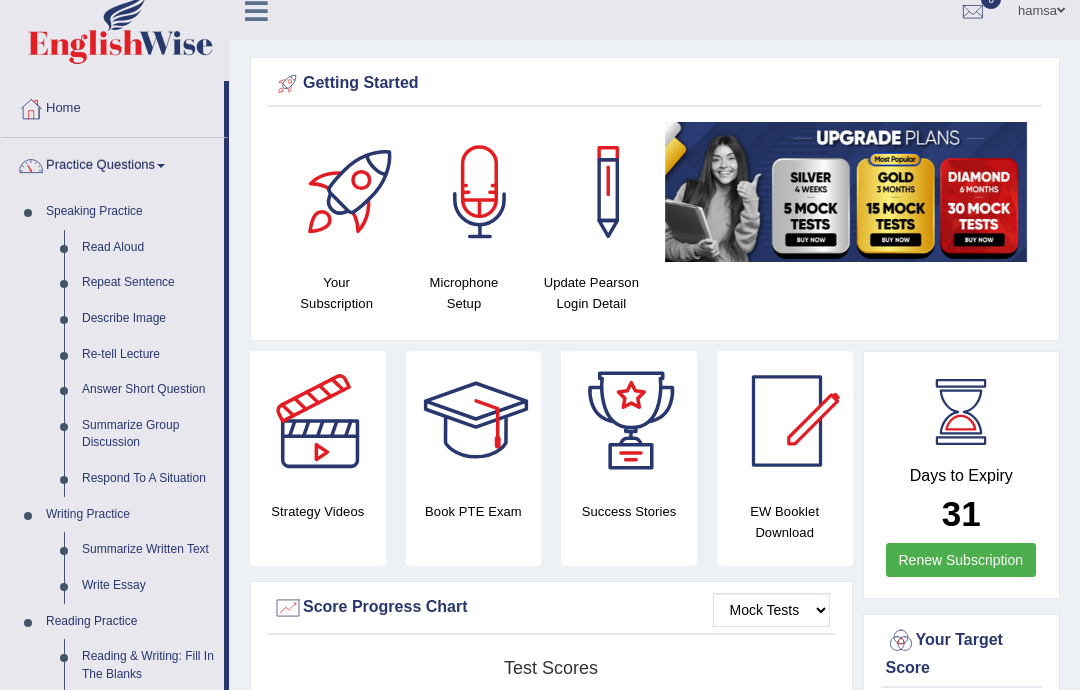 scroll, scrollTop: 0, scrollLeft: 0, axis: both 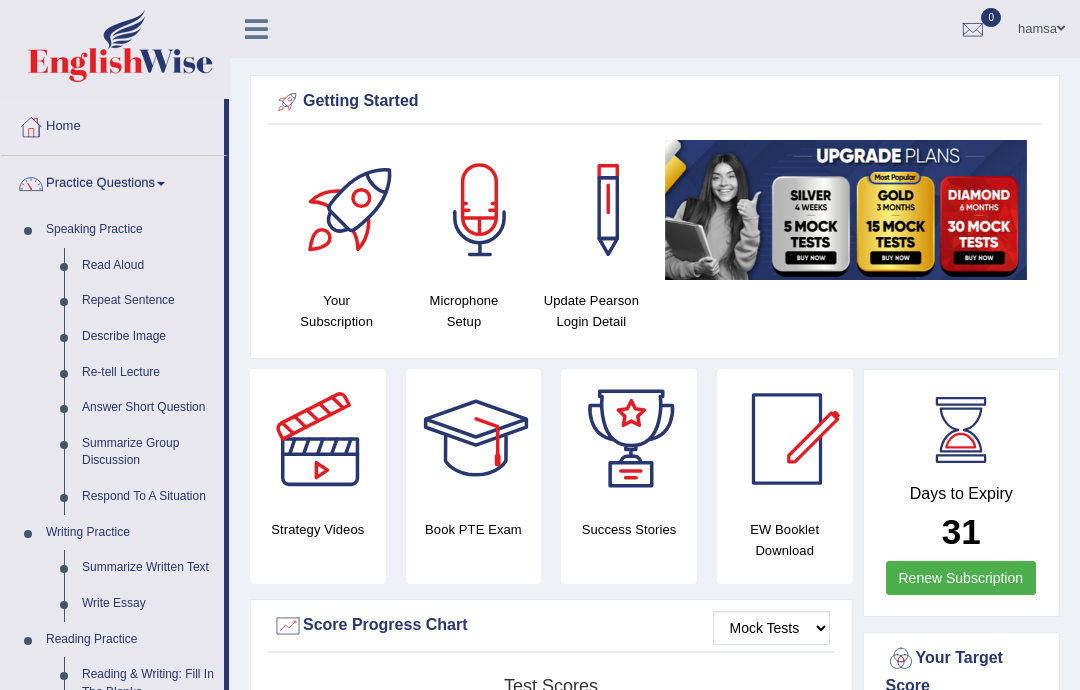 click at bounding box center [540, 345] 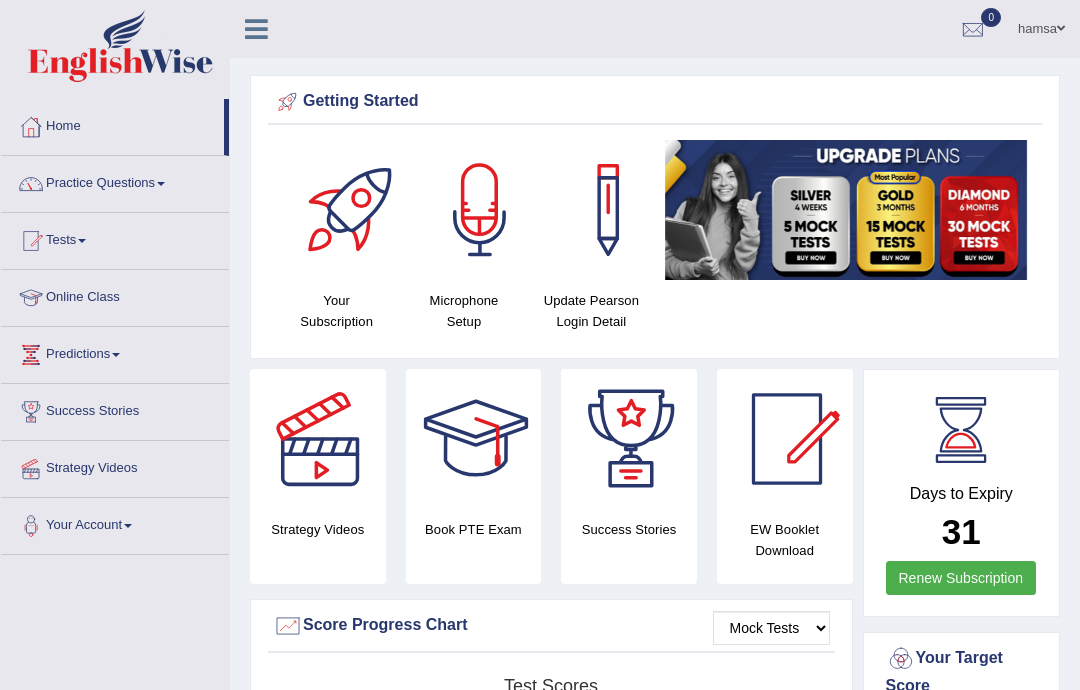 click on "Practice Questions" at bounding box center (115, 181) 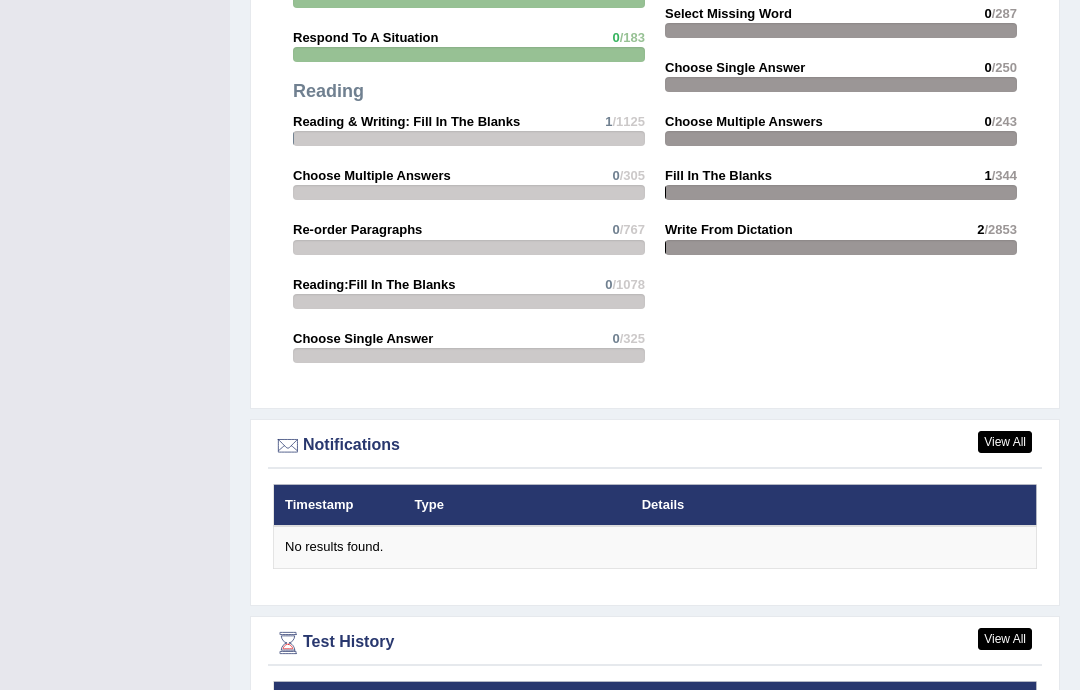 scroll, scrollTop: 2210, scrollLeft: 0, axis: vertical 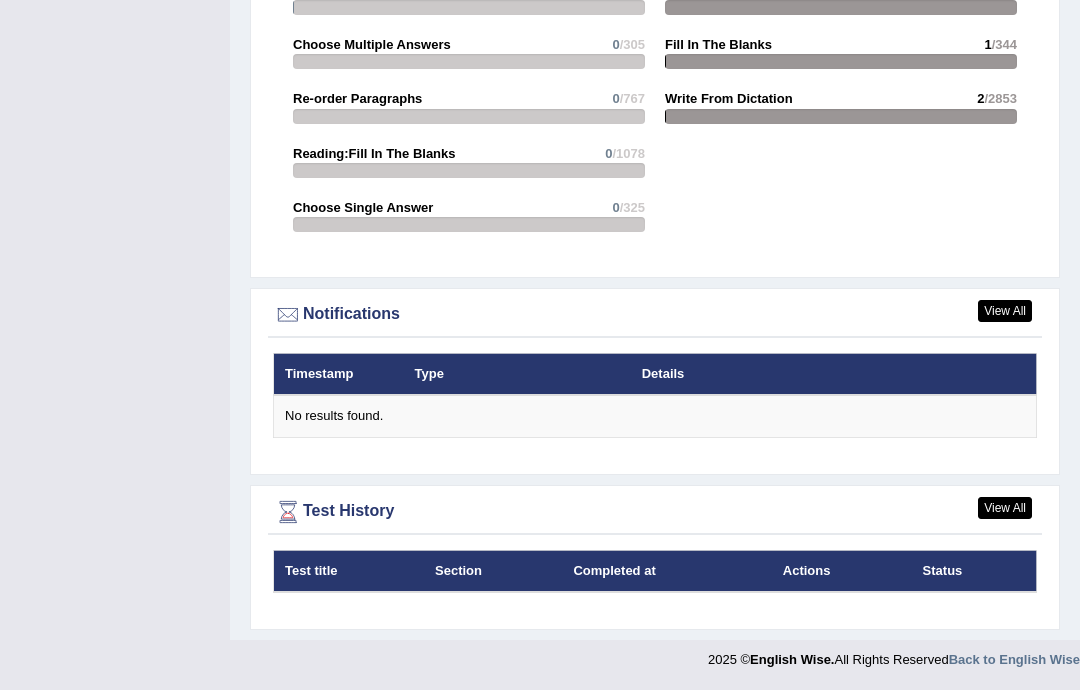 click at bounding box center [540, 345] 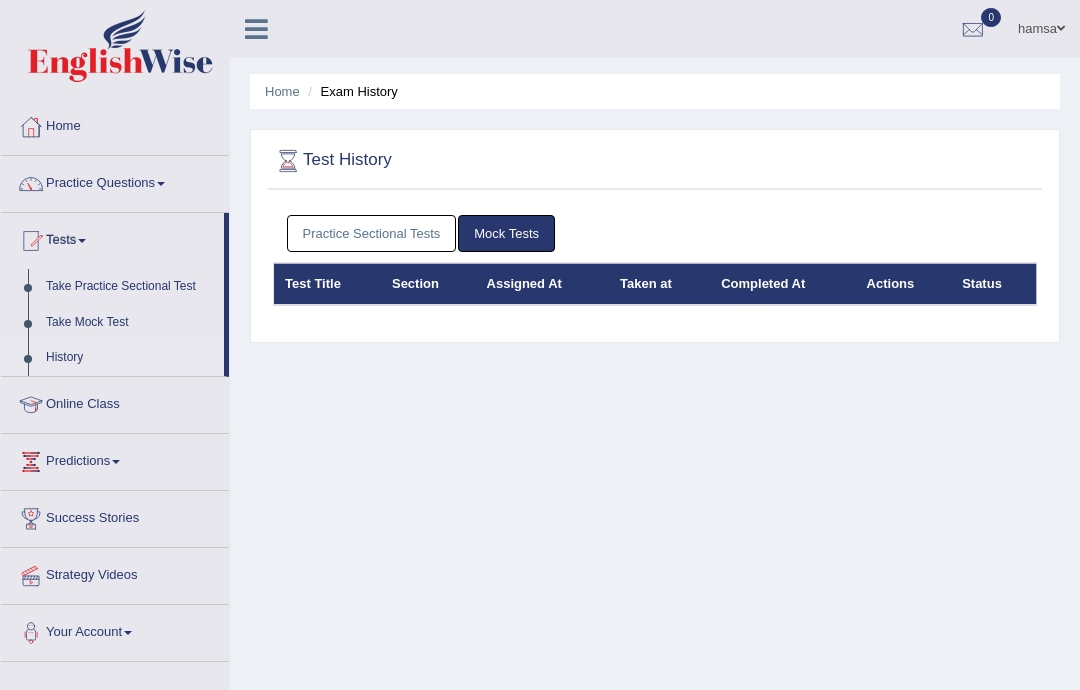 scroll, scrollTop: 0, scrollLeft: 0, axis: both 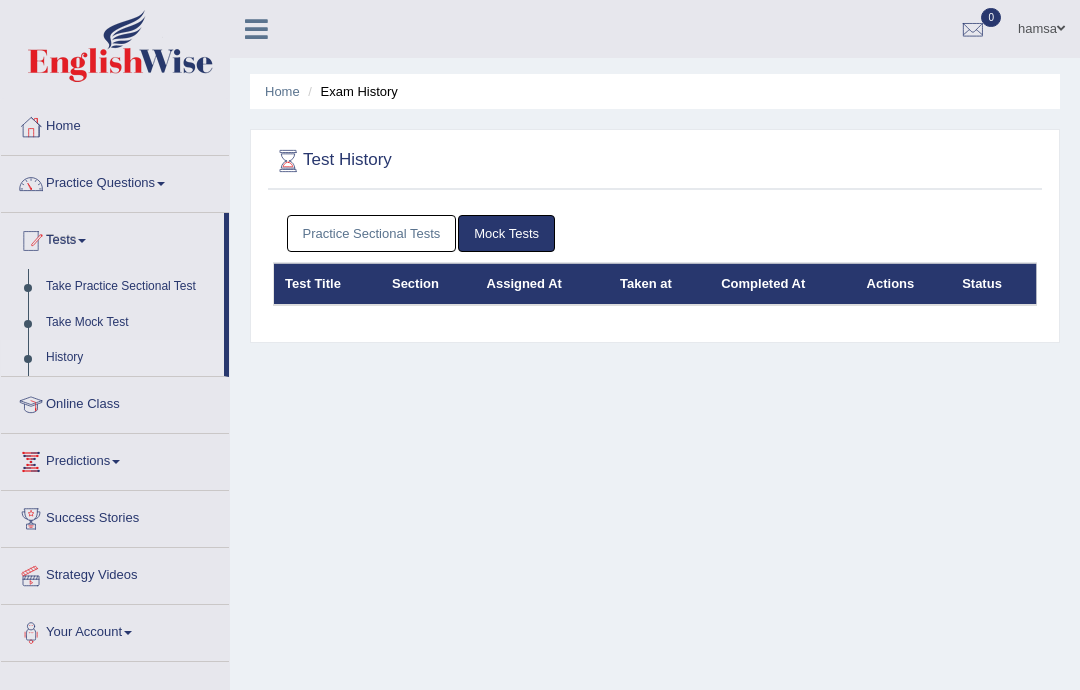 click on "Tests" at bounding box center [112, 238] 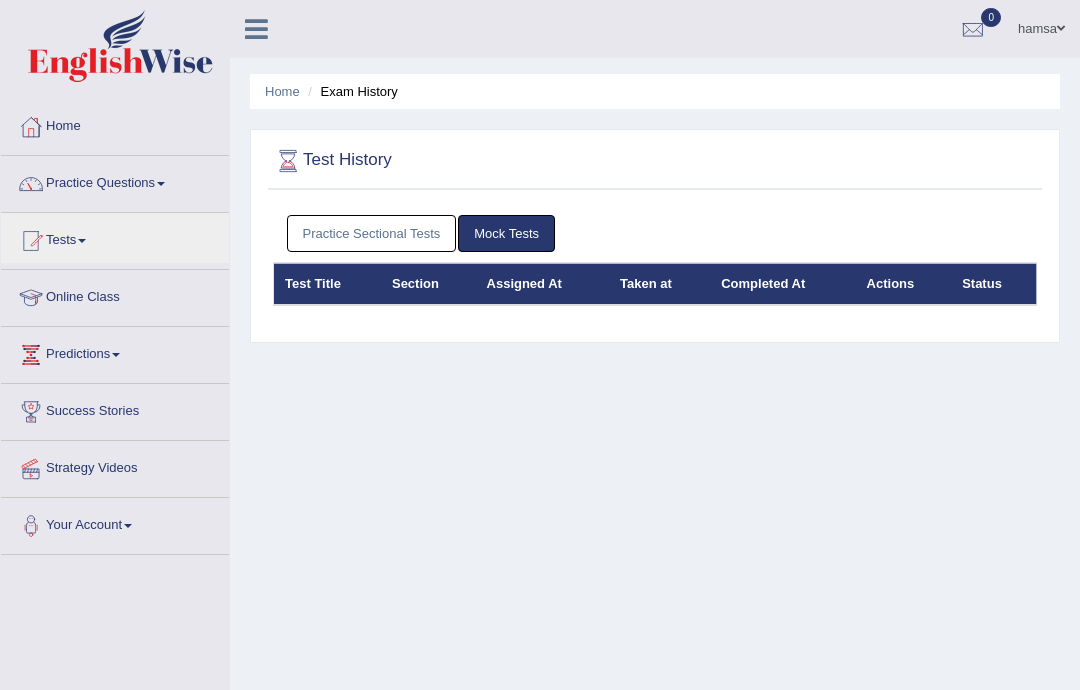 click at bounding box center [540, 345] 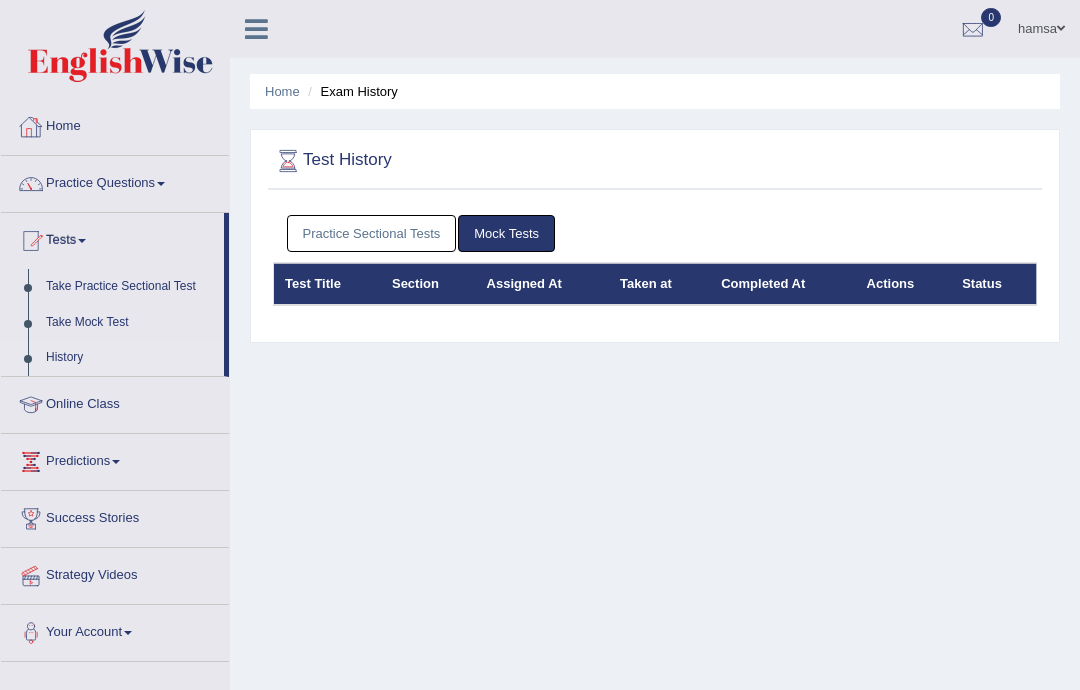 click on "Home" at bounding box center [115, 124] 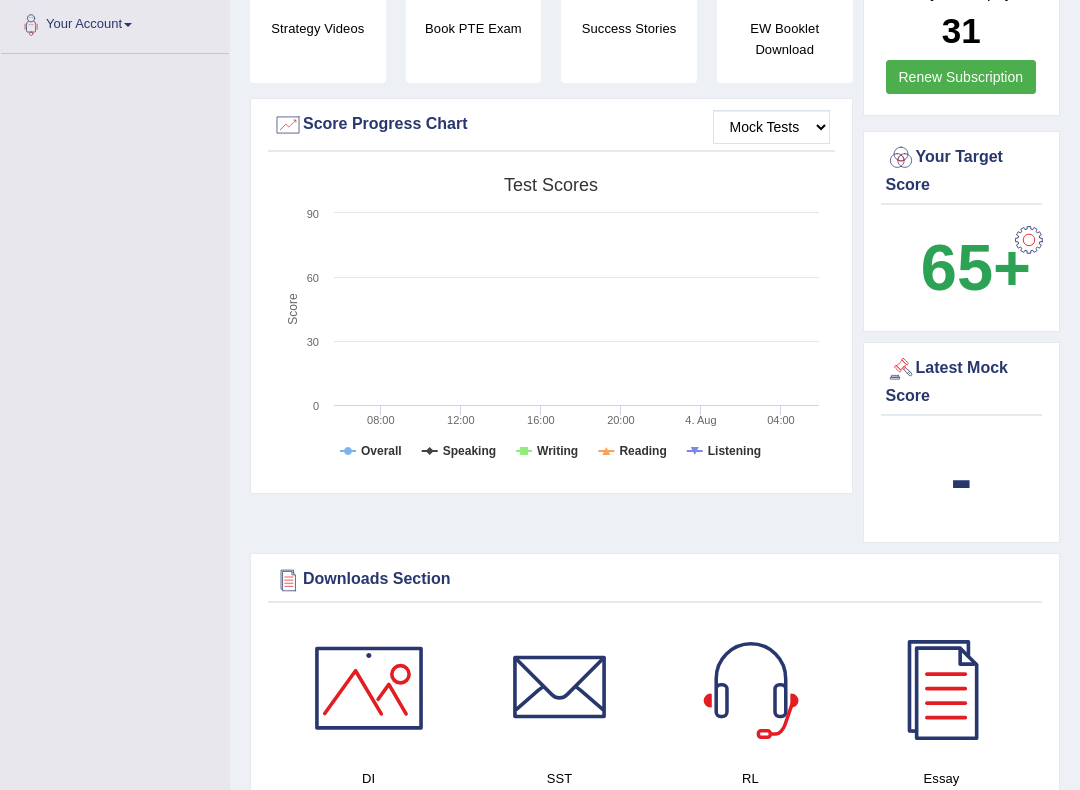 scroll, scrollTop: 501, scrollLeft: 0, axis: vertical 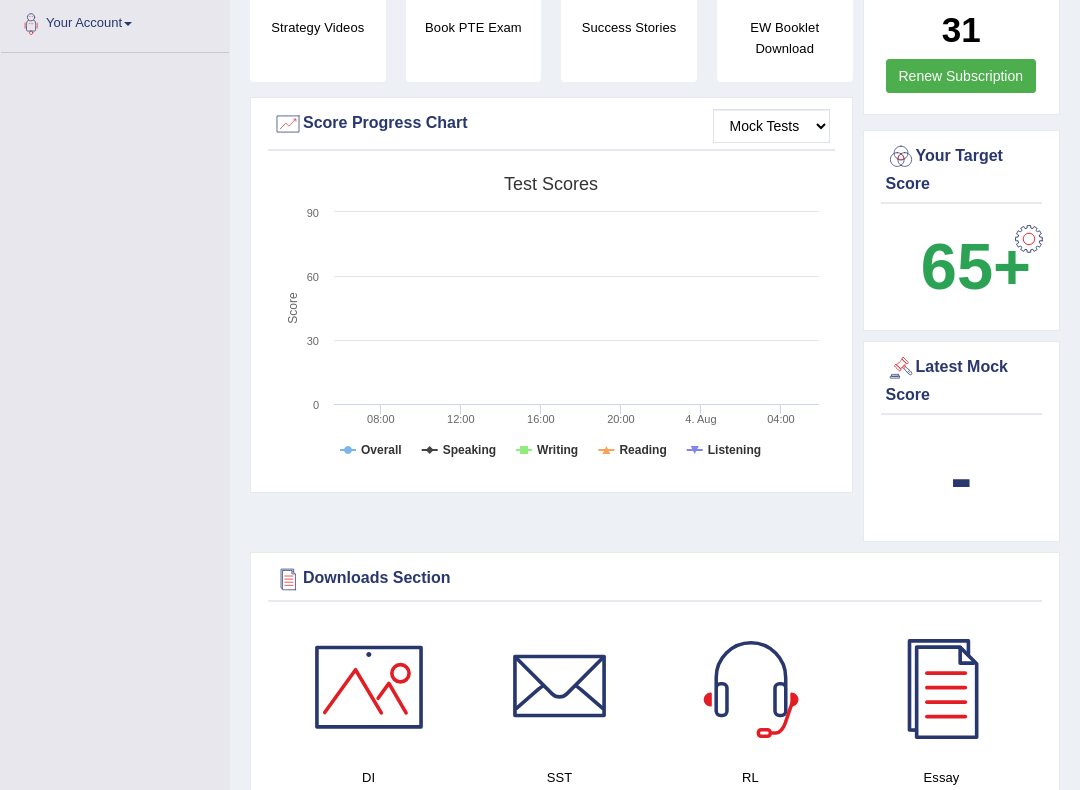 click 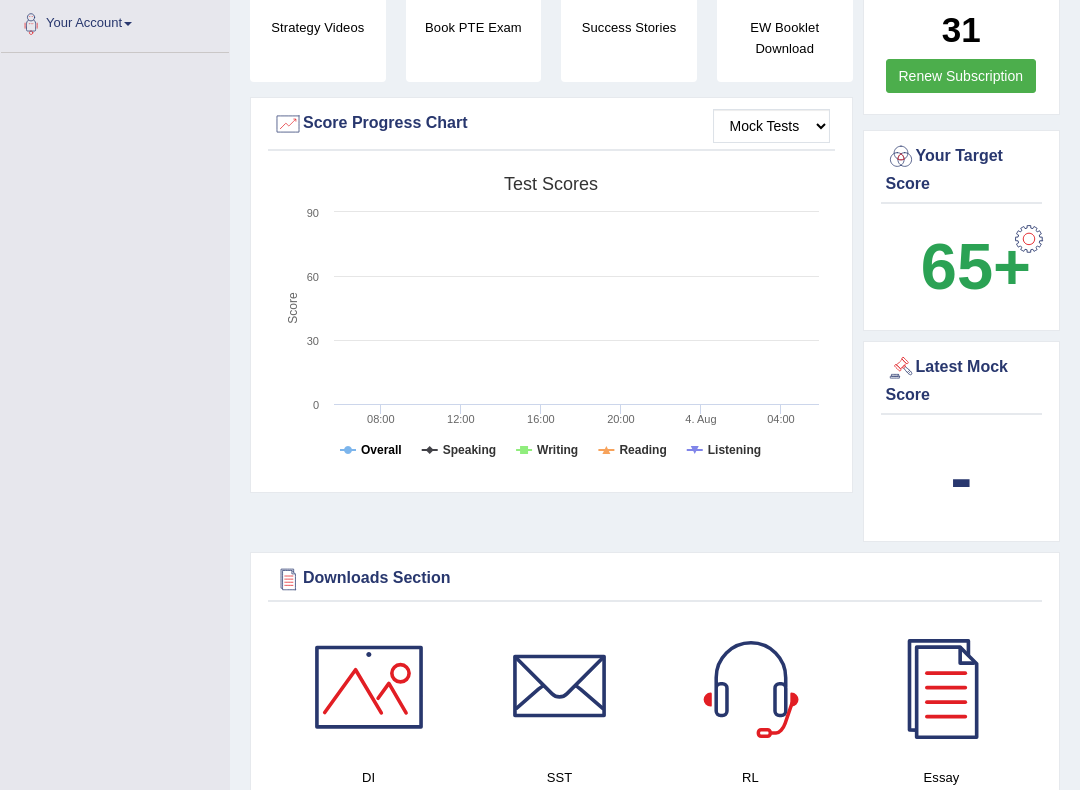 click on "Overall" 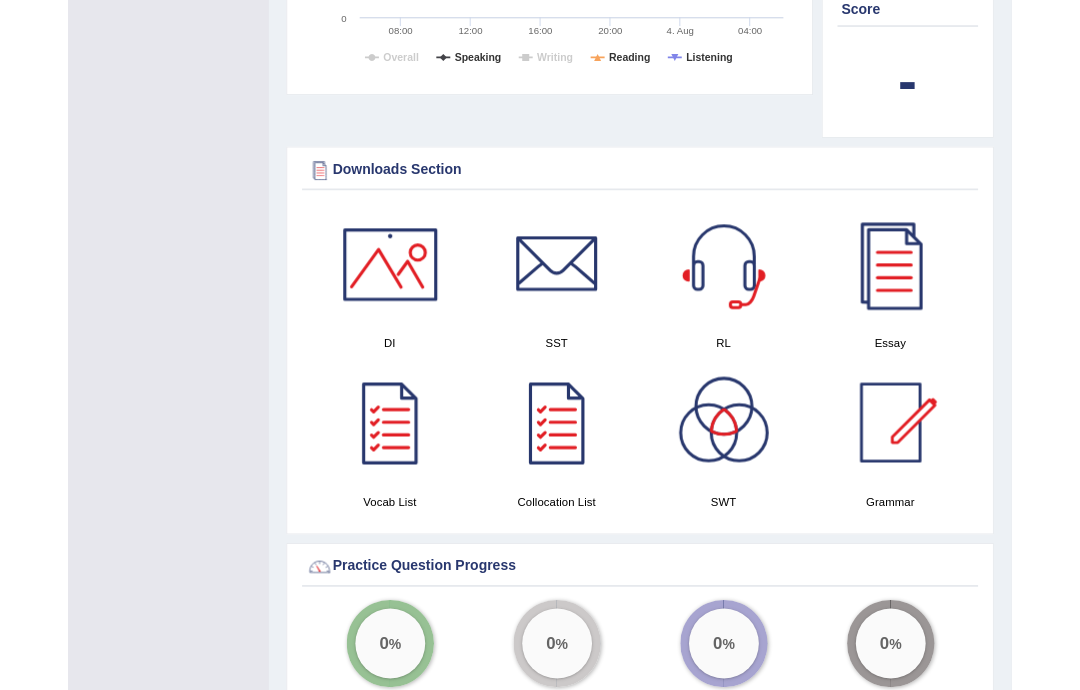 scroll, scrollTop: 884, scrollLeft: 0, axis: vertical 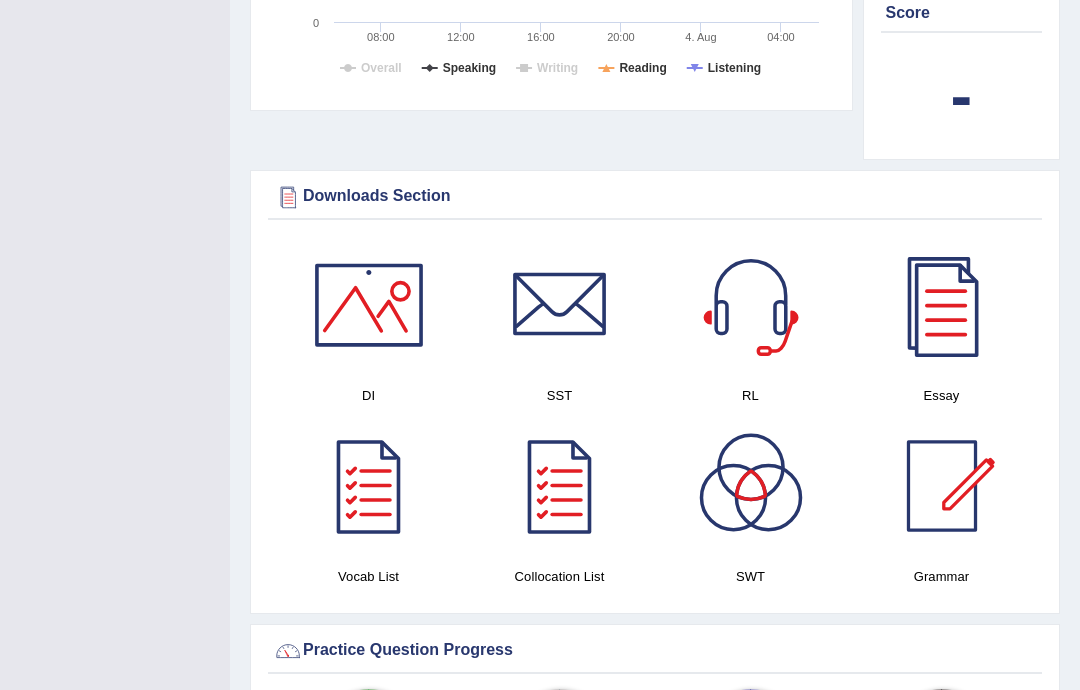 click at bounding box center [942, 305] 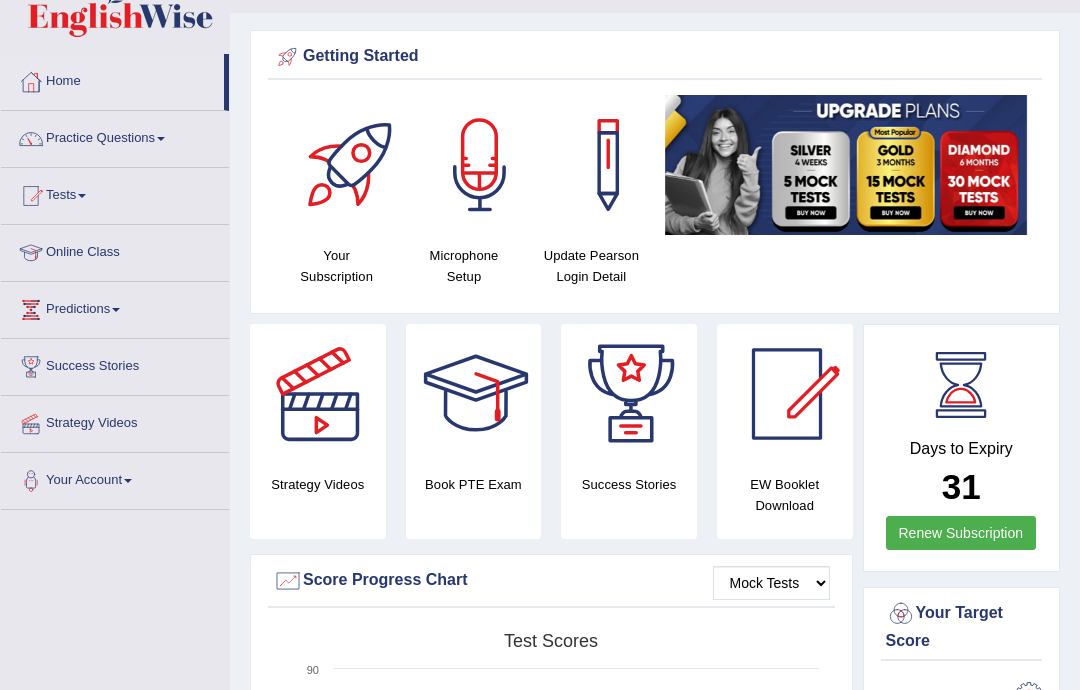 scroll, scrollTop: 44, scrollLeft: 0, axis: vertical 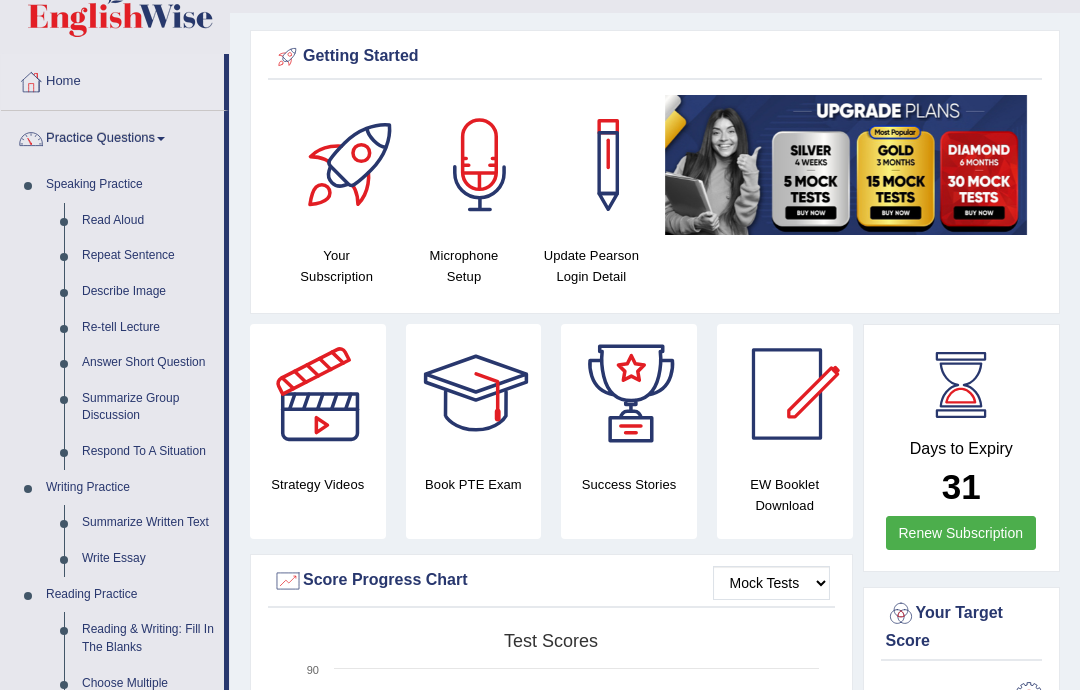 click at bounding box center (540, 345) 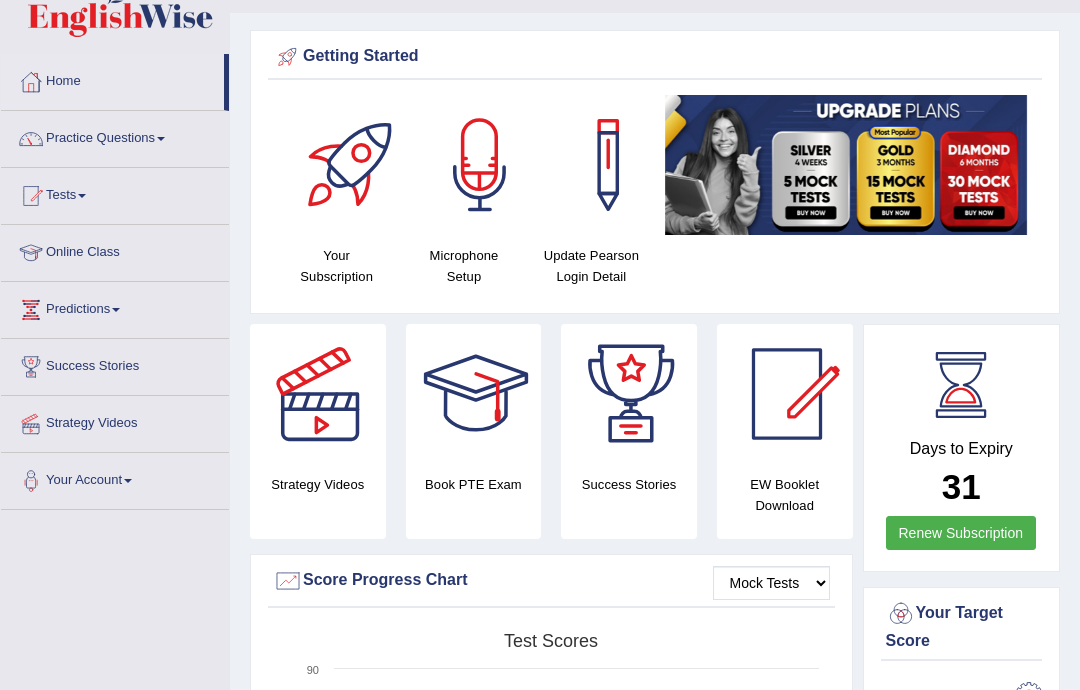 click on "Getting Started" at bounding box center [655, 57] 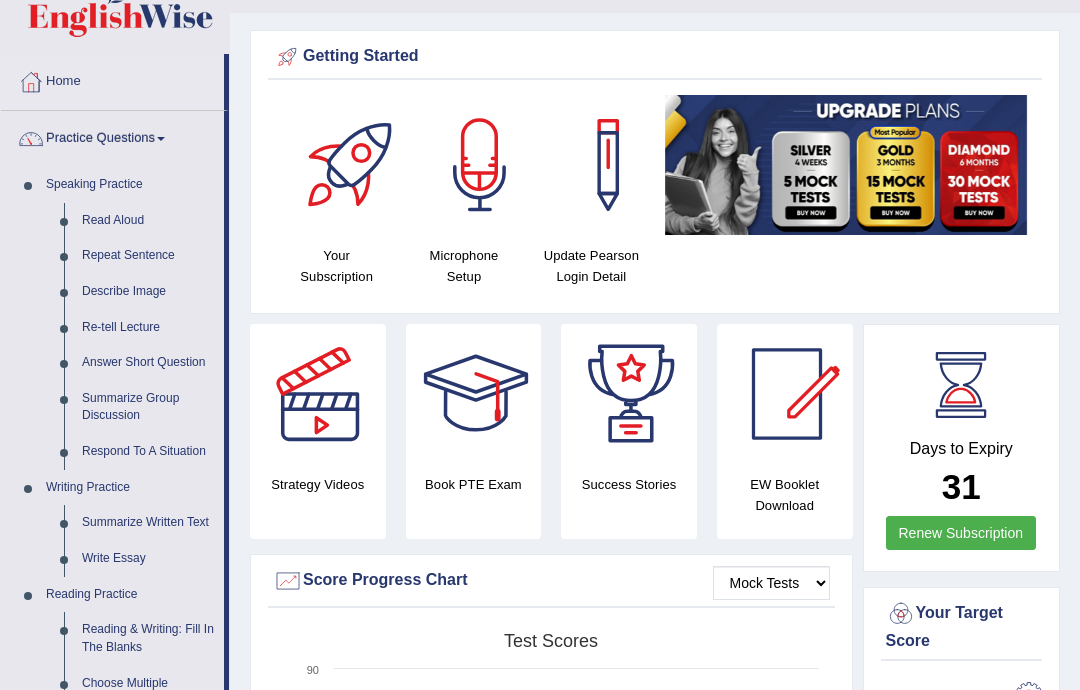 click at bounding box center (540, 345) 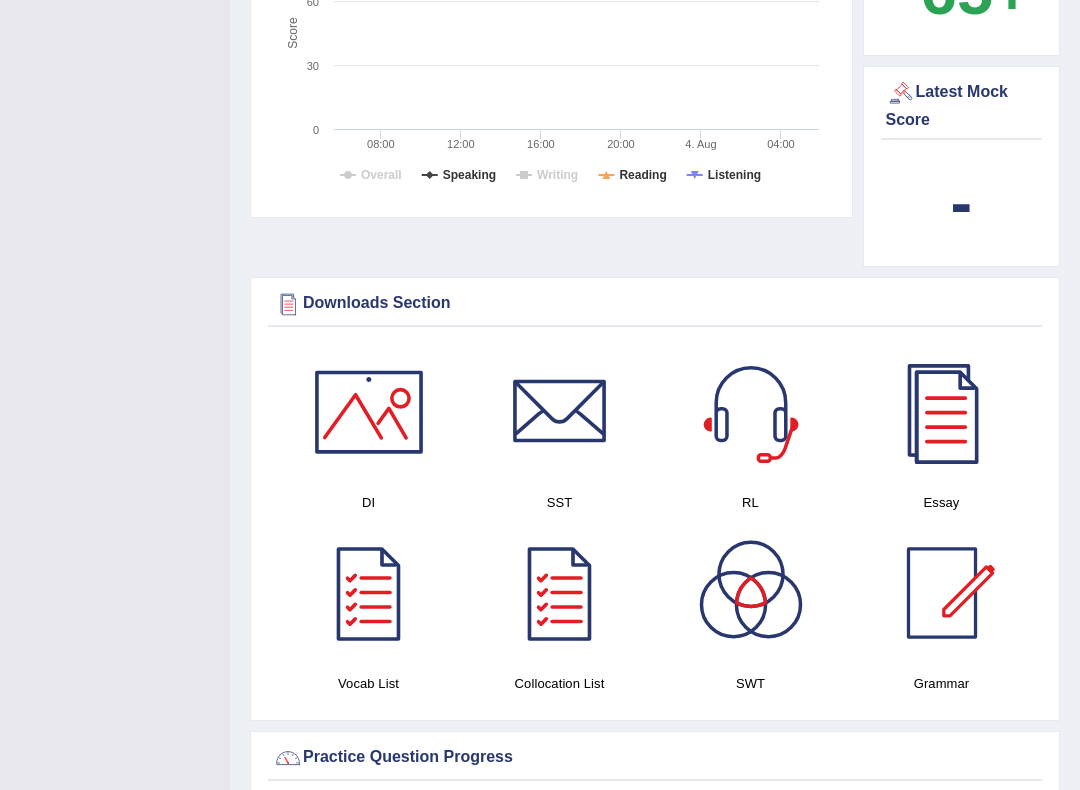scroll, scrollTop: 782, scrollLeft: 0, axis: vertical 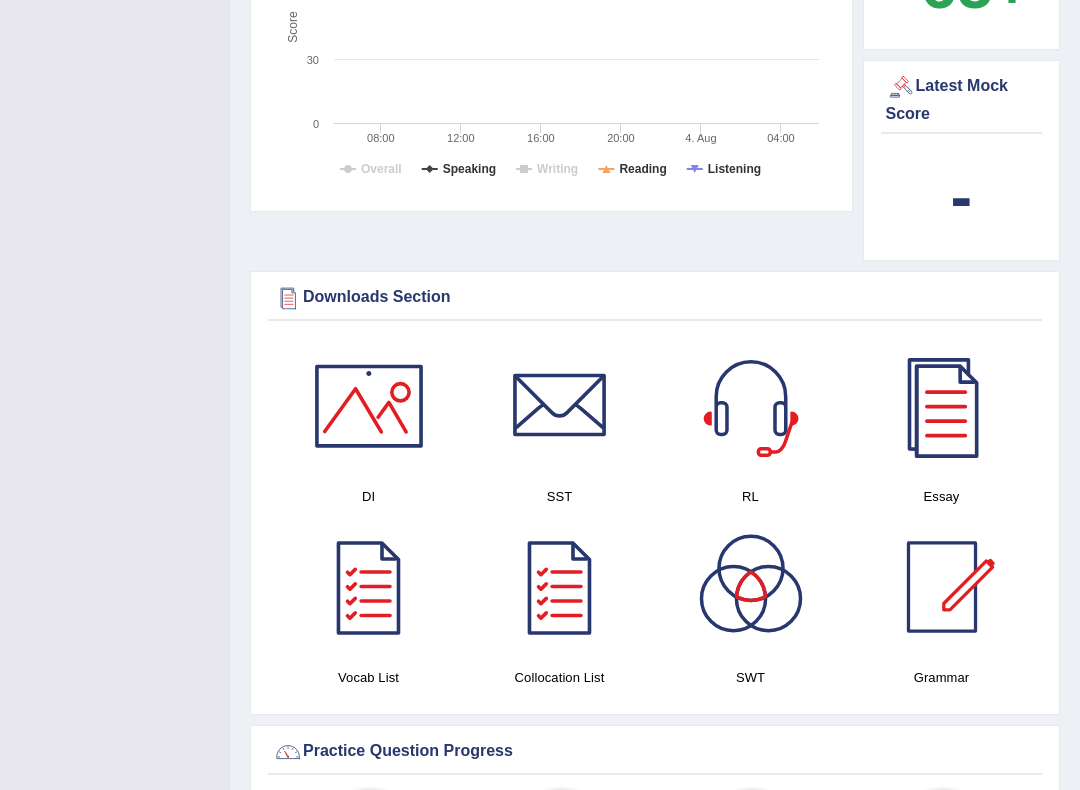 click at bounding box center [560, 407] 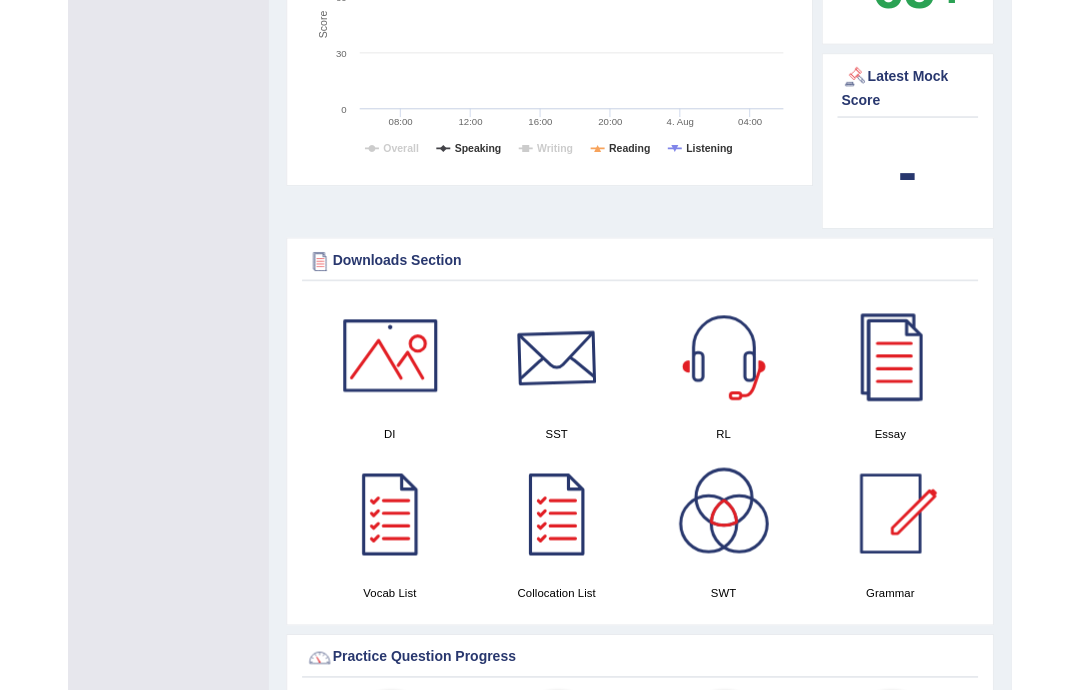 scroll, scrollTop: 839, scrollLeft: 0, axis: vertical 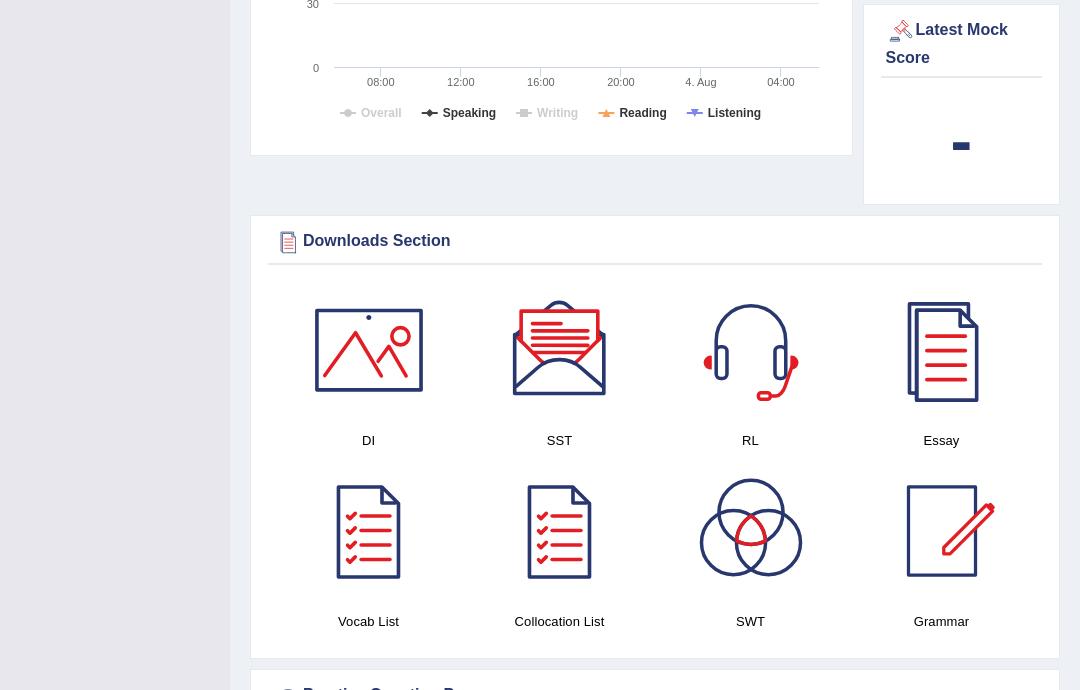 click at bounding box center [369, 350] 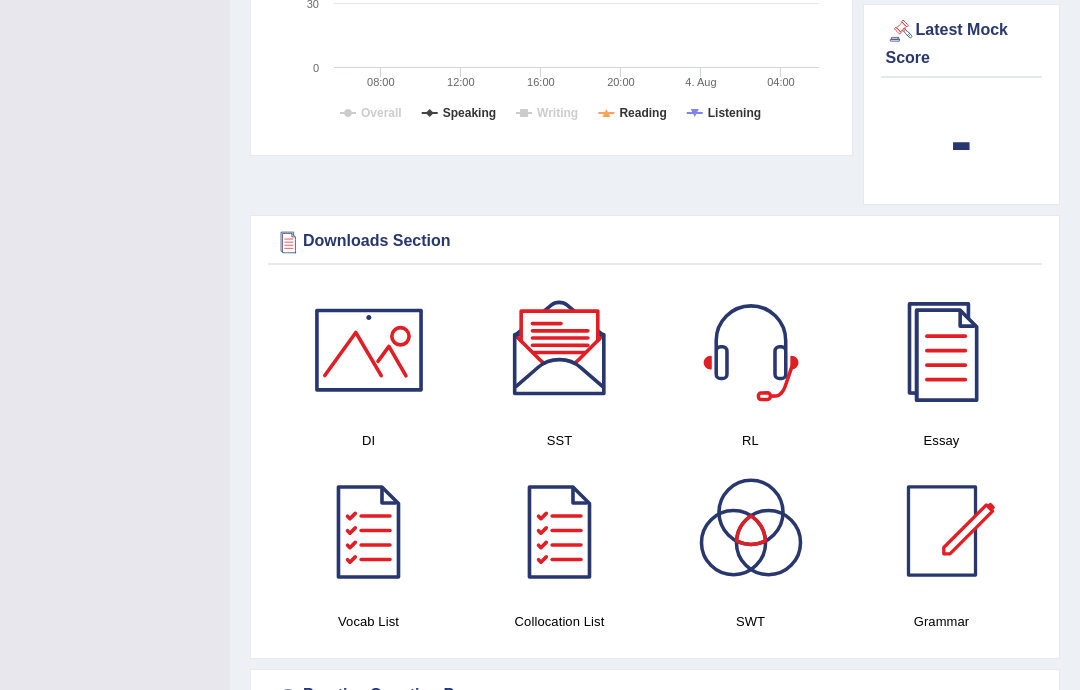 click at bounding box center (751, 350) 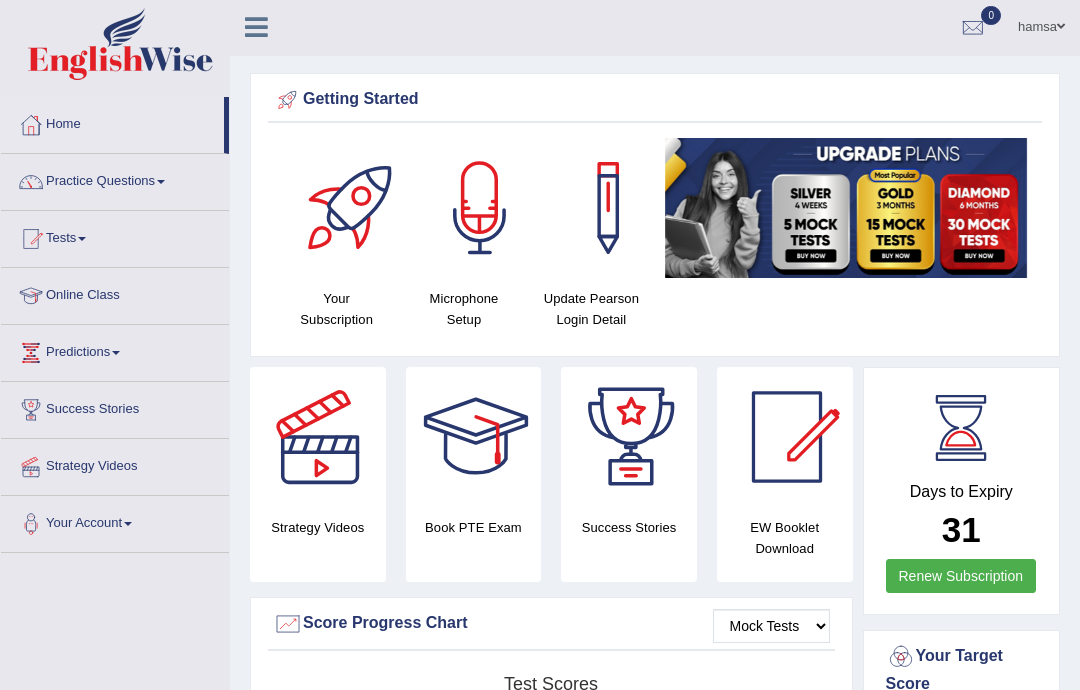 scroll, scrollTop: 0, scrollLeft: 0, axis: both 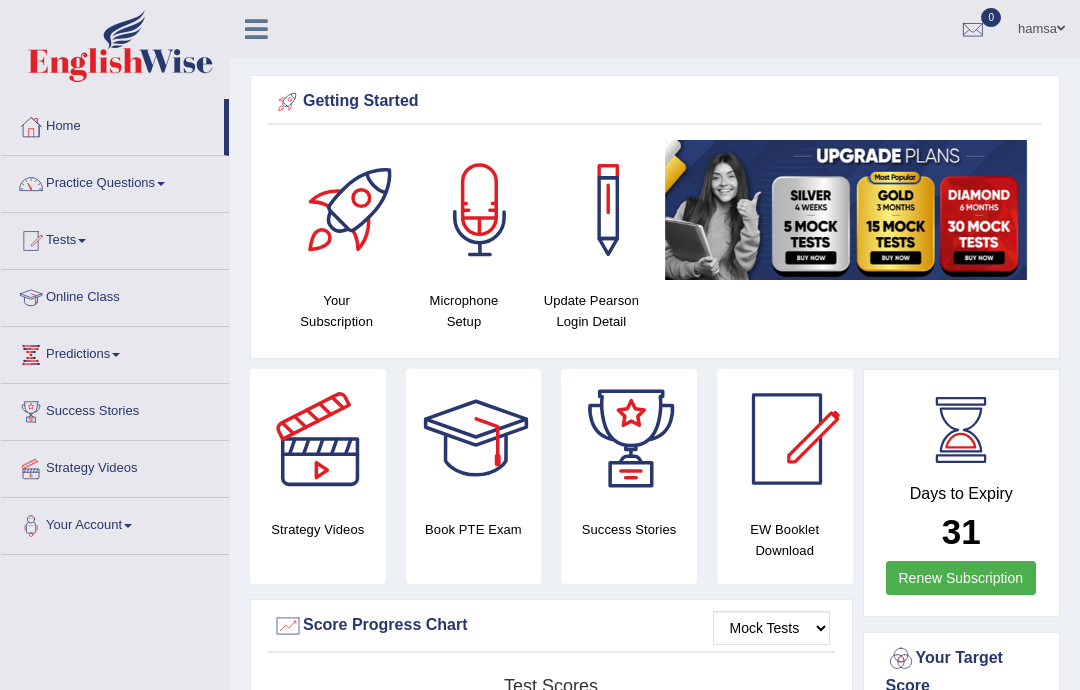 click on "Score Progress Chart" at bounding box center (551, 626) 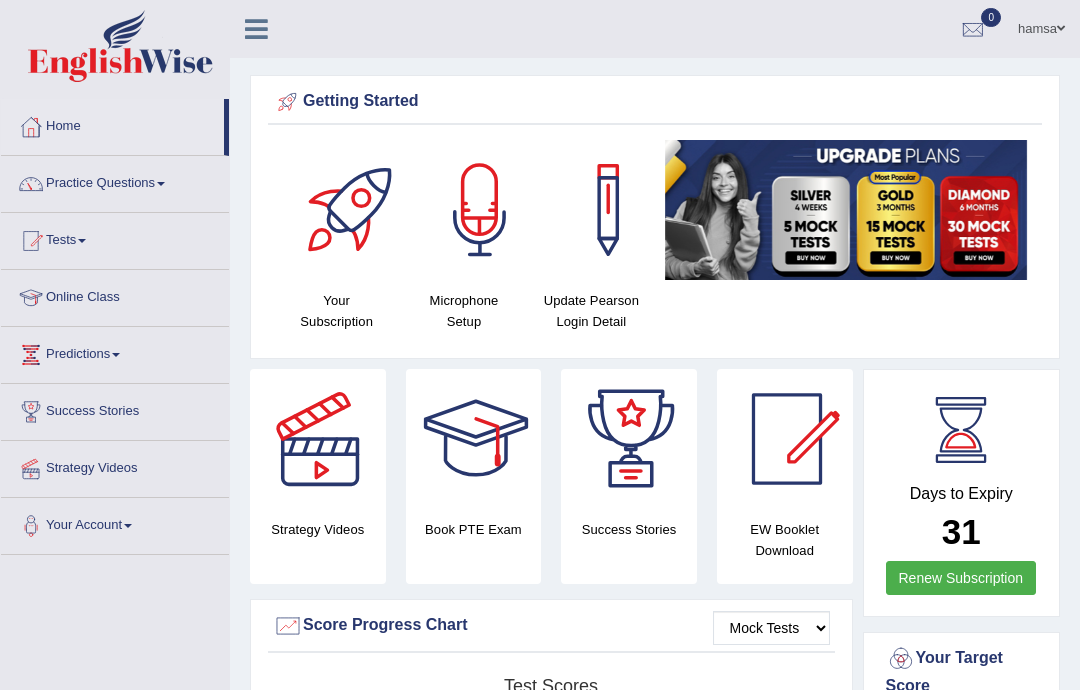 click at bounding box center (320, 439) 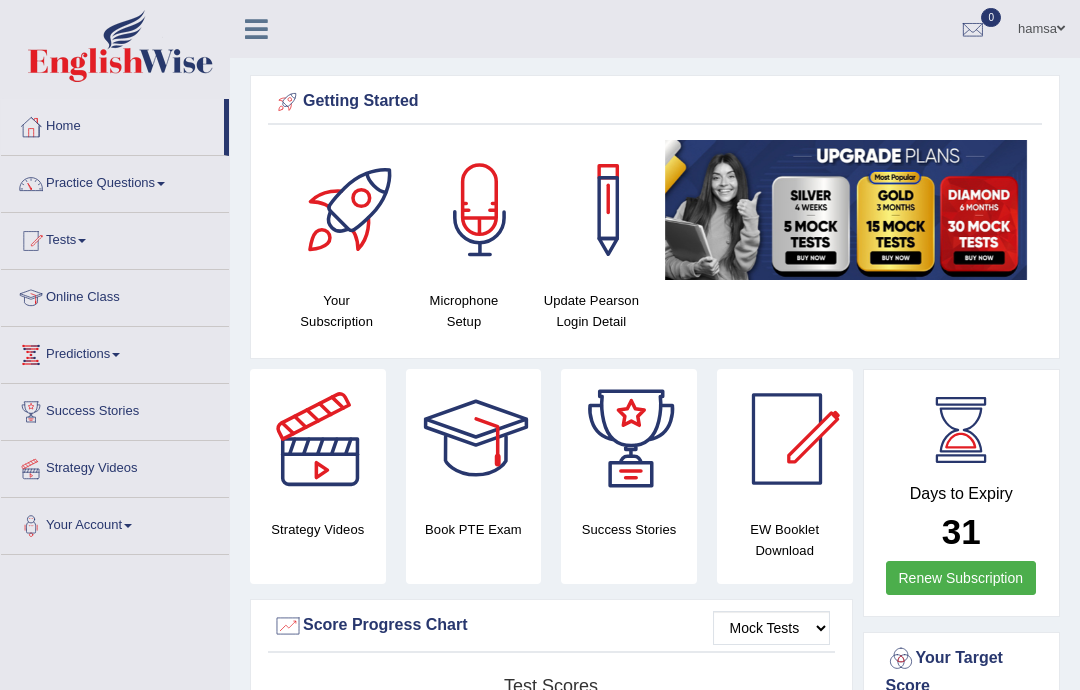 scroll, scrollTop: 0, scrollLeft: 0, axis: both 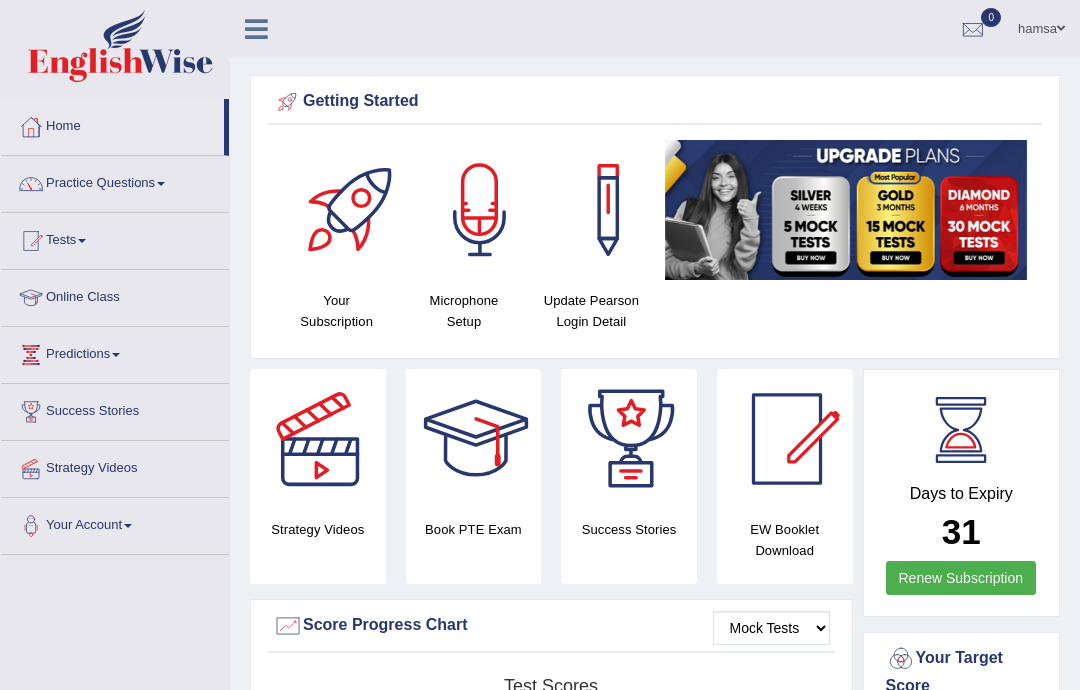 click at bounding box center (320, 439) 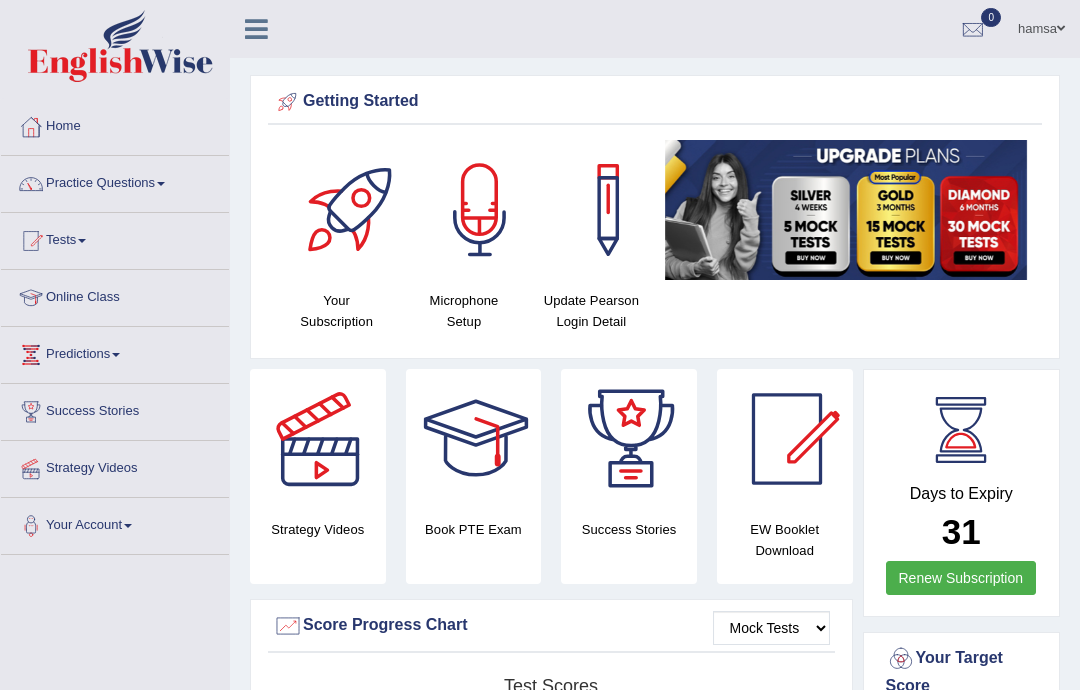 scroll, scrollTop: 0, scrollLeft: 0, axis: both 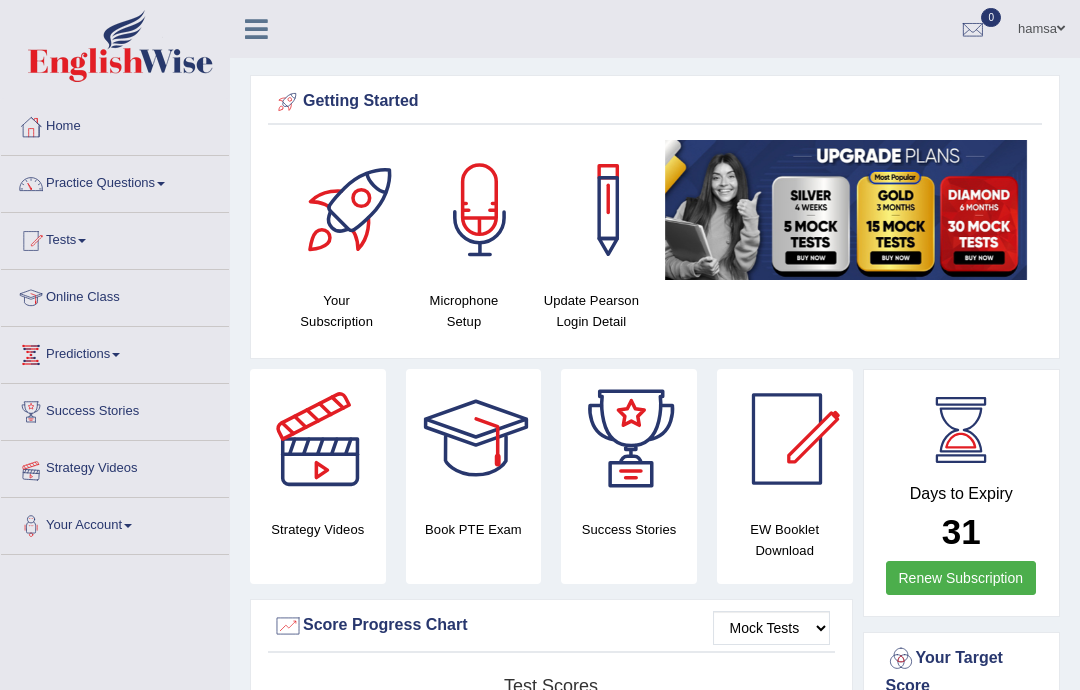 click on "Strategy Videos" at bounding box center [115, 466] 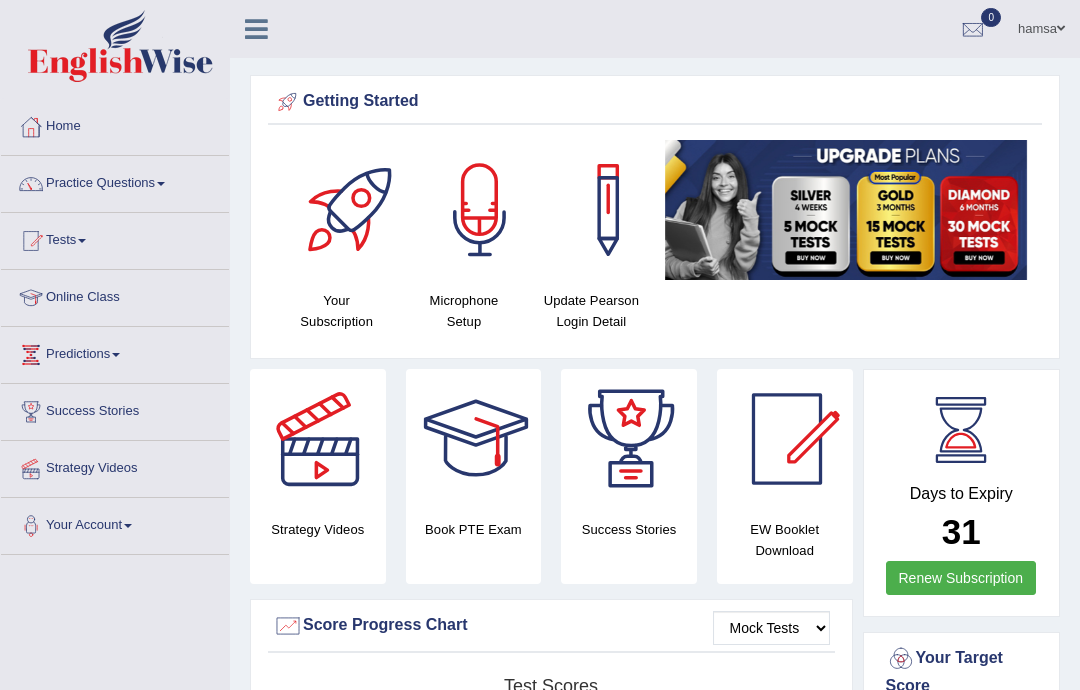 scroll, scrollTop: 0, scrollLeft: 0, axis: both 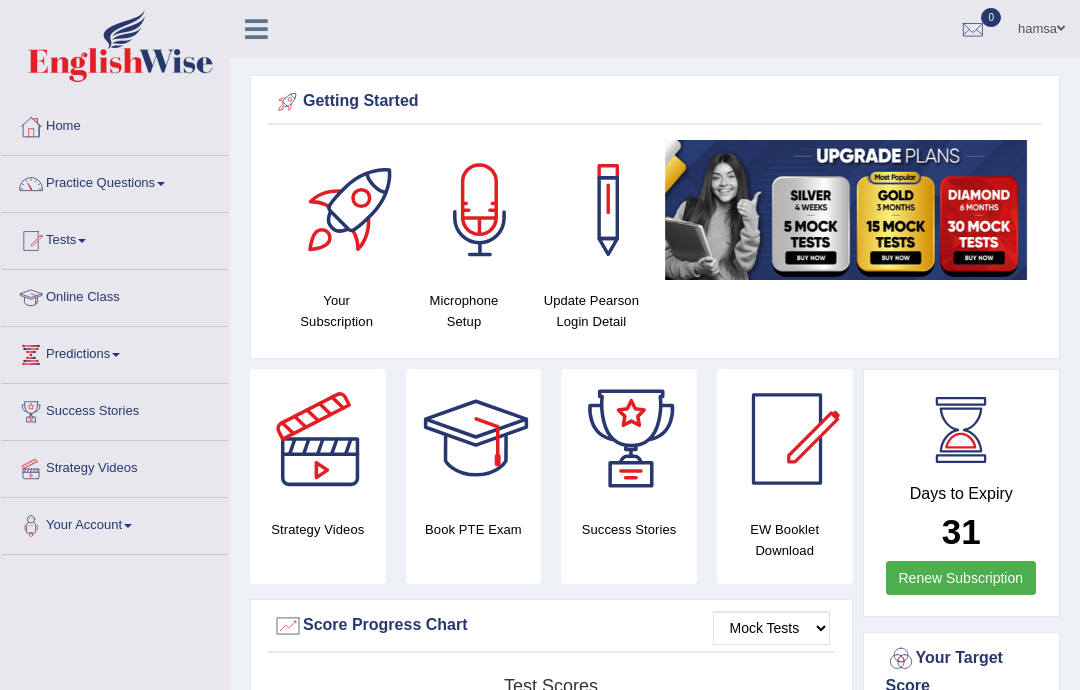 click on "Tests" at bounding box center [115, 238] 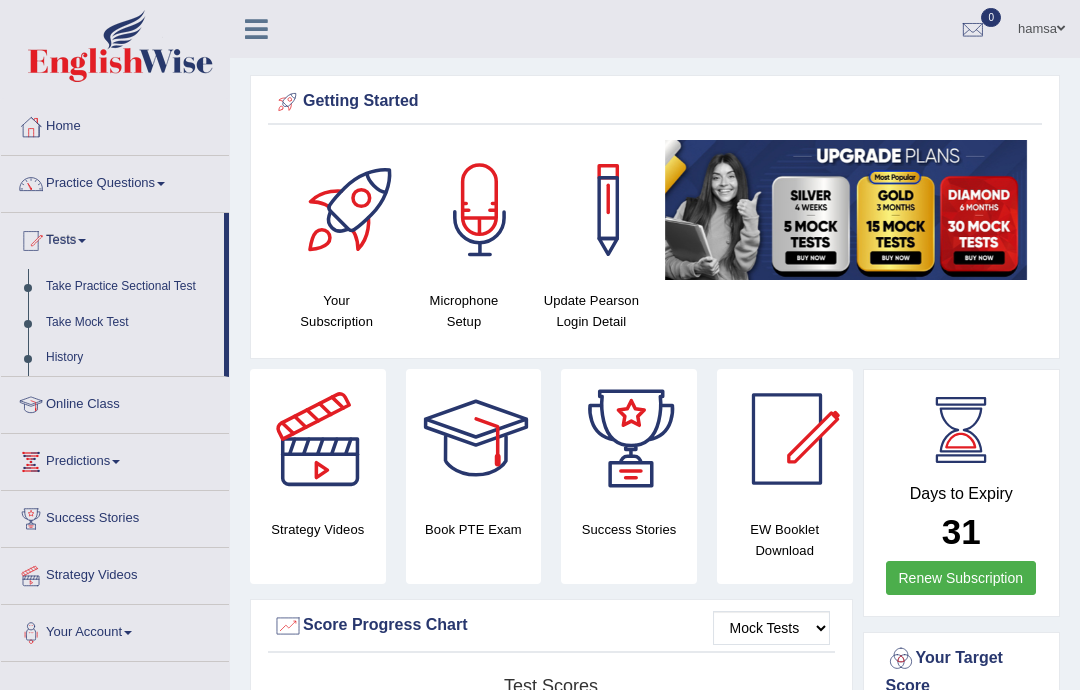 click at bounding box center [540, 345] 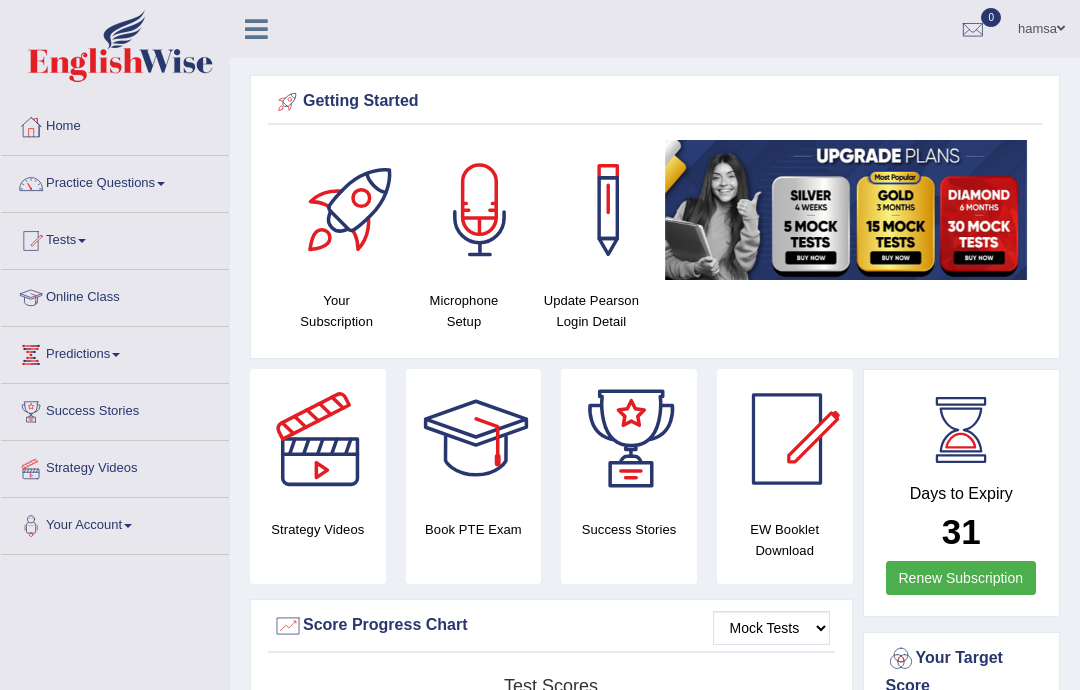 click on "Practice Questions" at bounding box center [115, 181] 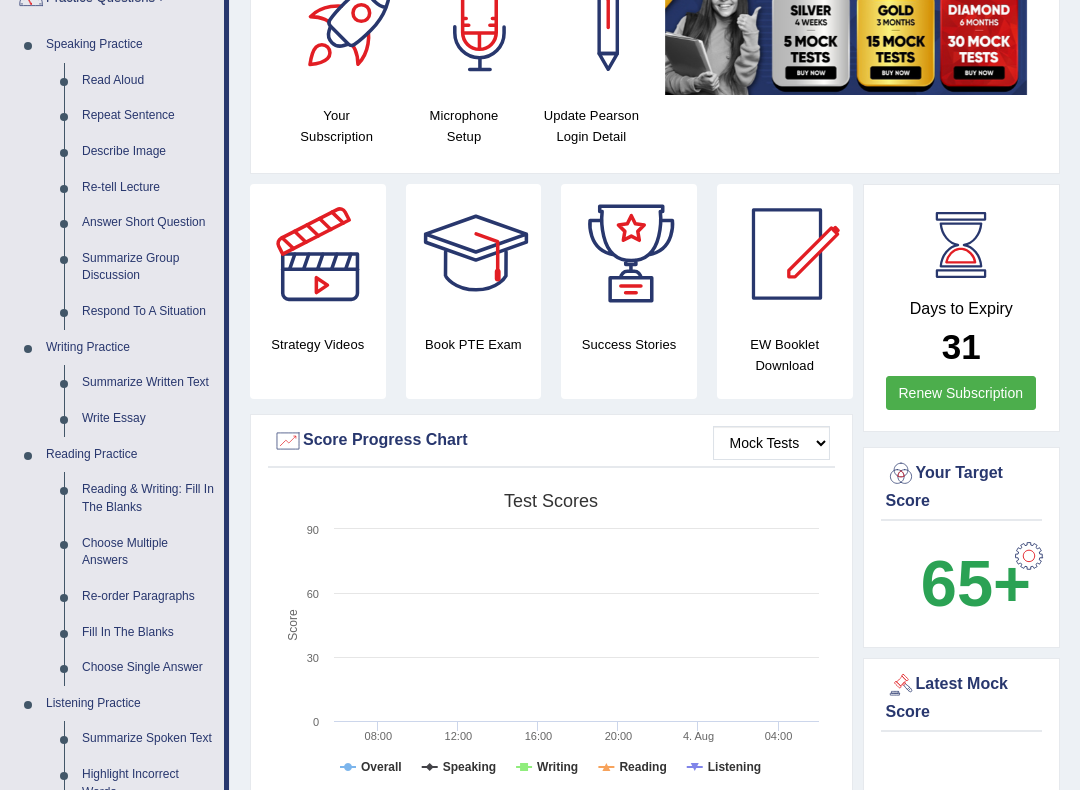 scroll, scrollTop: 185, scrollLeft: 0, axis: vertical 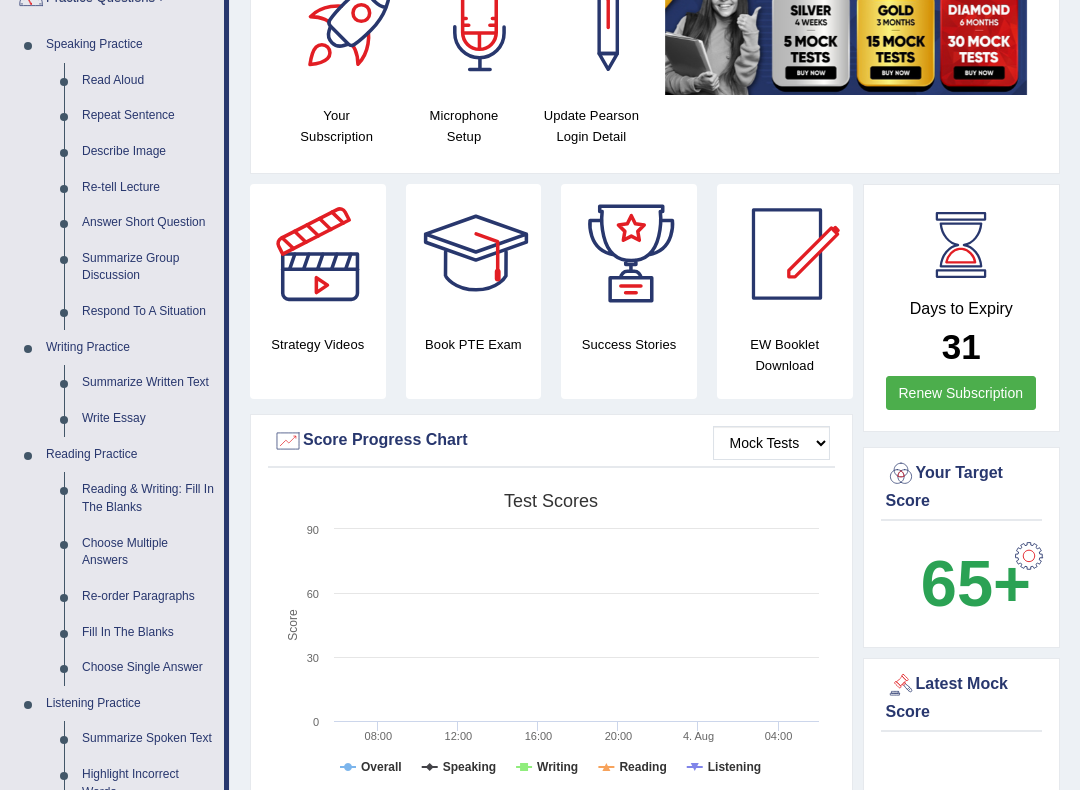 click at bounding box center [540, 395] 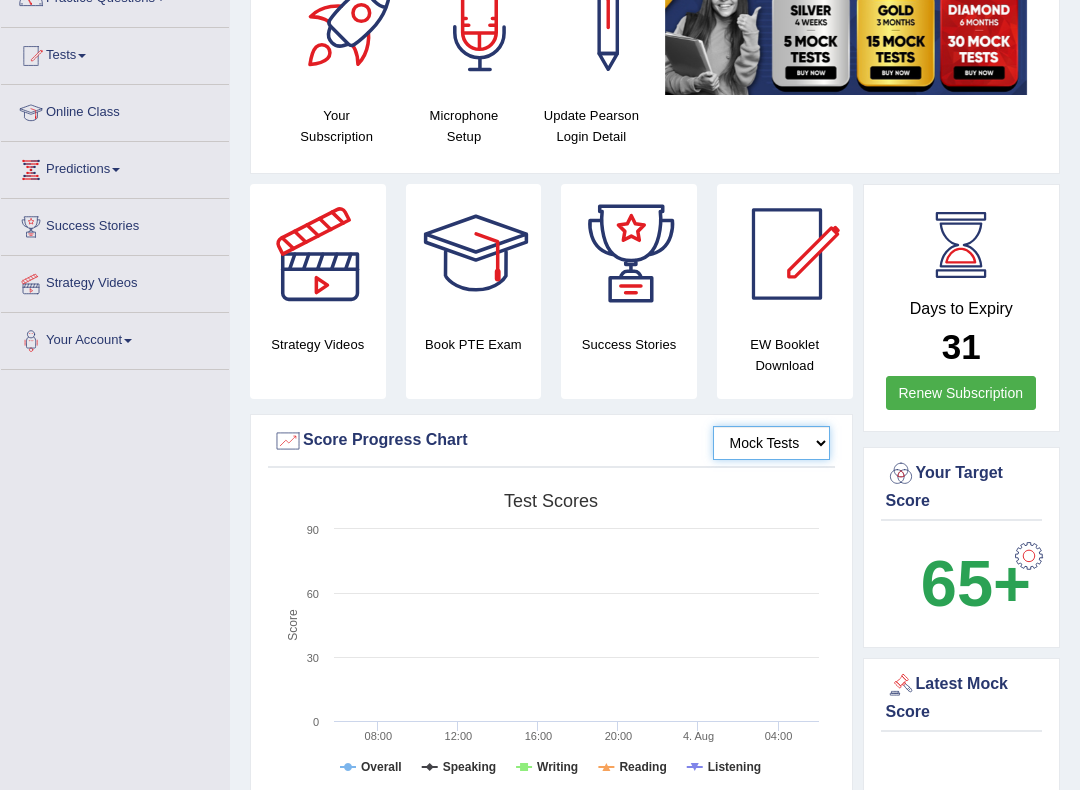 click on "Mock Tests" at bounding box center [771, 443] 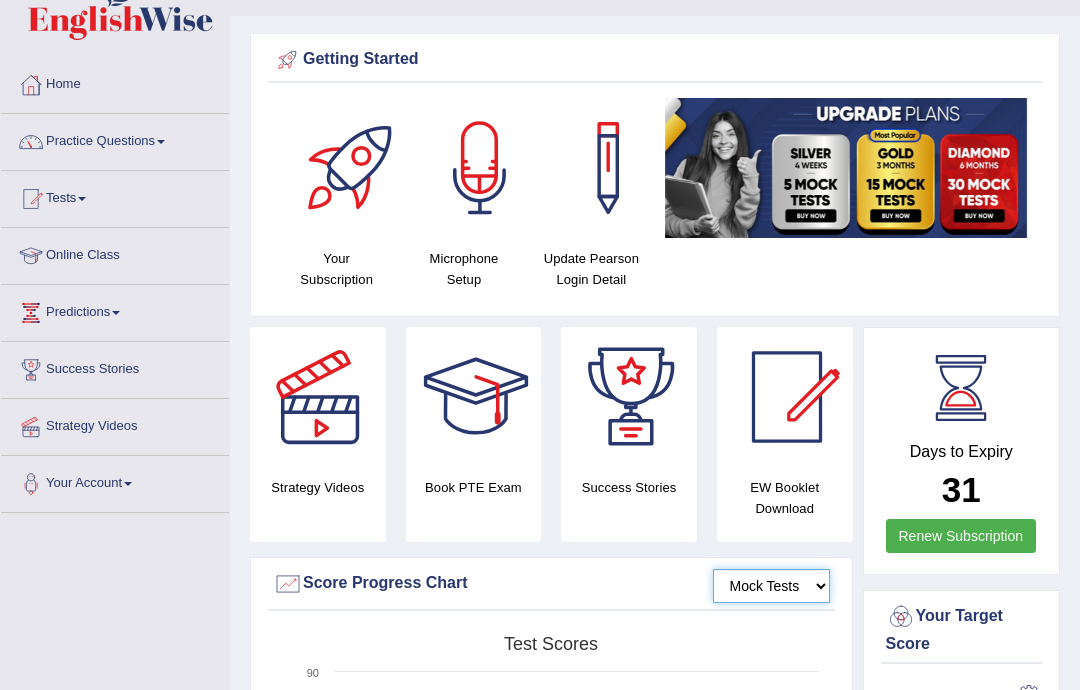 scroll, scrollTop: 0, scrollLeft: 0, axis: both 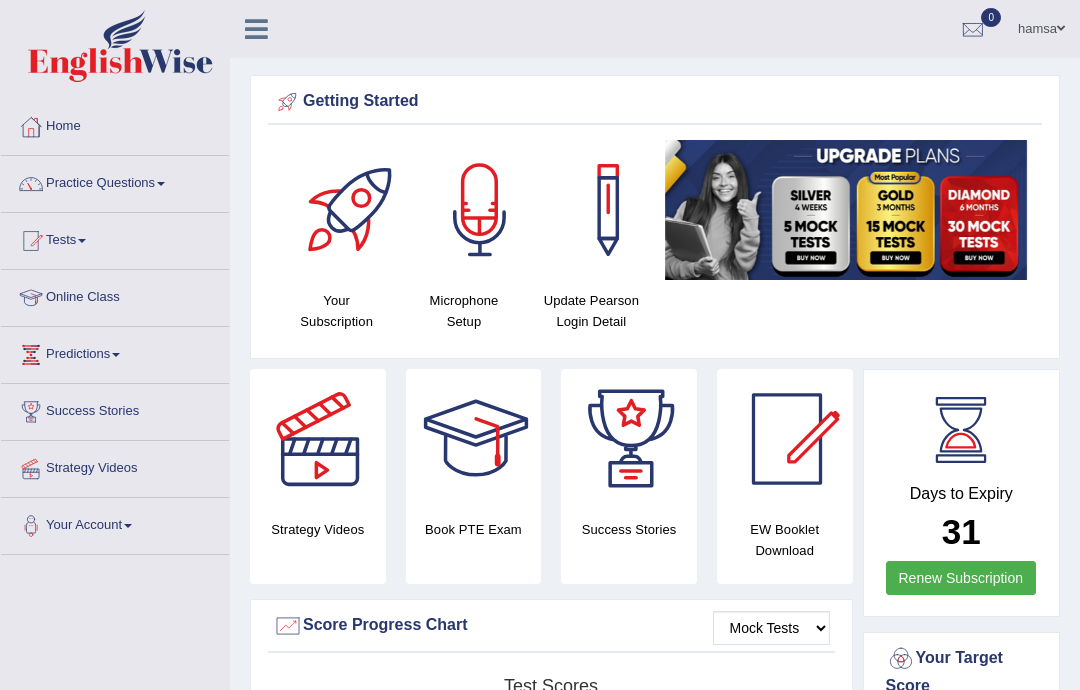 click on "Practice Questions" at bounding box center [115, 181] 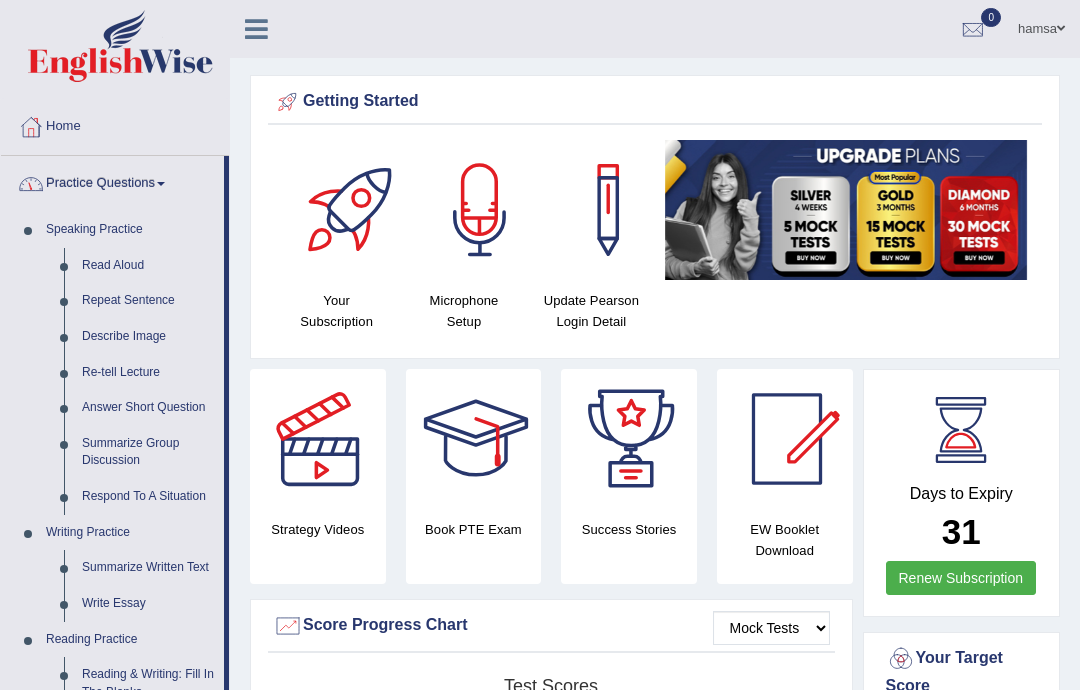 click at bounding box center [540, 345] 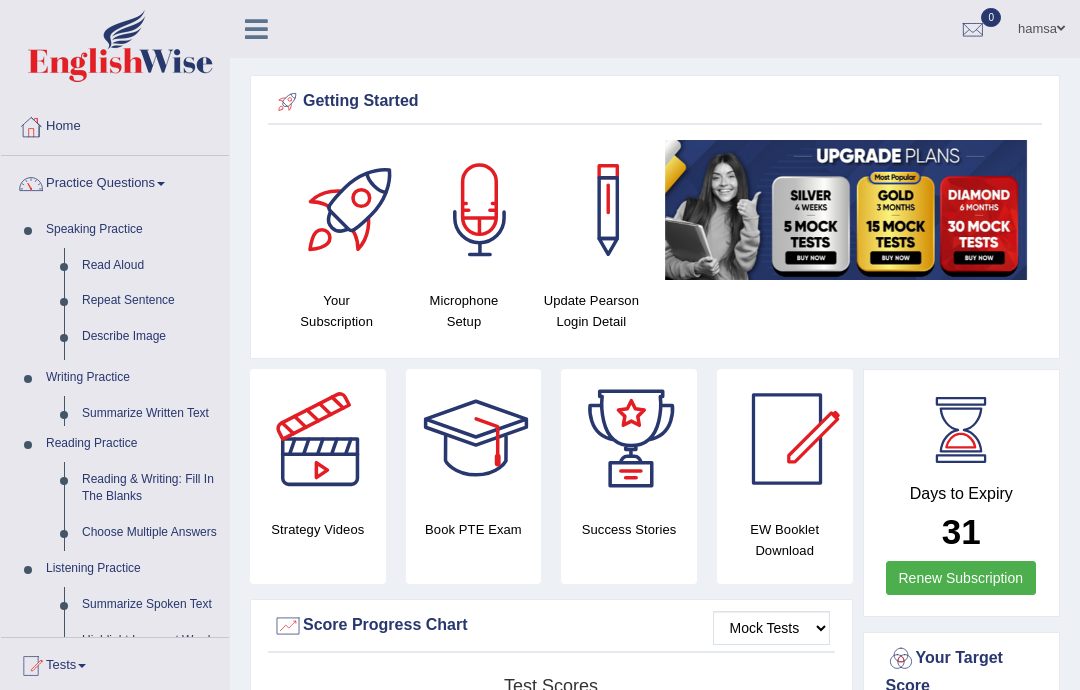 click on "Tests  Take Practice Sectional Test
Take Mock Test
History" at bounding box center [115, 666] 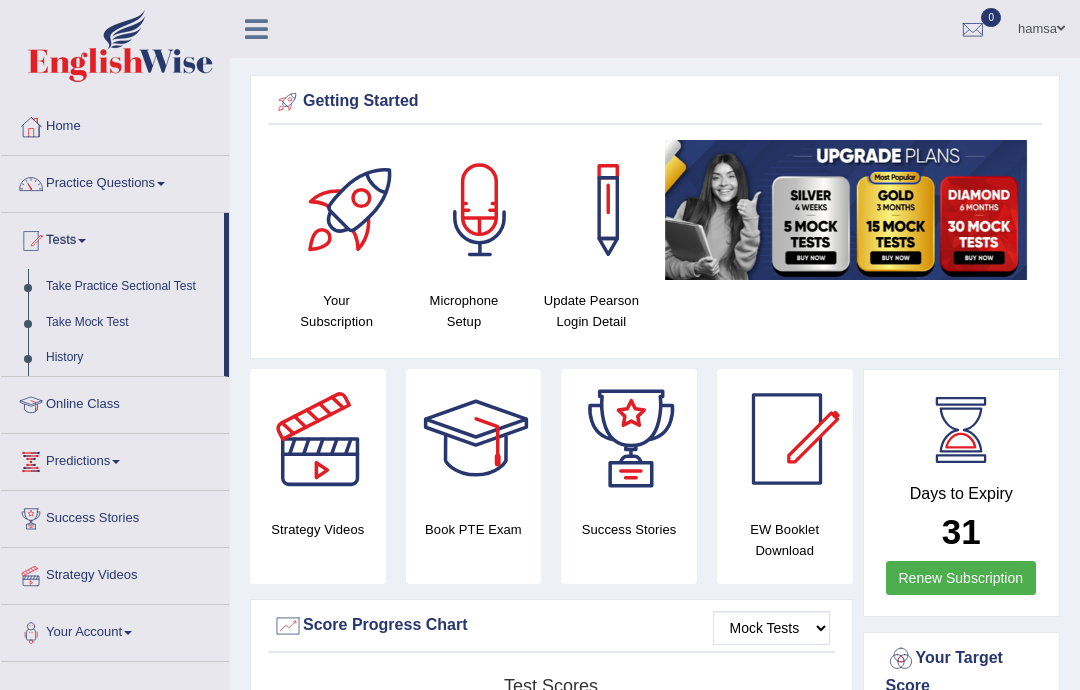 click on "Take Practice Sectional Test" at bounding box center (130, 287) 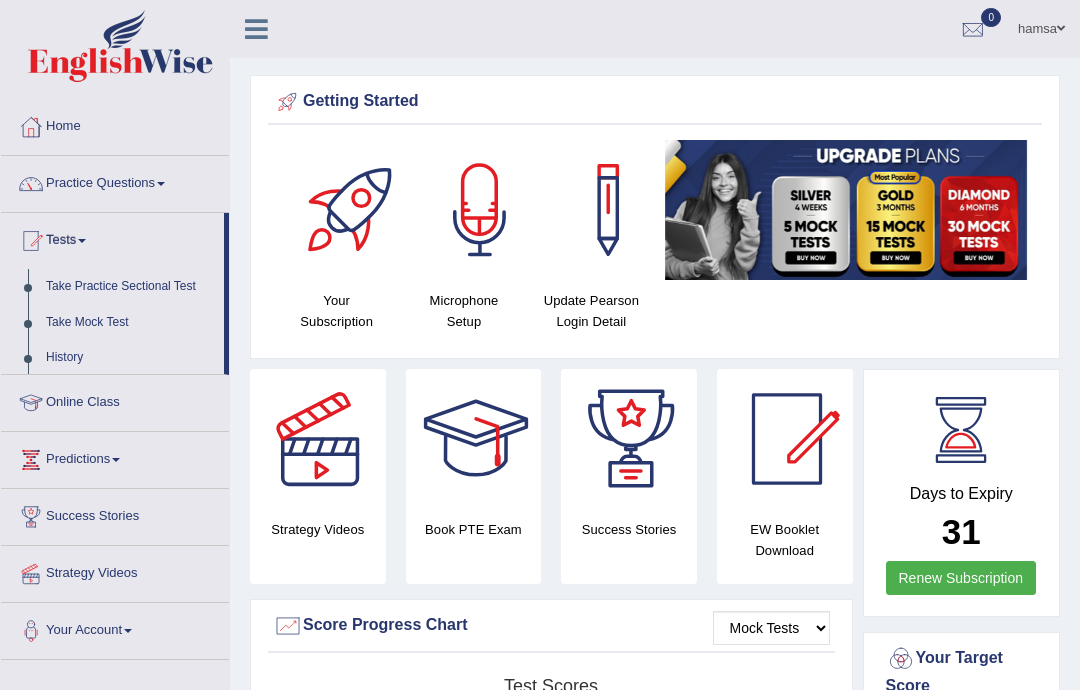 click on "Take Mock Test" at bounding box center [130, 323] 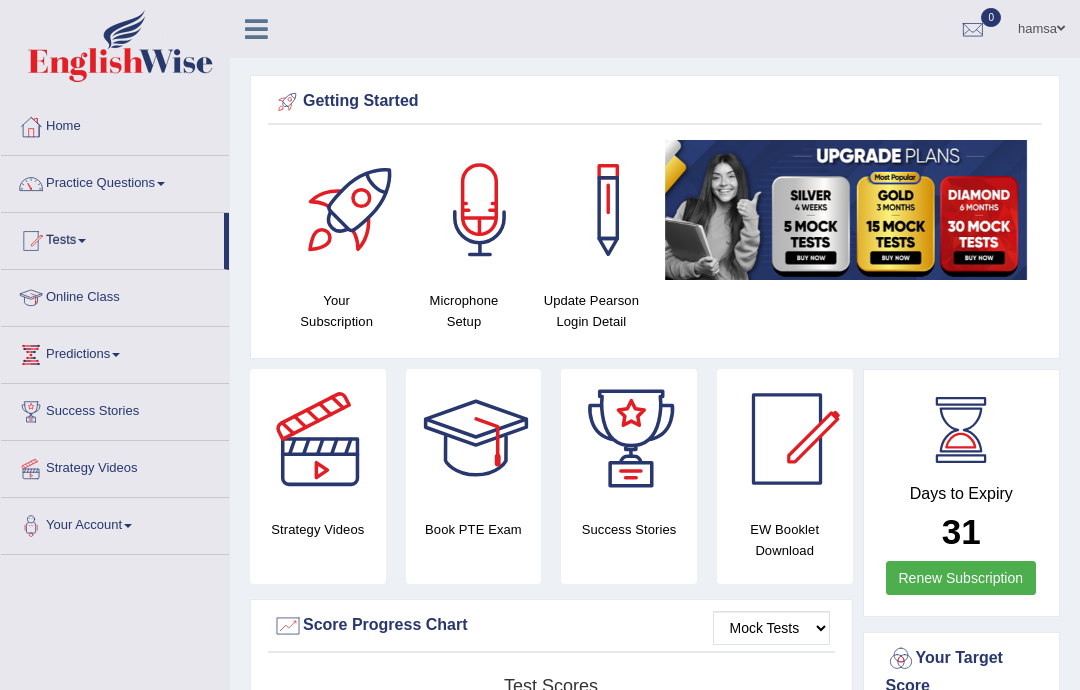 click on "Tests" at bounding box center [112, 238] 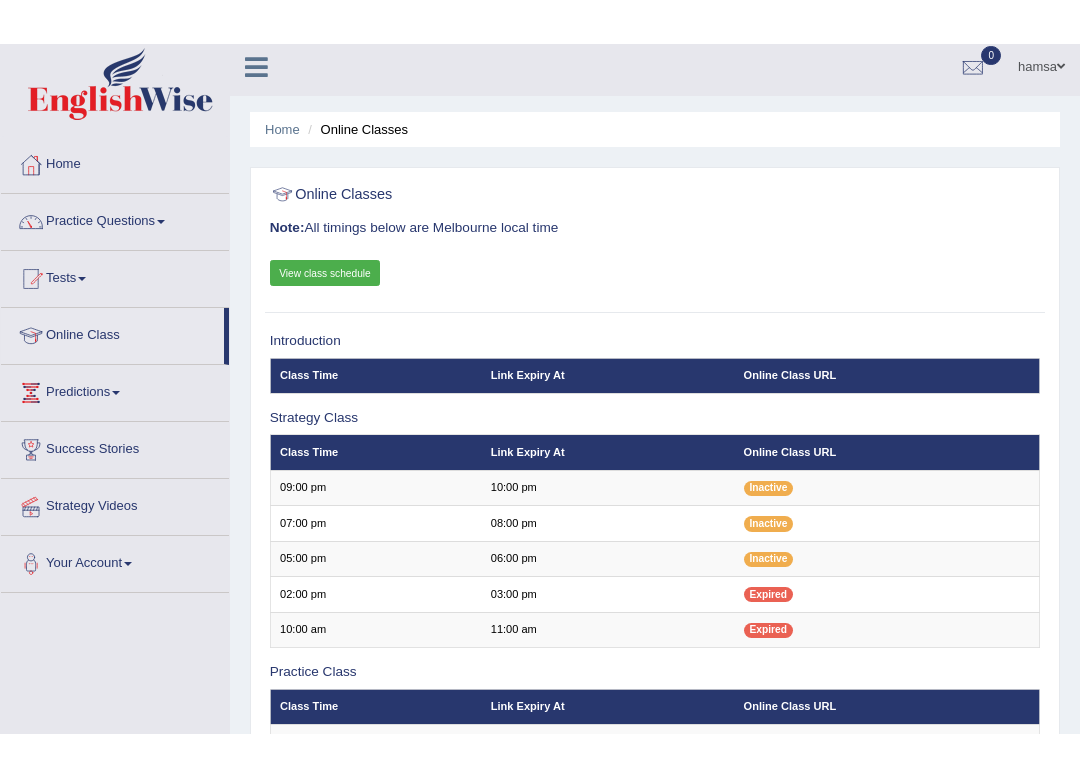scroll, scrollTop: 0, scrollLeft: 0, axis: both 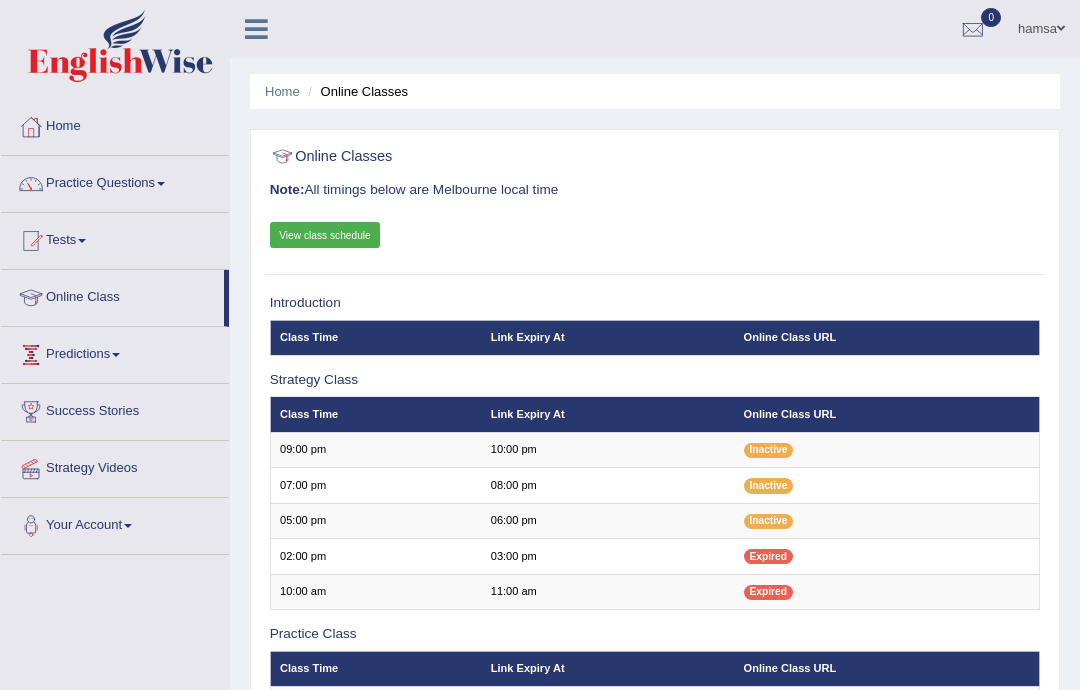 click on "Predictions" at bounding box center (115, 352) 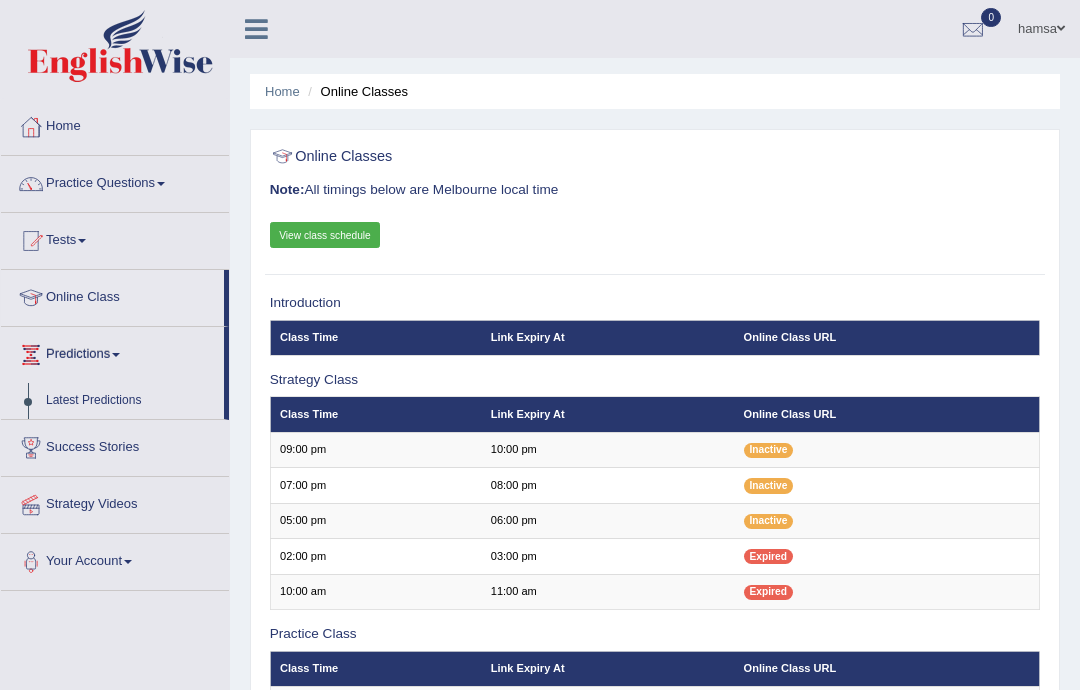 click at bounding box center (540, 345) 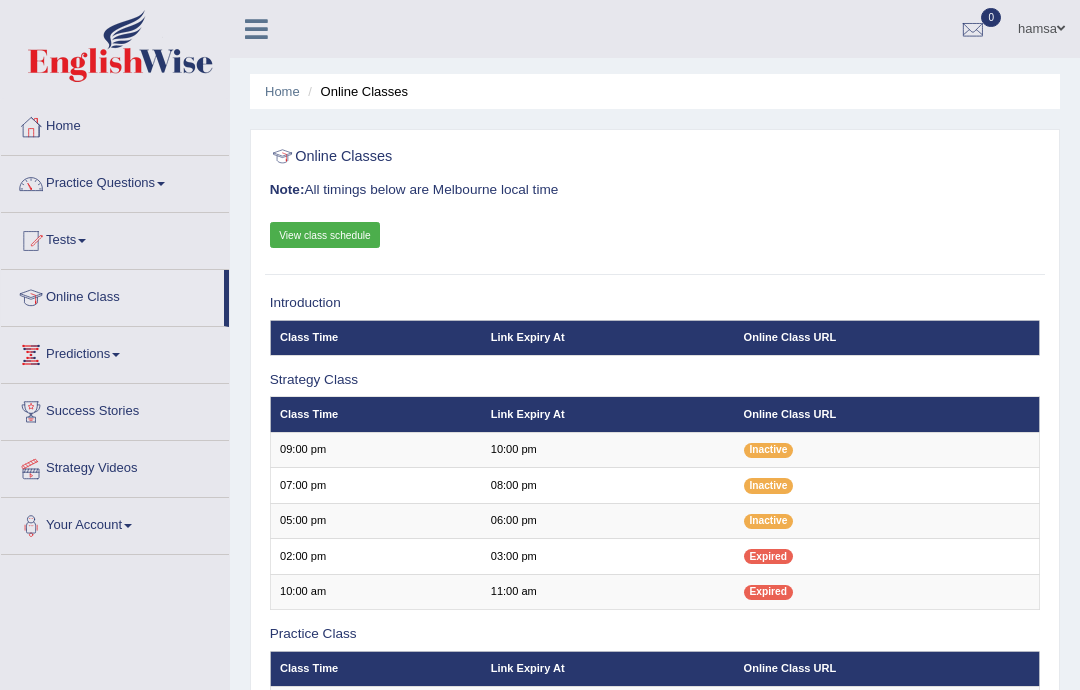 click on "Predictions" at bounding box center [115, 352] 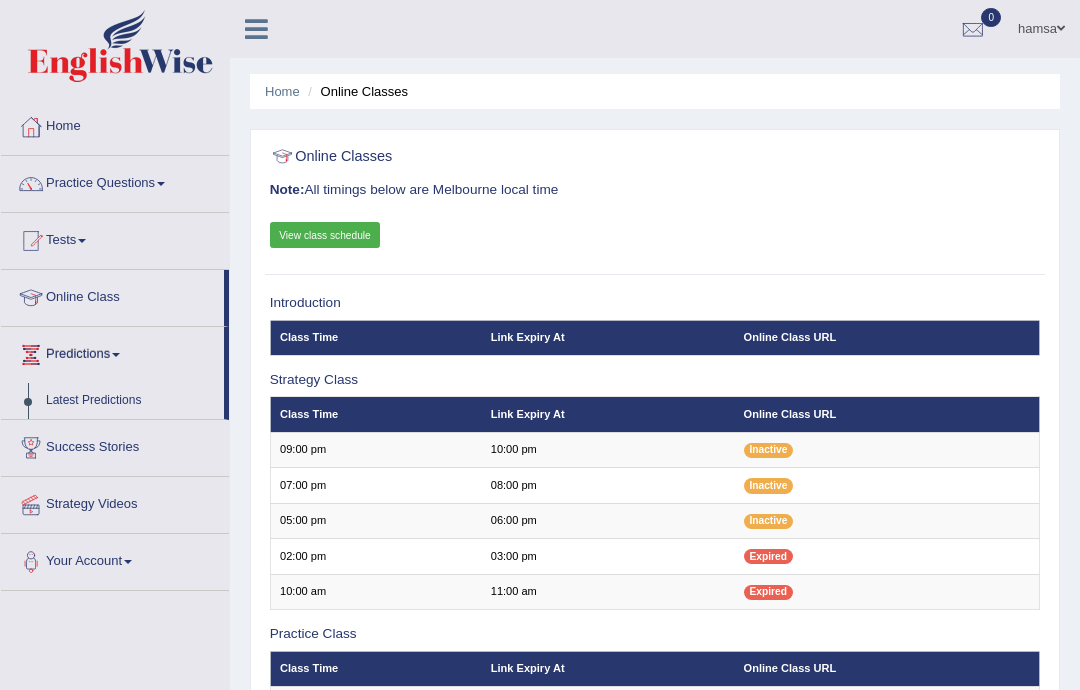 click at bounding box center [540, 345] 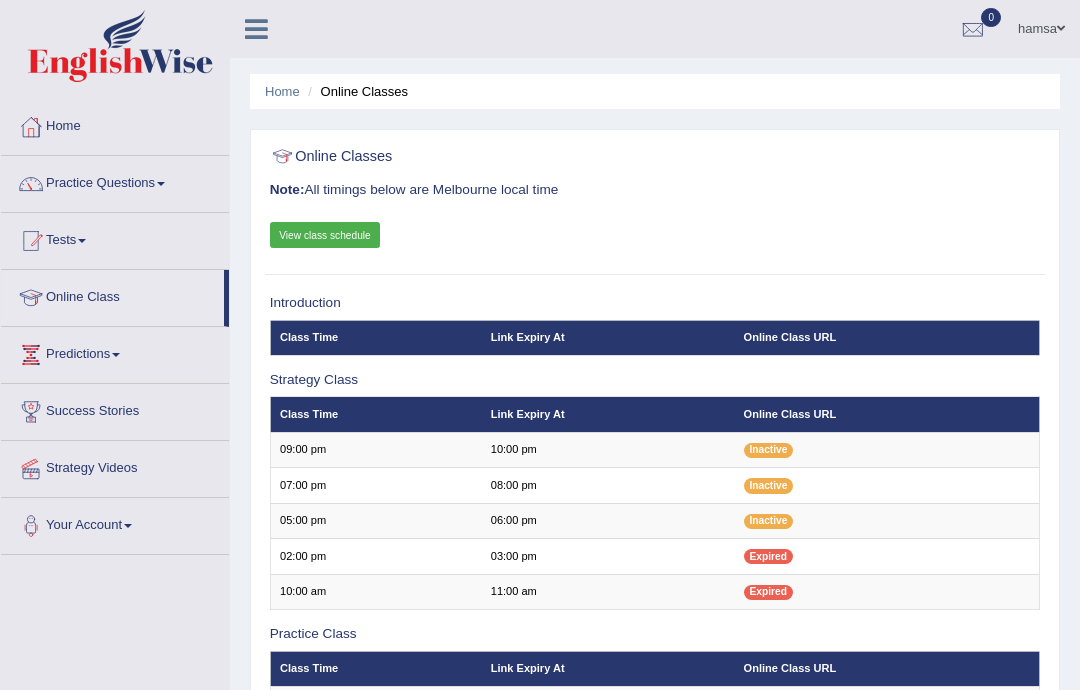 click on "Tests" at bounding box center [115, 238] 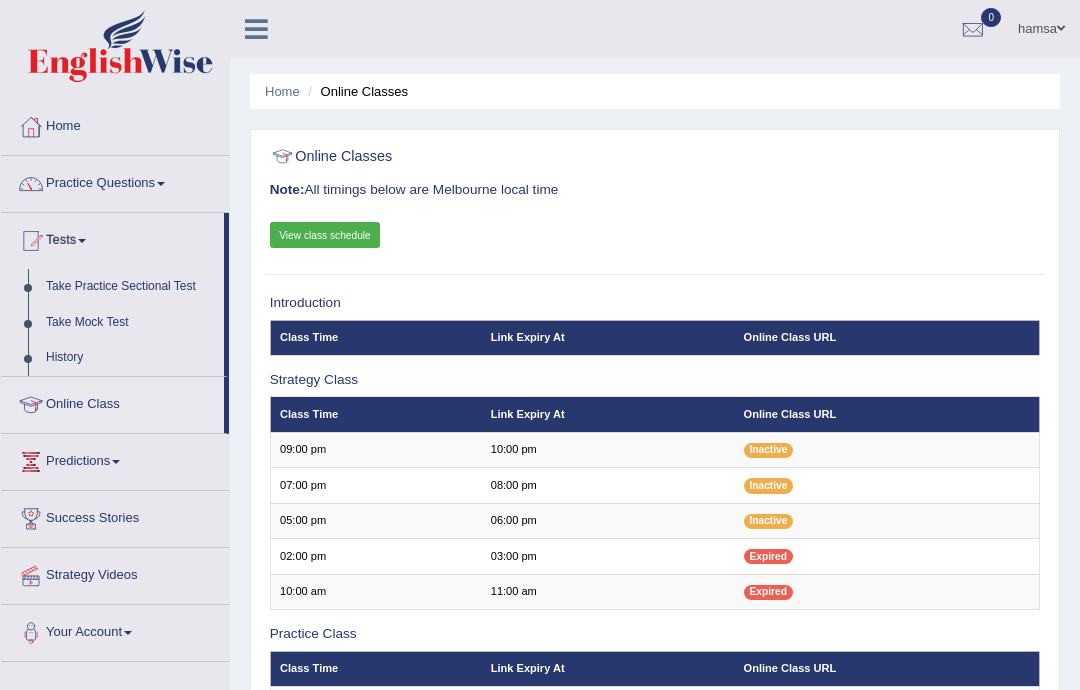 click at bounding box center [540, 345] 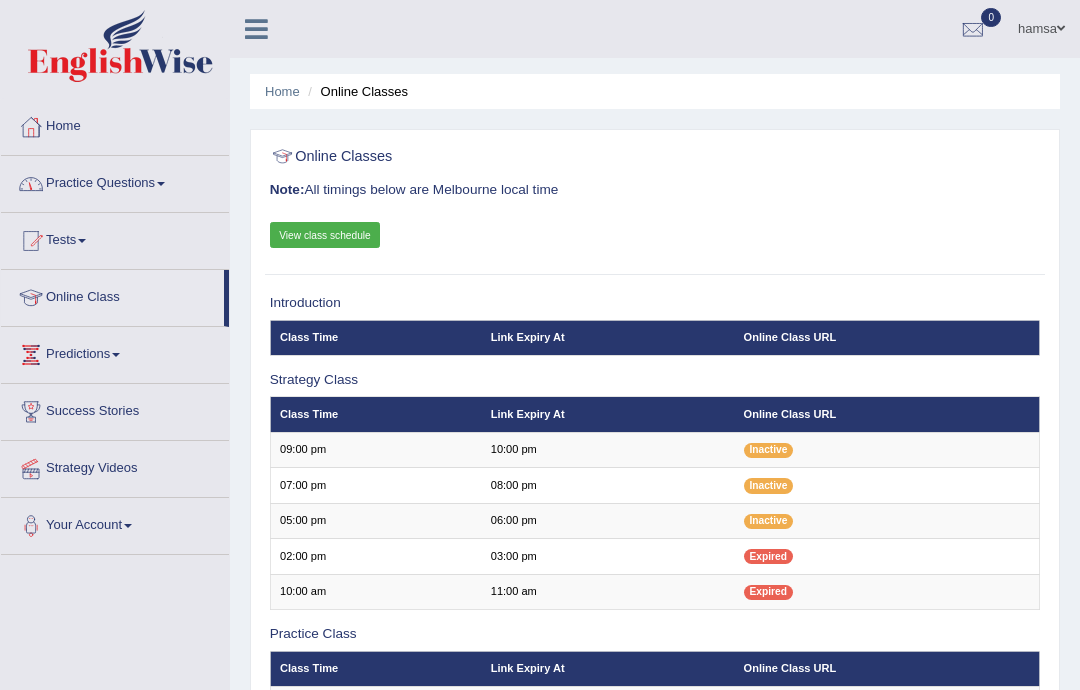 click on "Practice Questions" at bounding box center [115, 181] 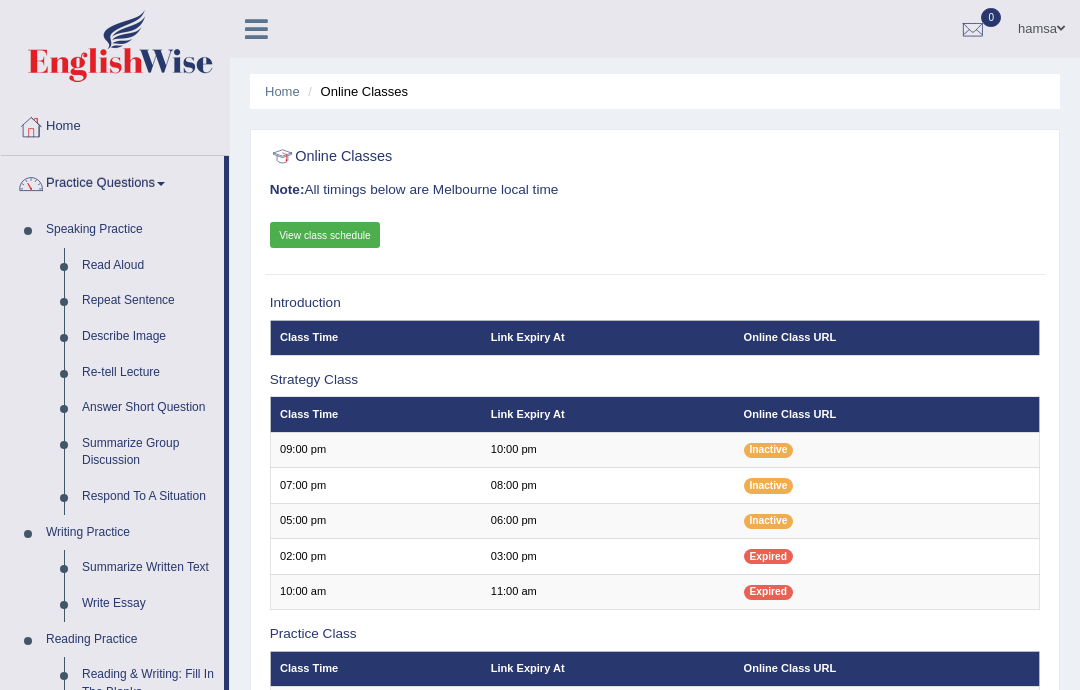click at bounding box center (540, 345) 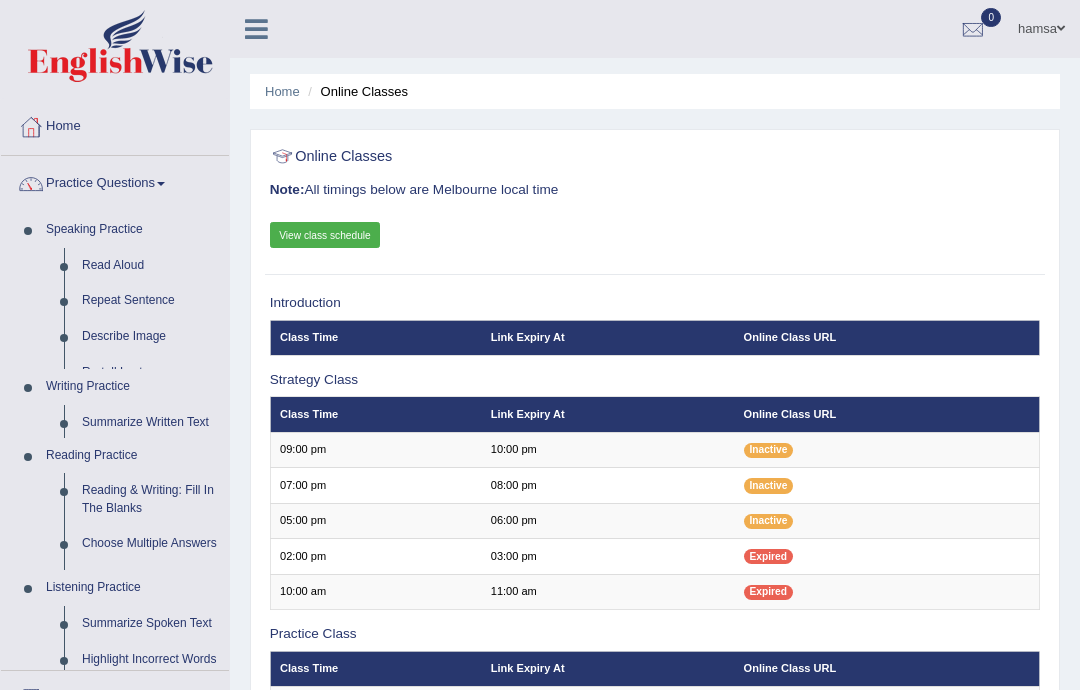 click on "Predictions" at bounding box center (115, 810) 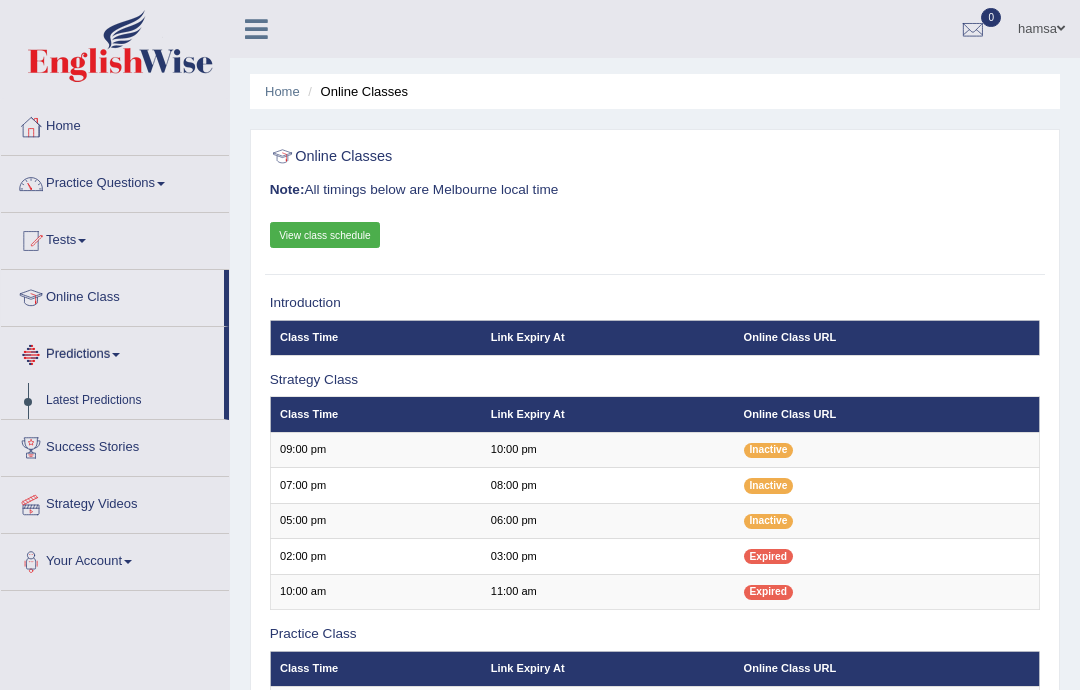 click at bounding box center (540, 345) 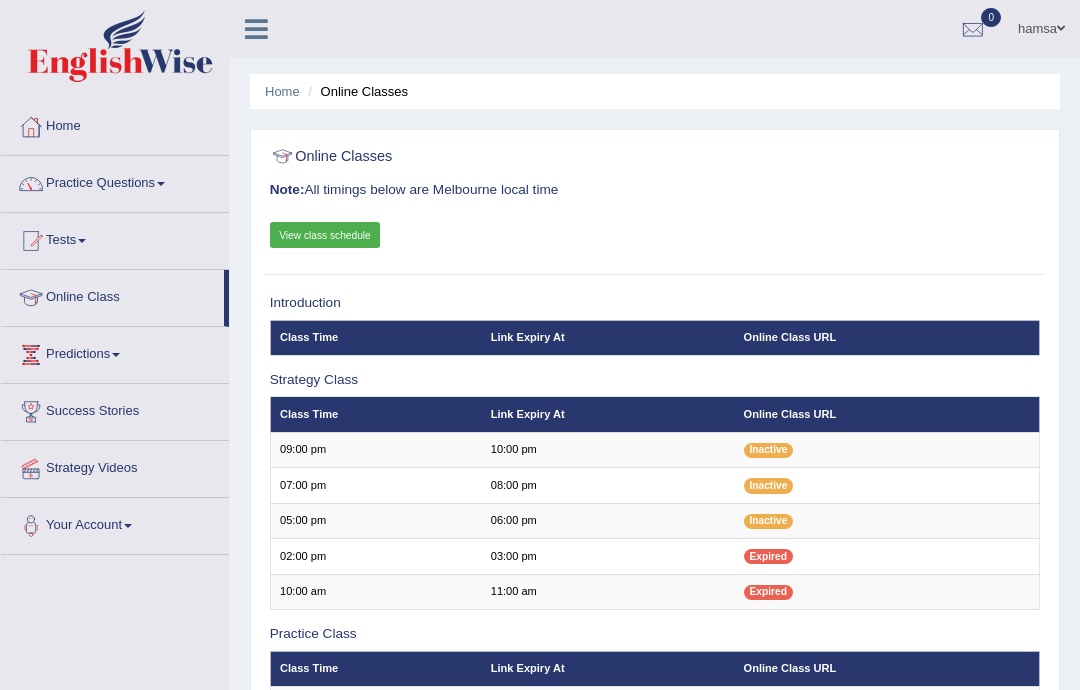 click on "Practice Questions" at bounding box center (115, 181) 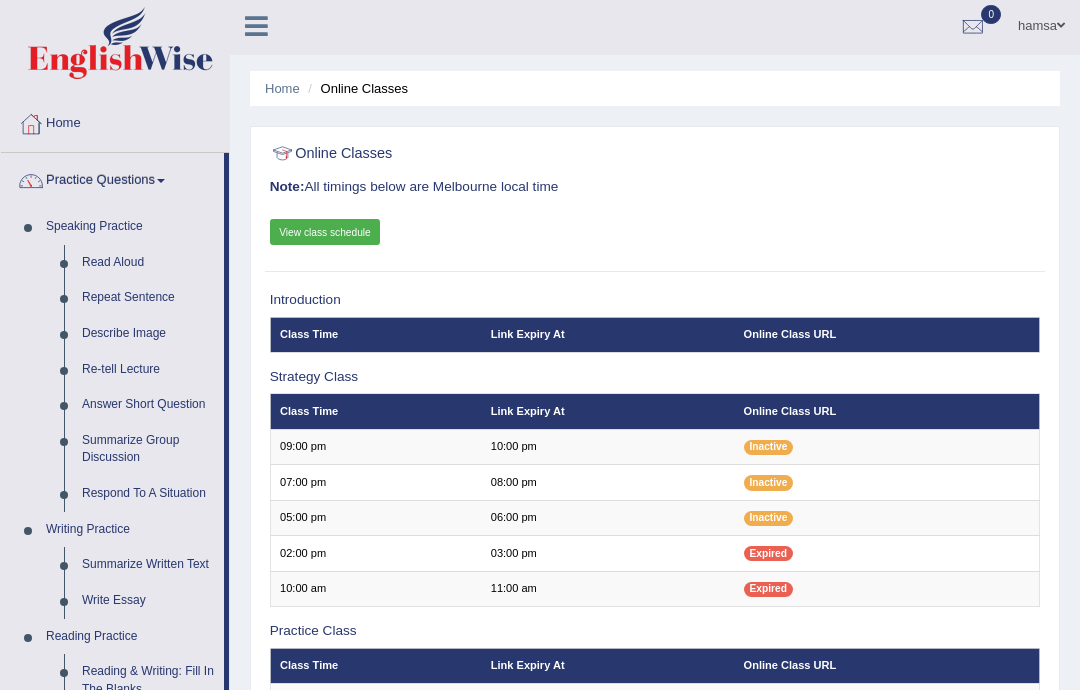 scroll, scrollTop: 0, scrollLeft: 0, axis: both 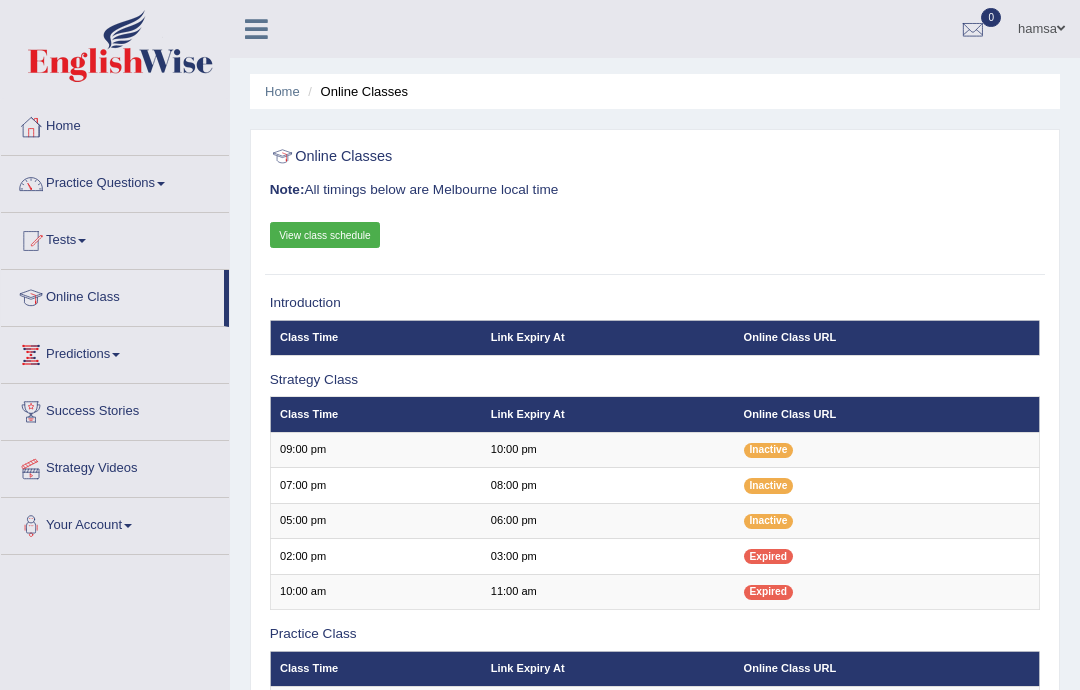 click on "View class schedule" at bounding box center [325, 235] 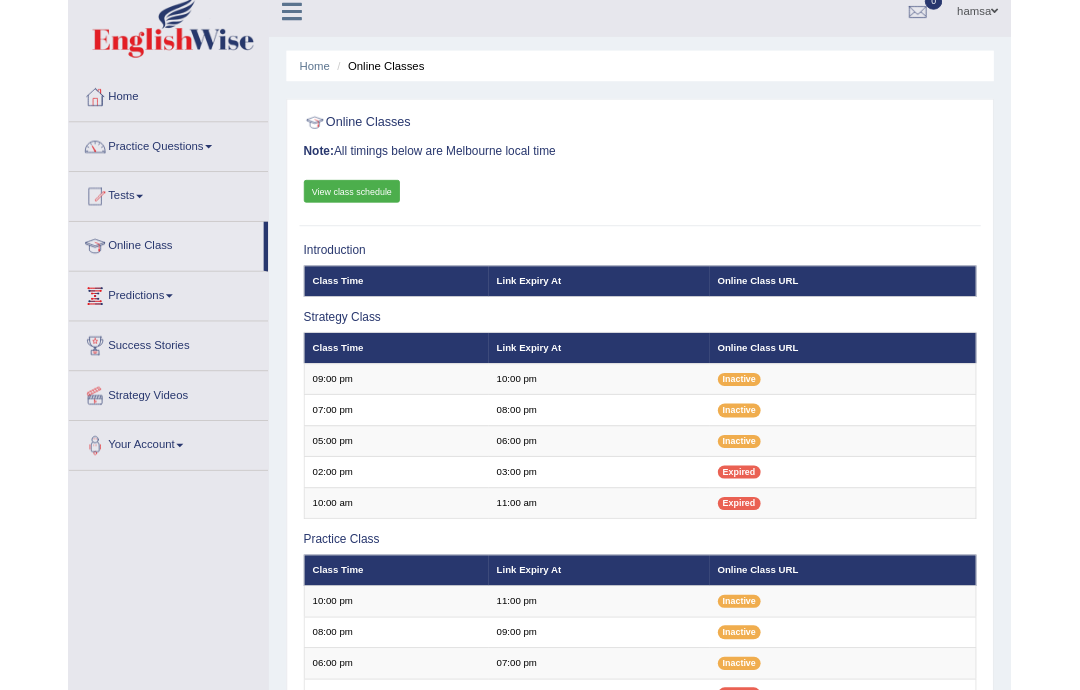 scroll, scrollTop: 0, scrollLeft: 0, axis: both 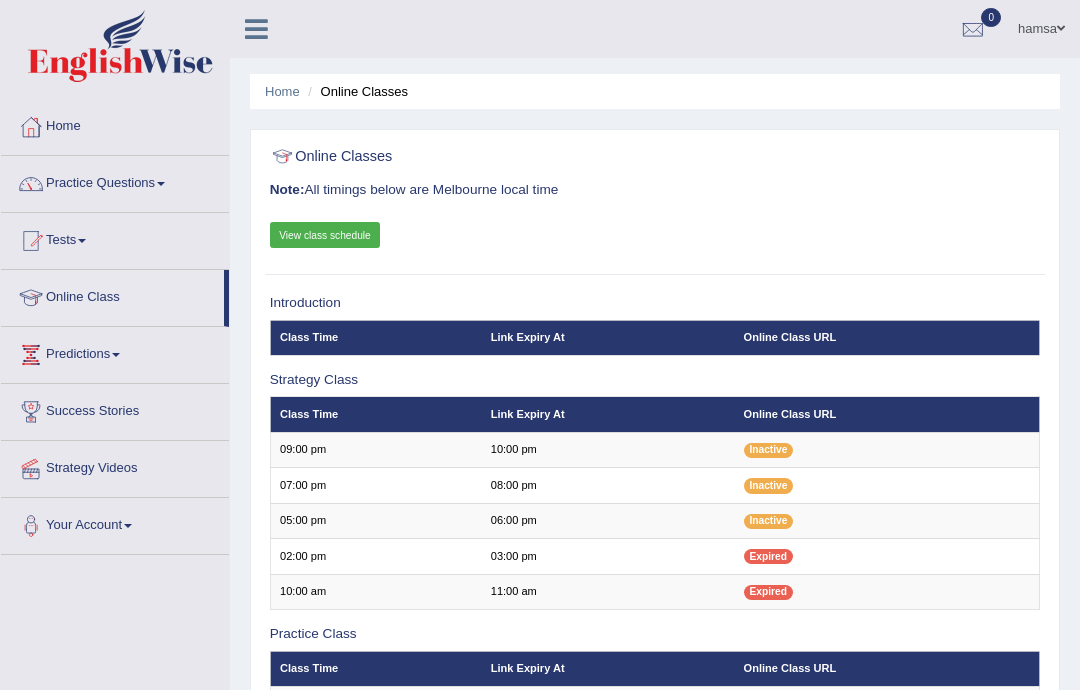 click on "Practice Questions" at bounding box center (115, 181) 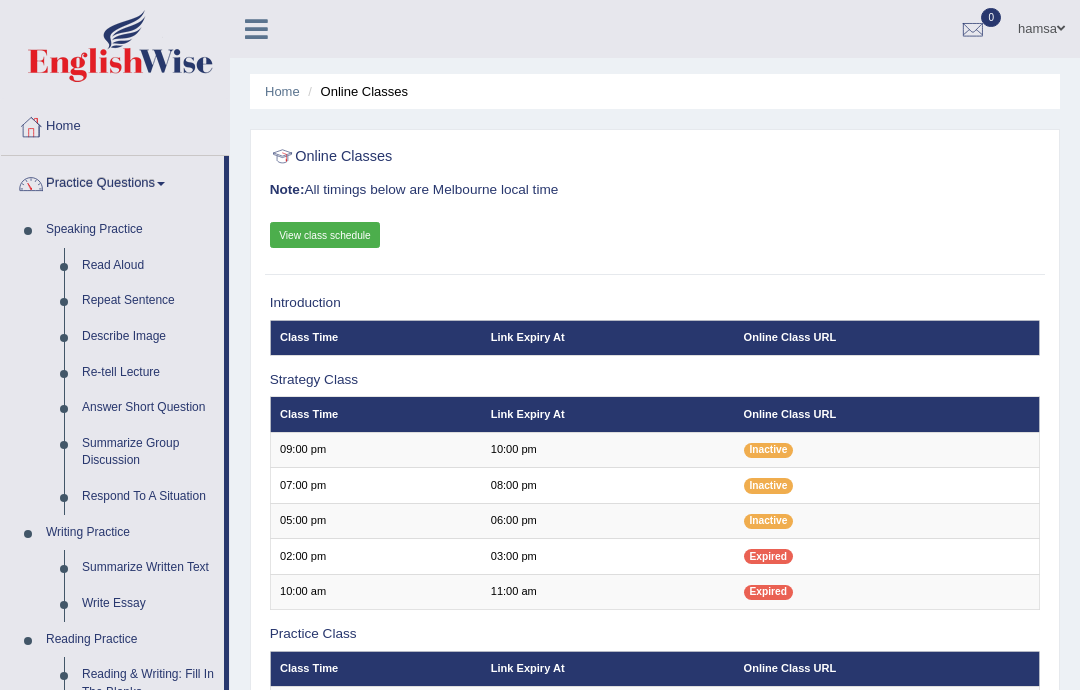 click at bounding box center [540, 345] 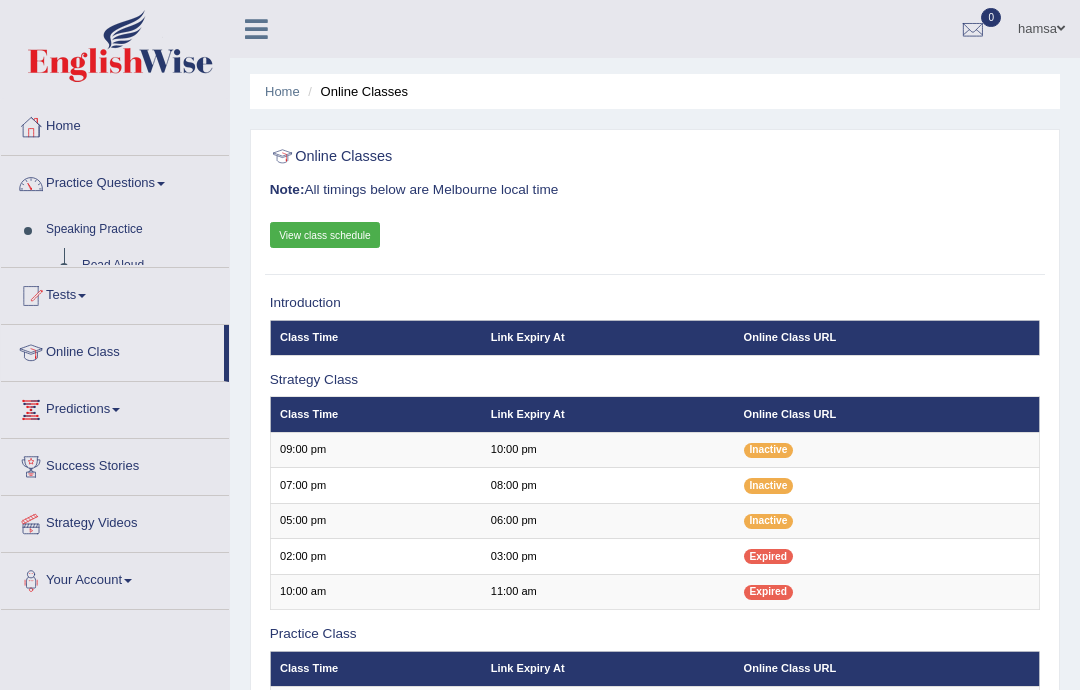 click on "Predictions" at bounding box center [115, 407] 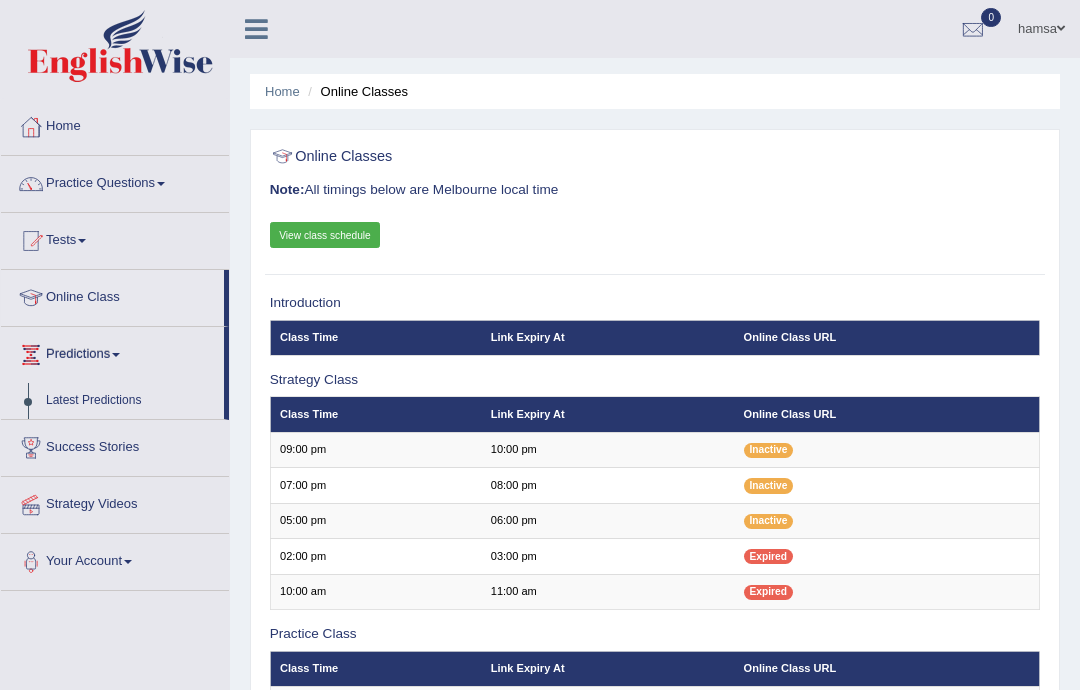 click at bounding box center [540, 345] 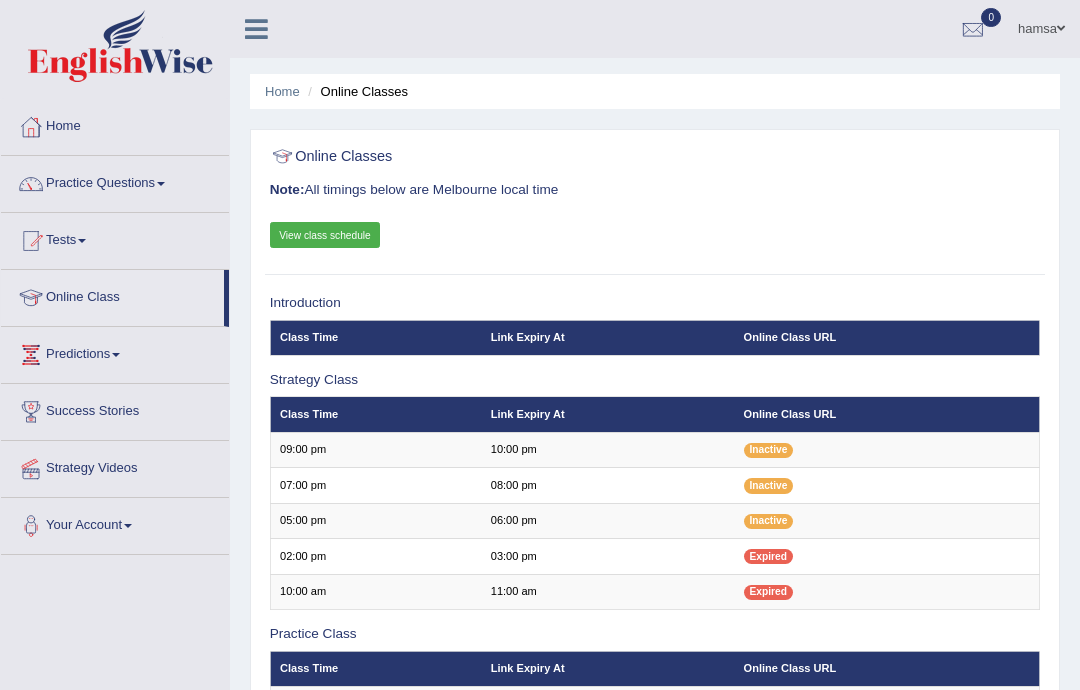 click on "View class schedule" at bounding box center (325, 235) 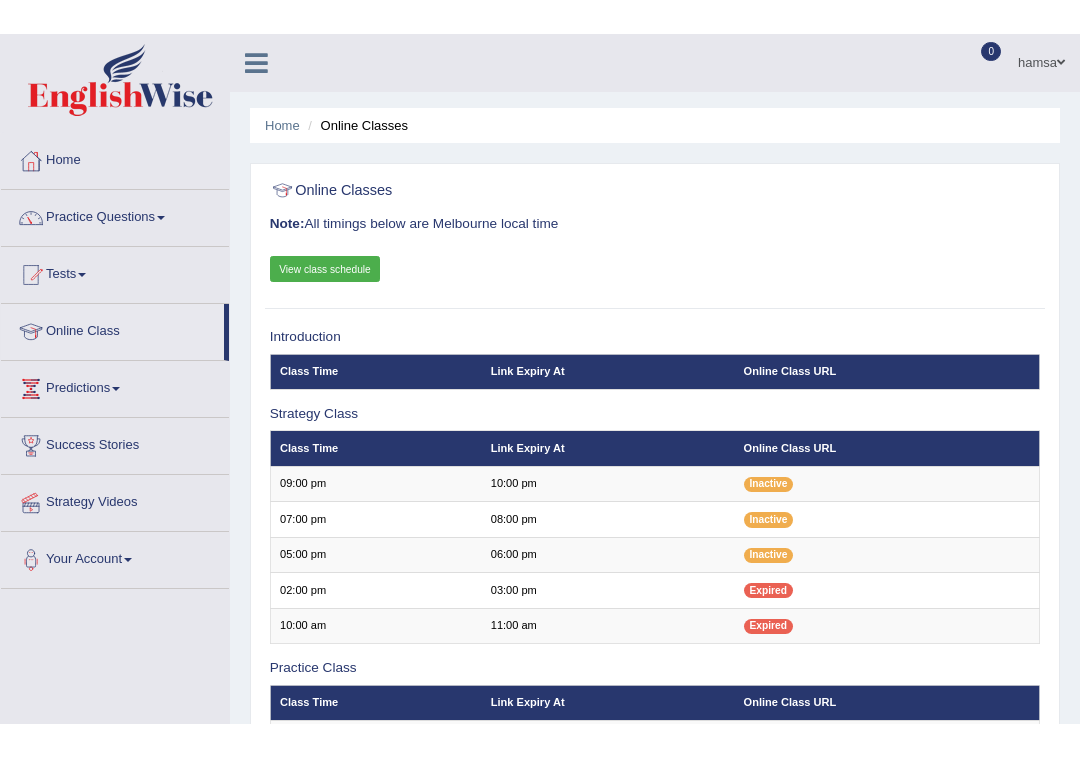 scroll, scrollTop: 0, scrollLeft: 0, axis: both 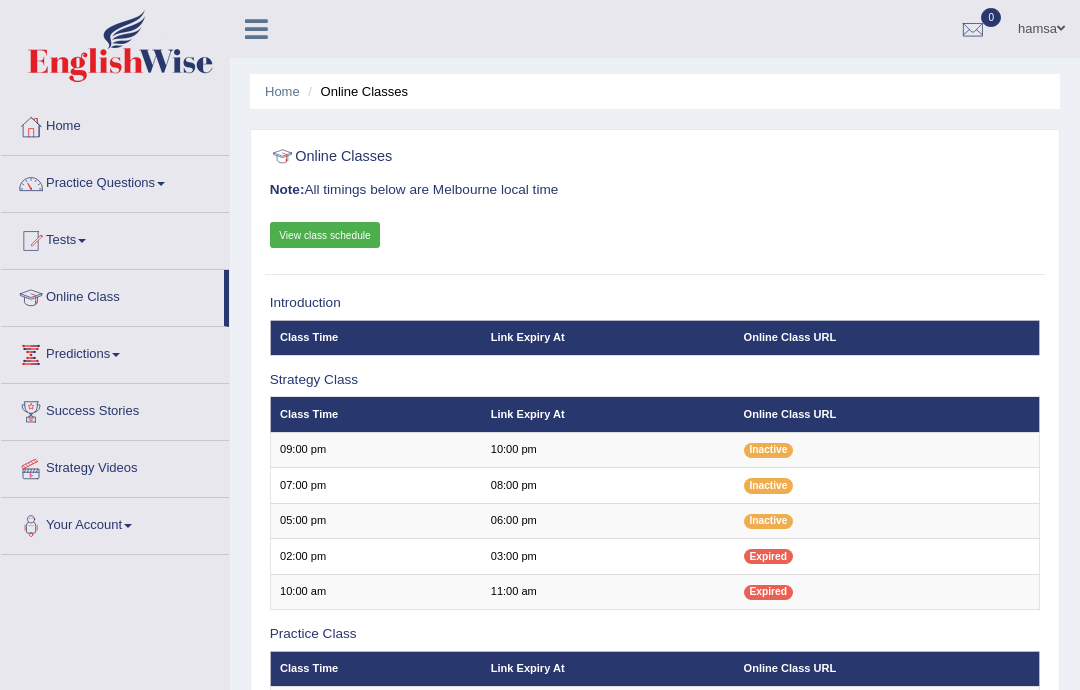 click on "Practice Questions" at bounding box center [115, 181] 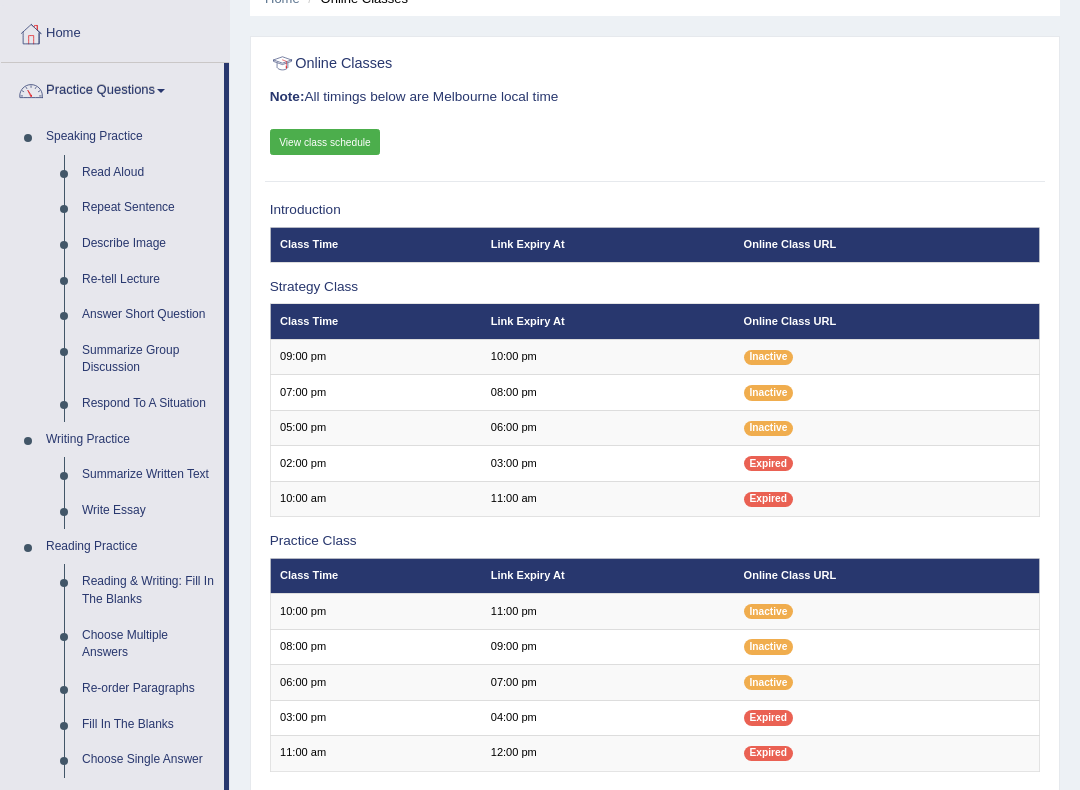 scroll, scrollTop: 100, scrollLeft: 0, axis: vertical 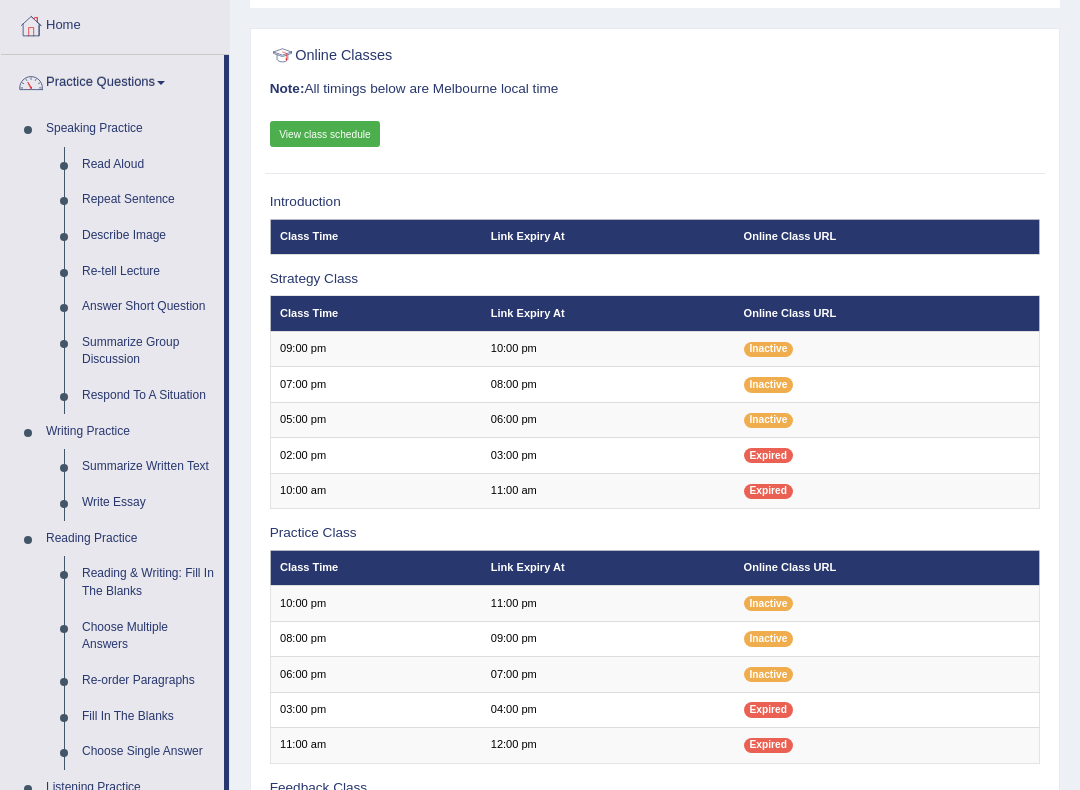 click at bounding box center [540, 395] 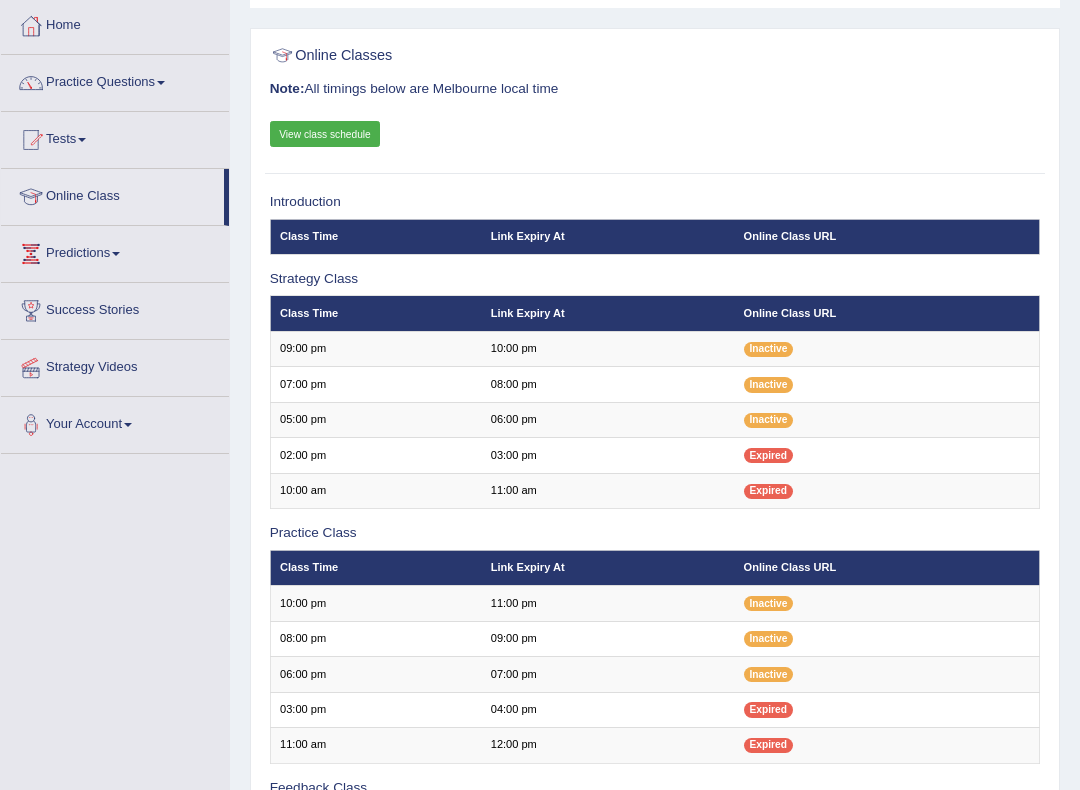 click at bounding box center (31, 83) 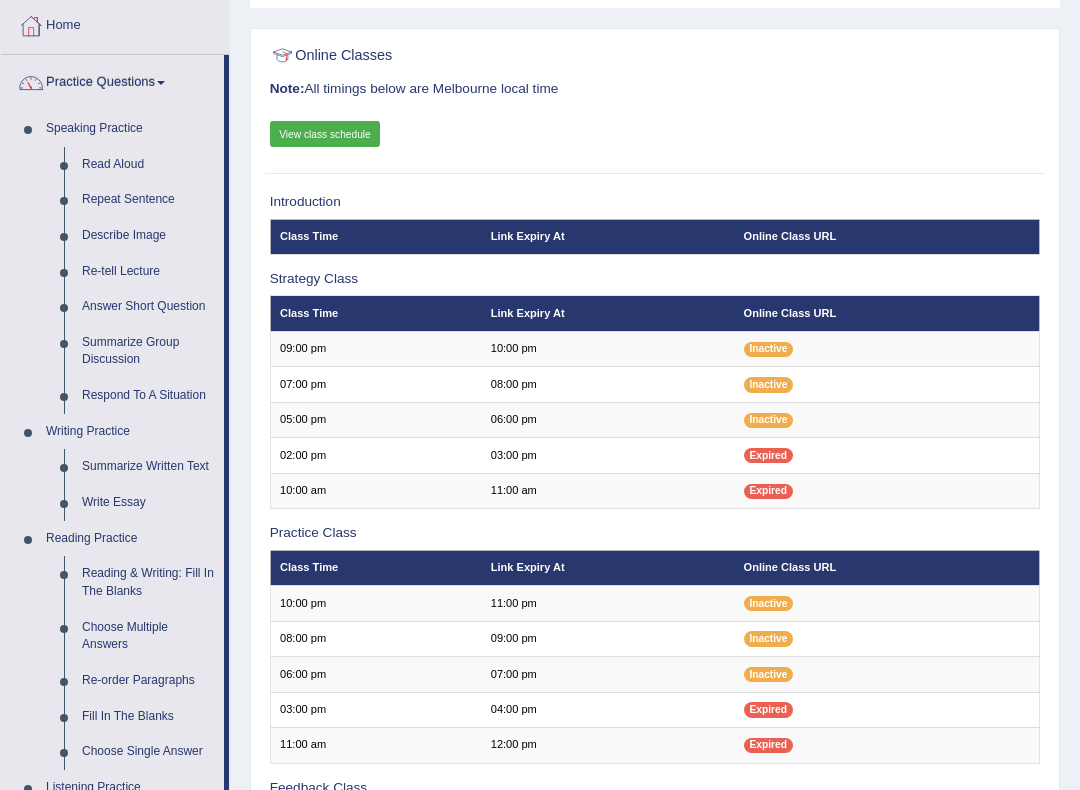 click at bounding box center (540, 395) 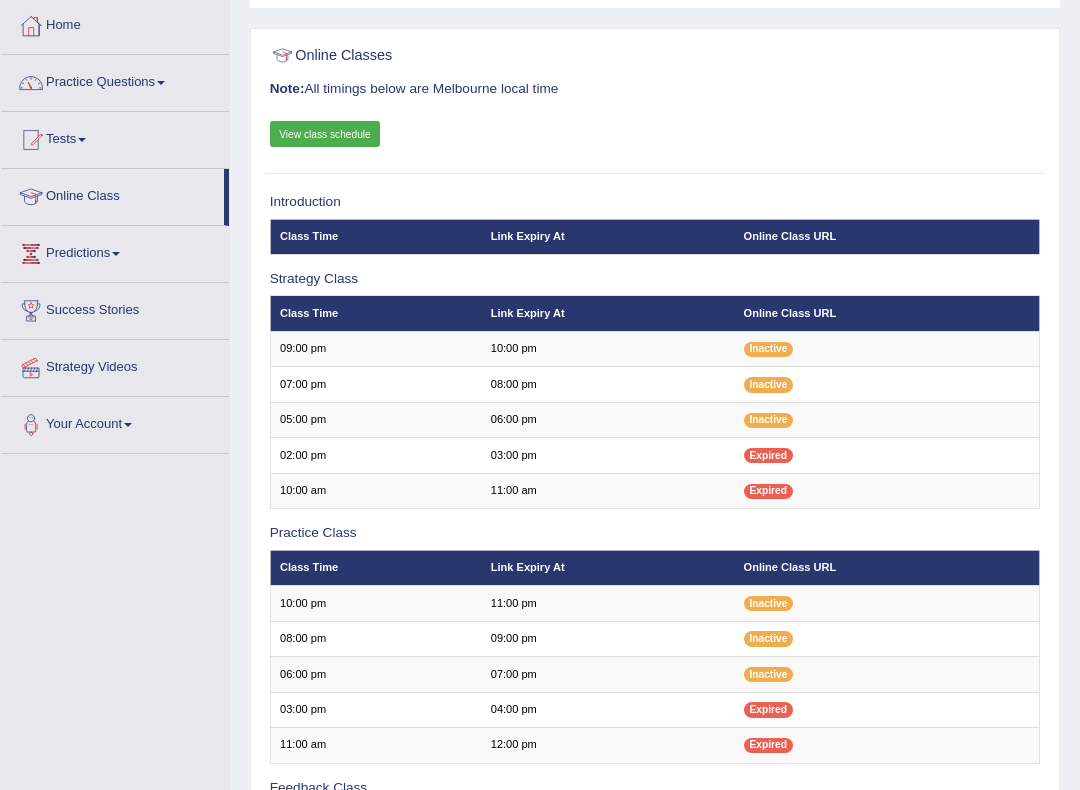 click on "Practice Questions" at bounding box center (115, 80) 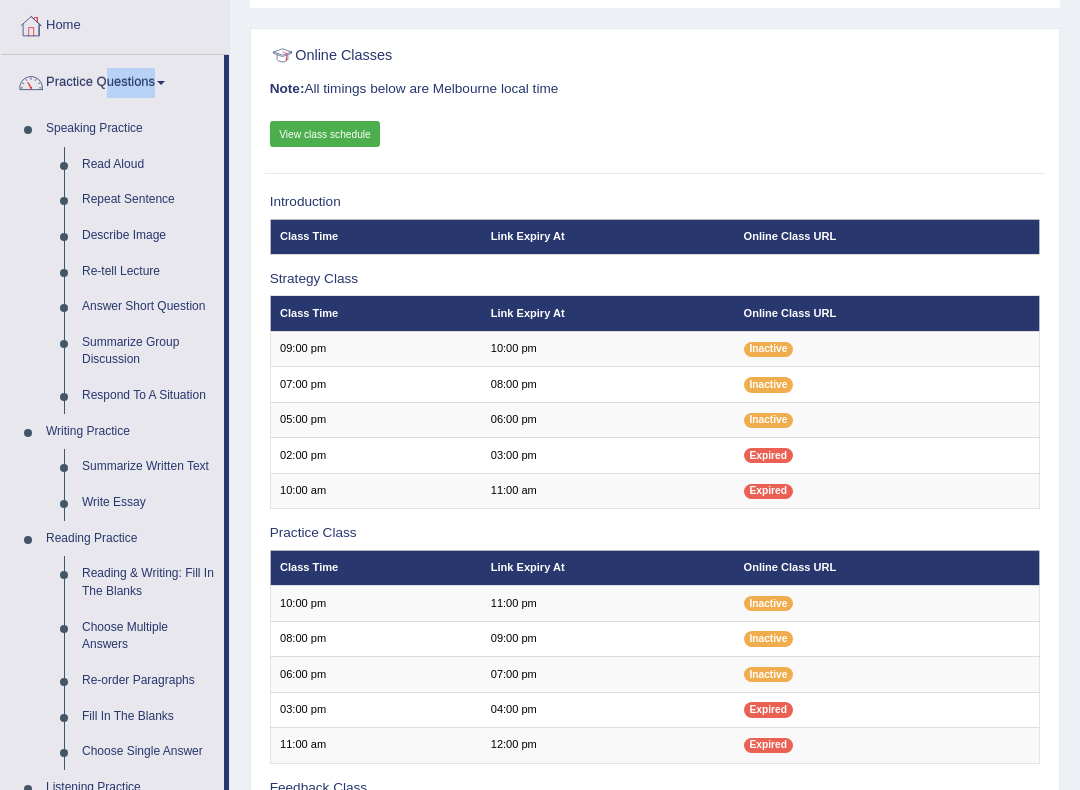 click at bounding box center (540, 395) 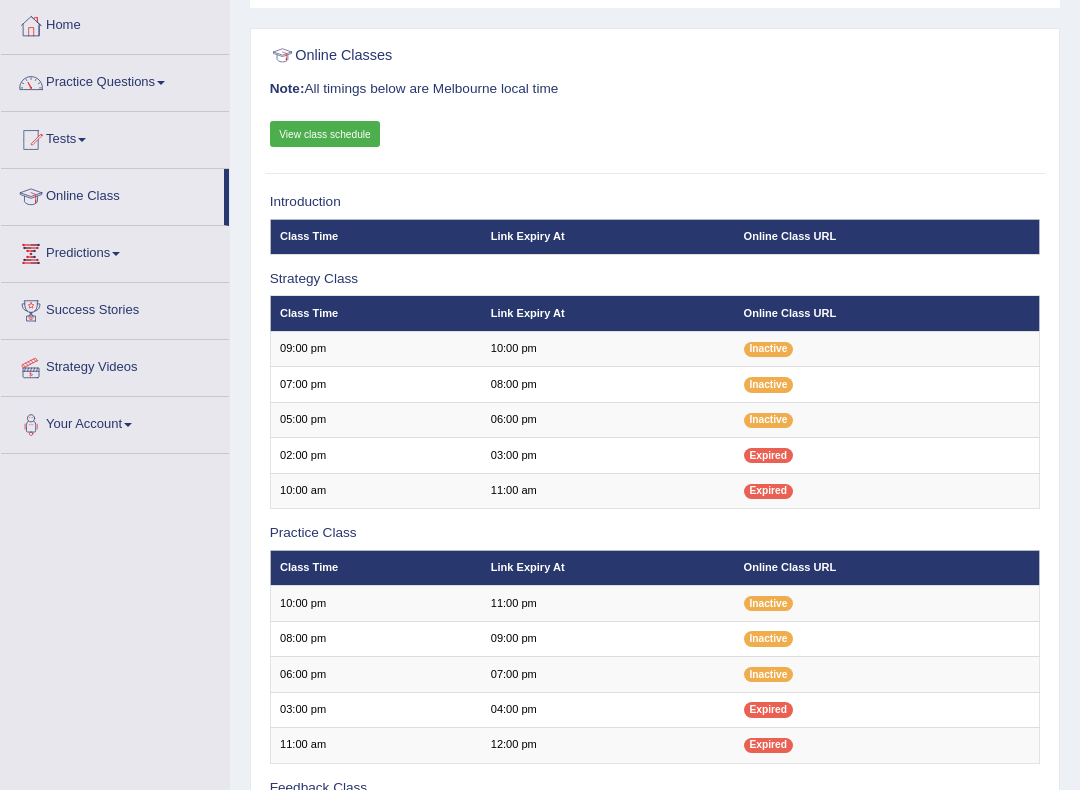 click at bounding box center [31, 83] 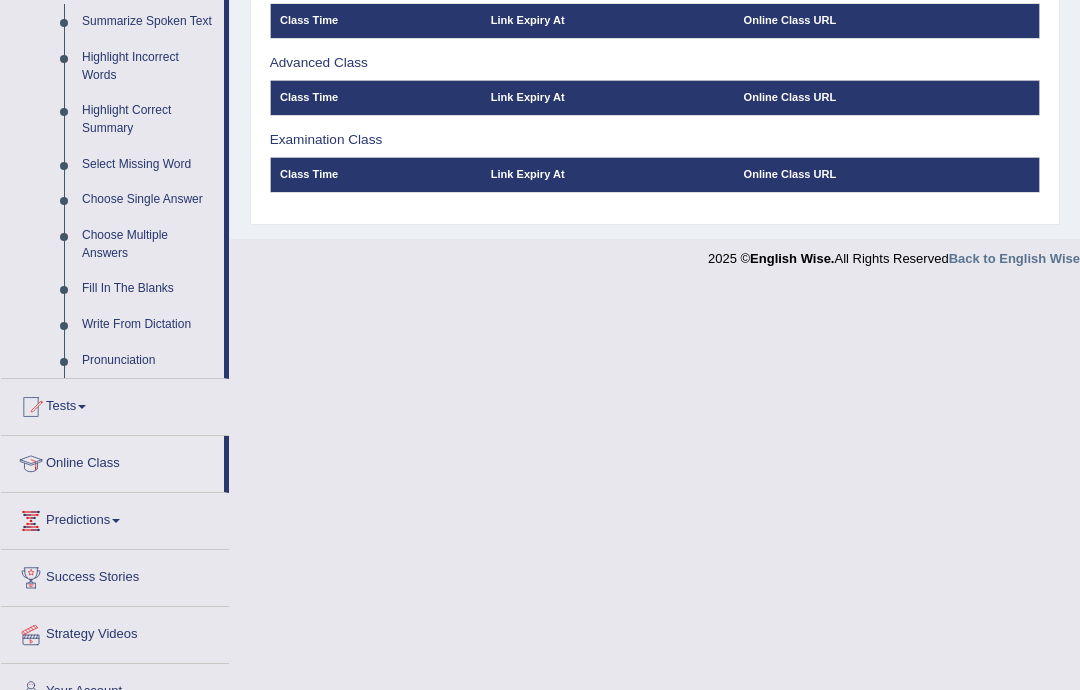 scroll, scrollTop: 930, scrollLeft: 0, axis: vertical 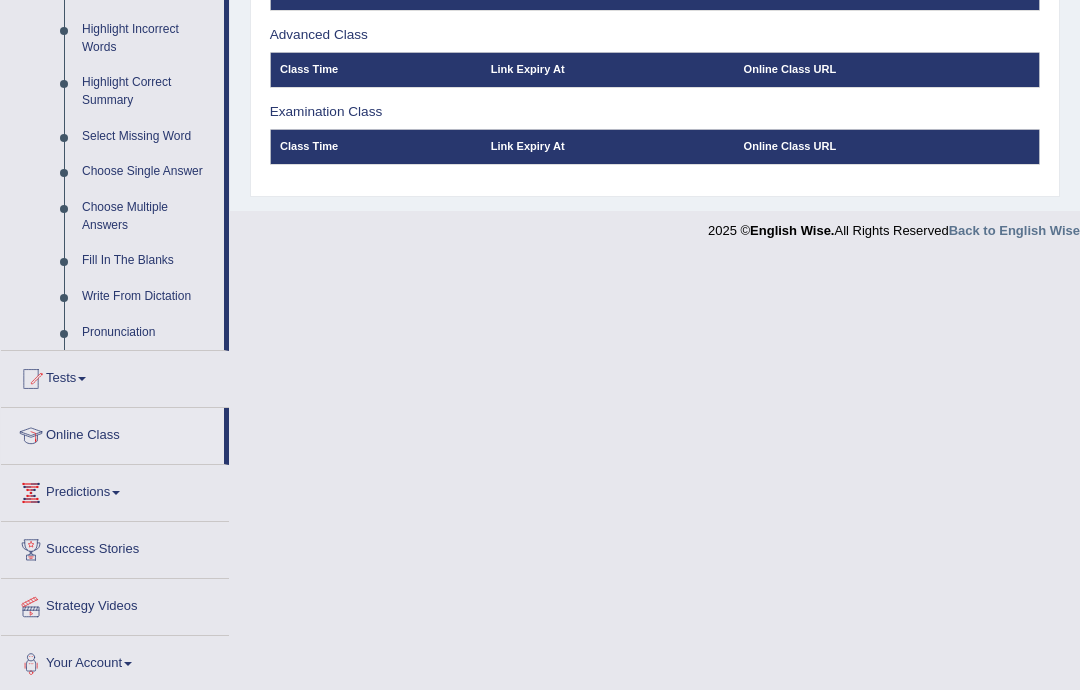 click at bounding box center (540, 345) 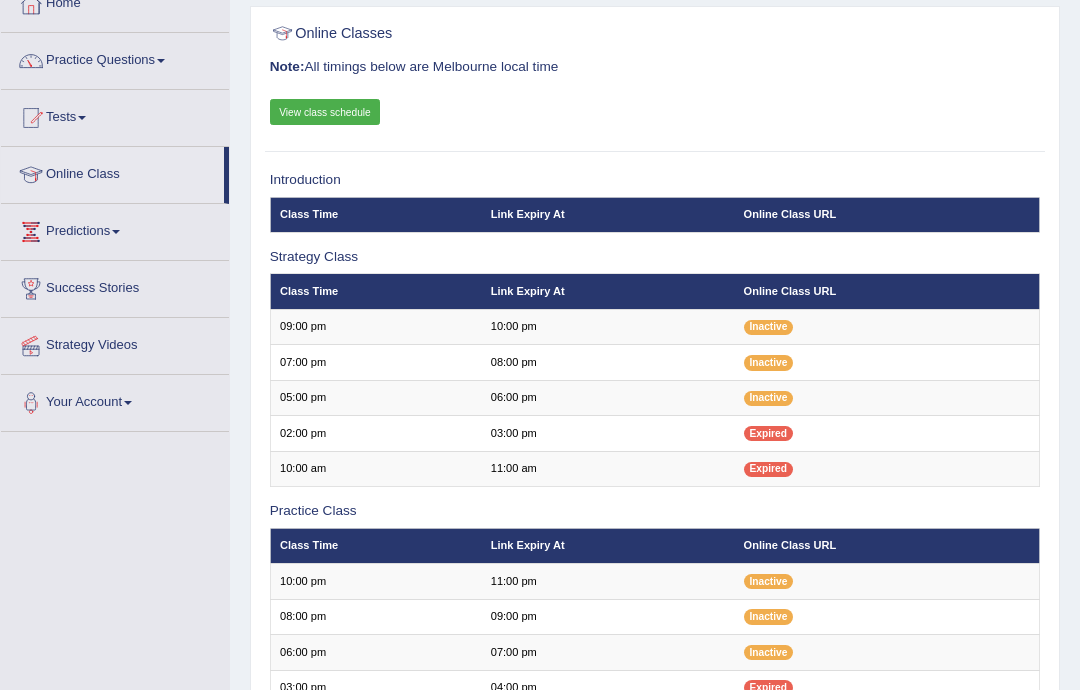 scroll, scrollTop: 0, scrollLeft: 0, axis: both 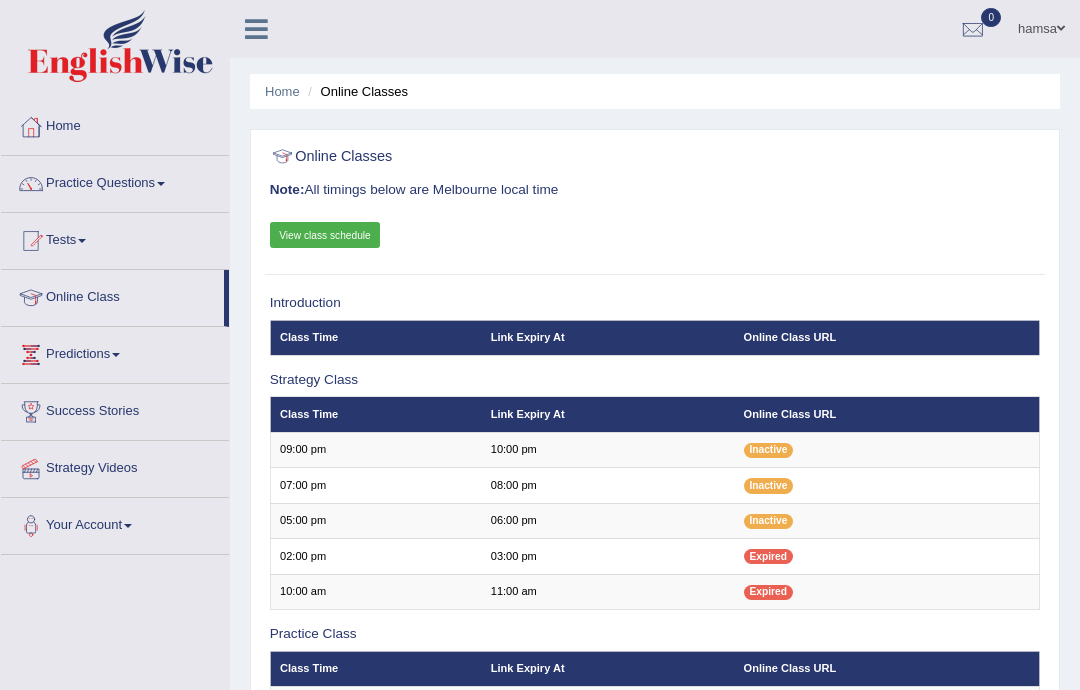 click on "Your Account" at bounding box center [115, 523] 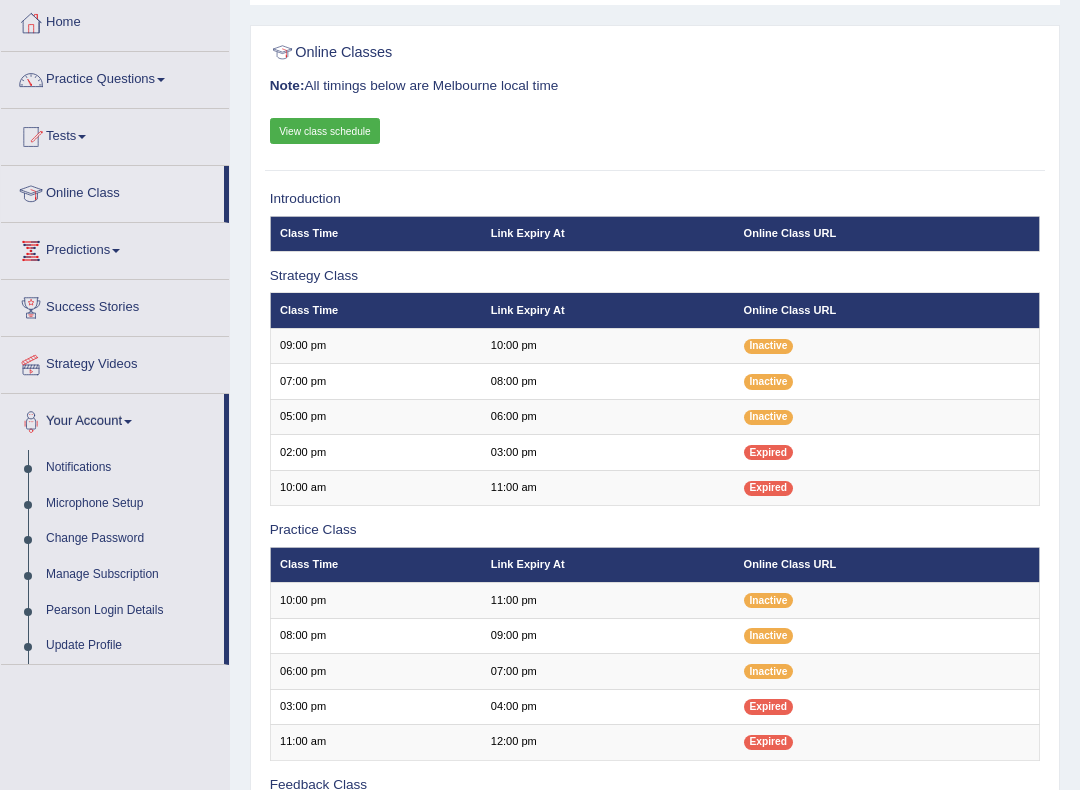 scroll, scrollTop: 104, scrollLeft: 0, axis: vertical 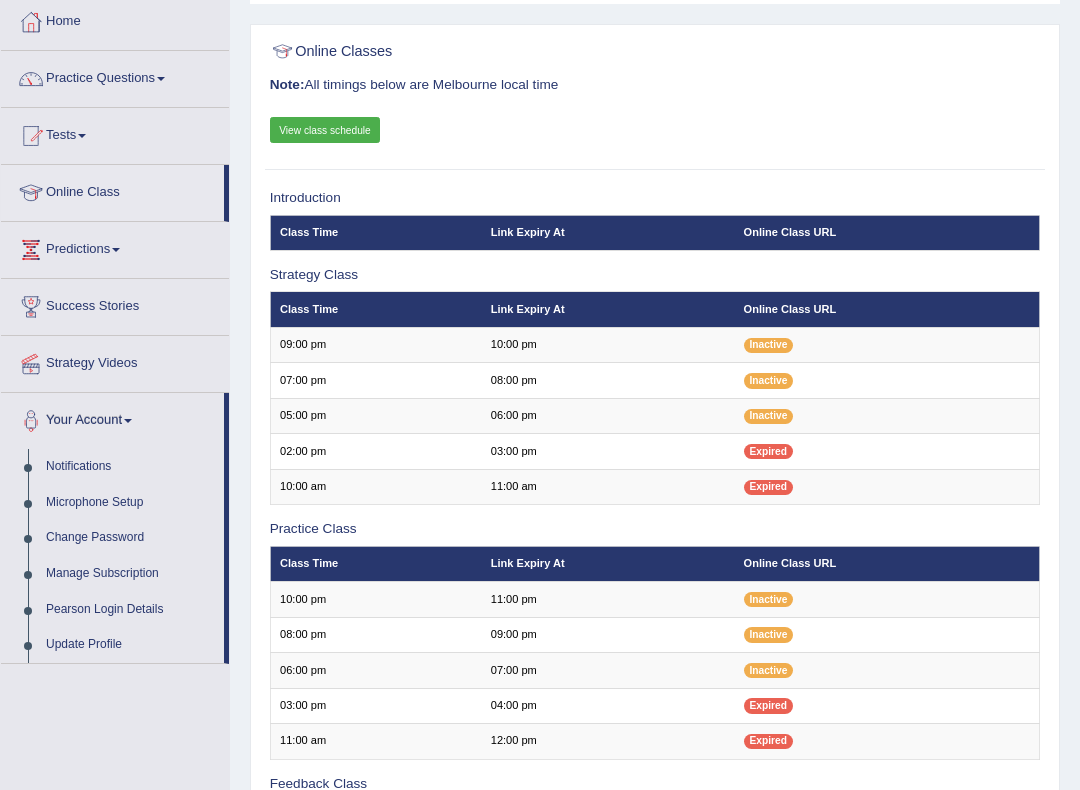 click at bounding box center (540, 395) 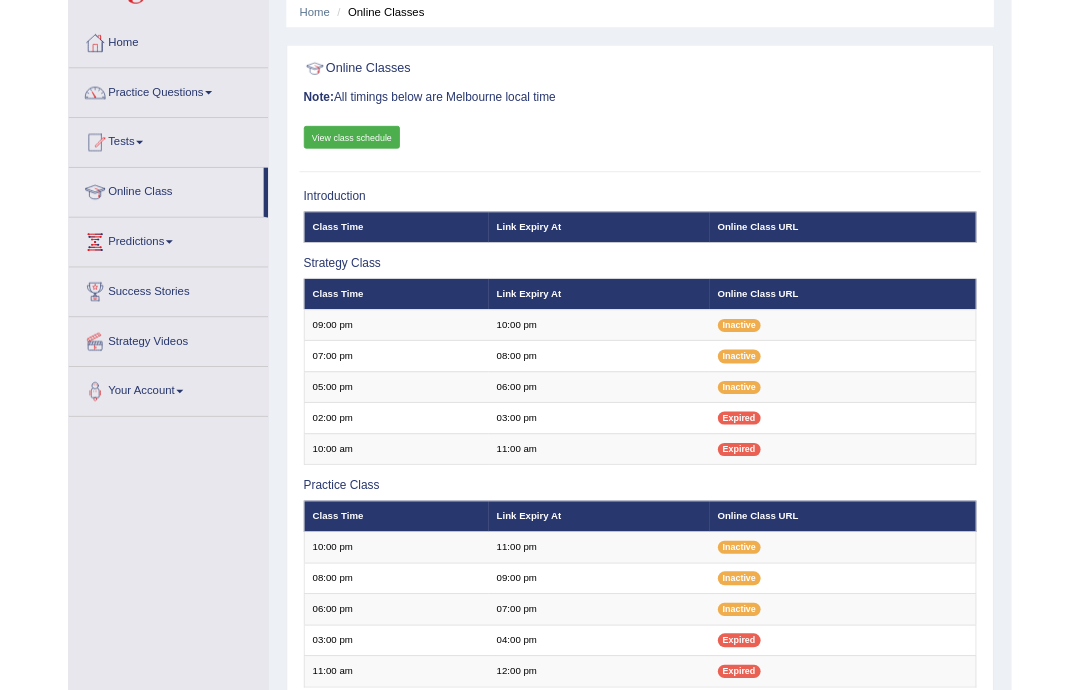 scroll, scrollTop: 0, scrollLeft: 0, axis: both 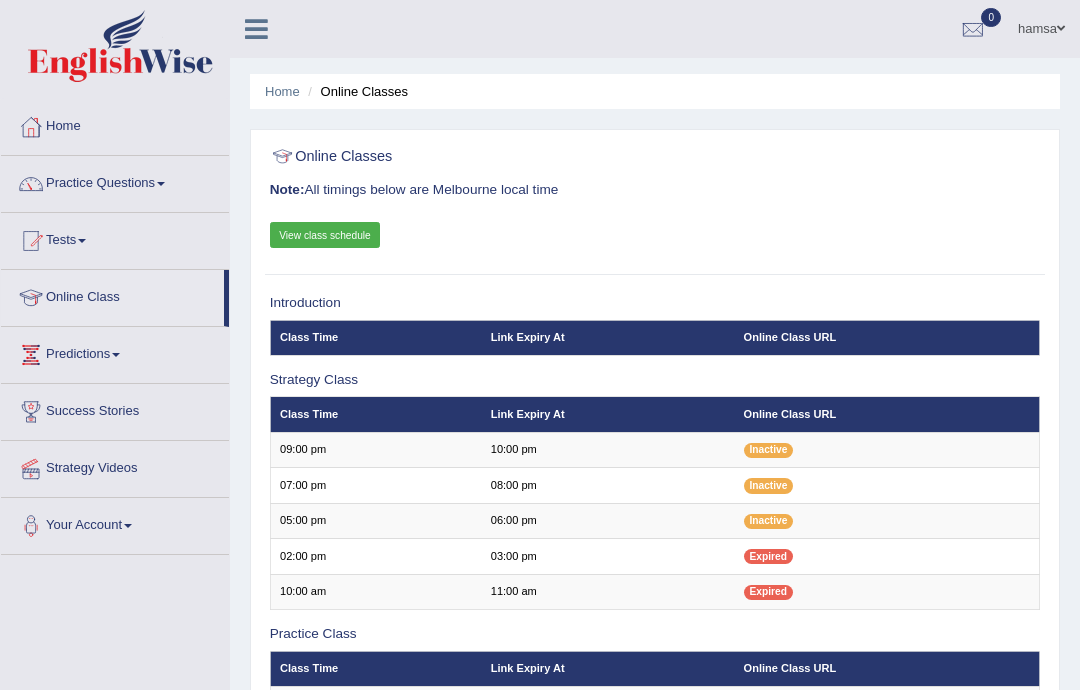click at bounding box center (31, 127) 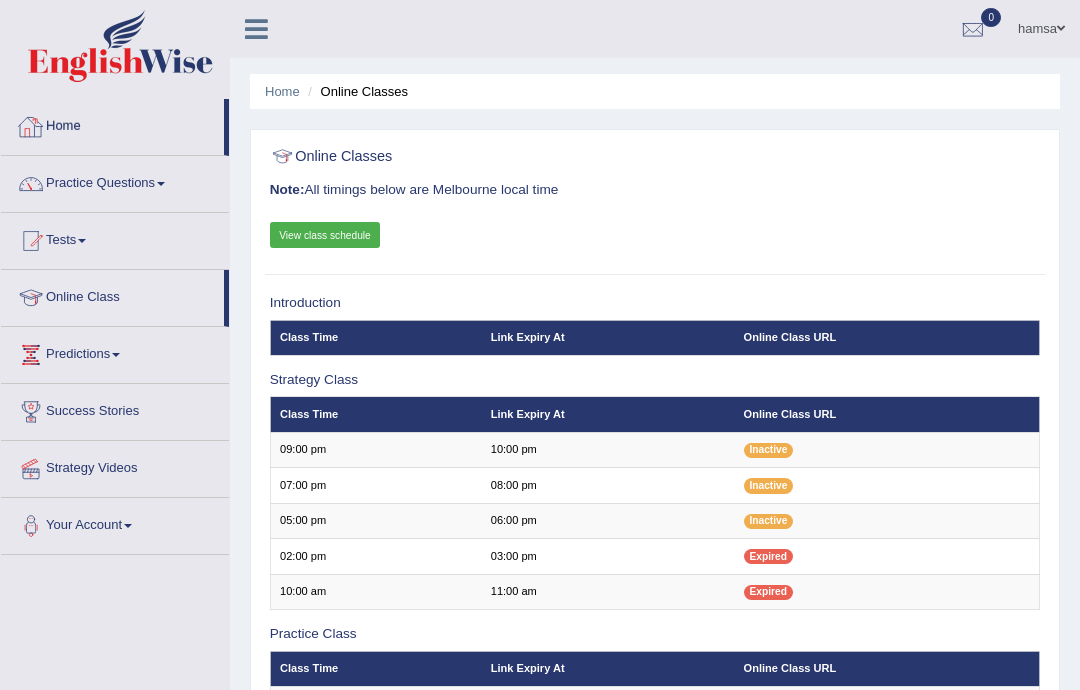 click on "Home" at bounding box center [112, 124] 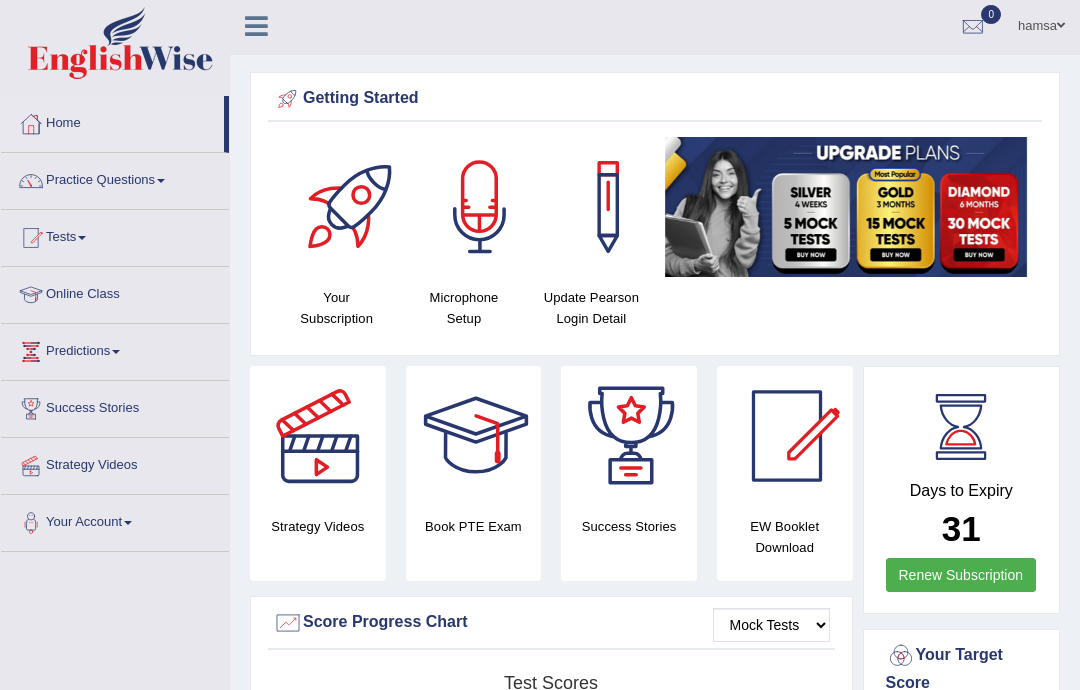 scroll, scrollTop: 0, scrollLeft: 0, axis: both 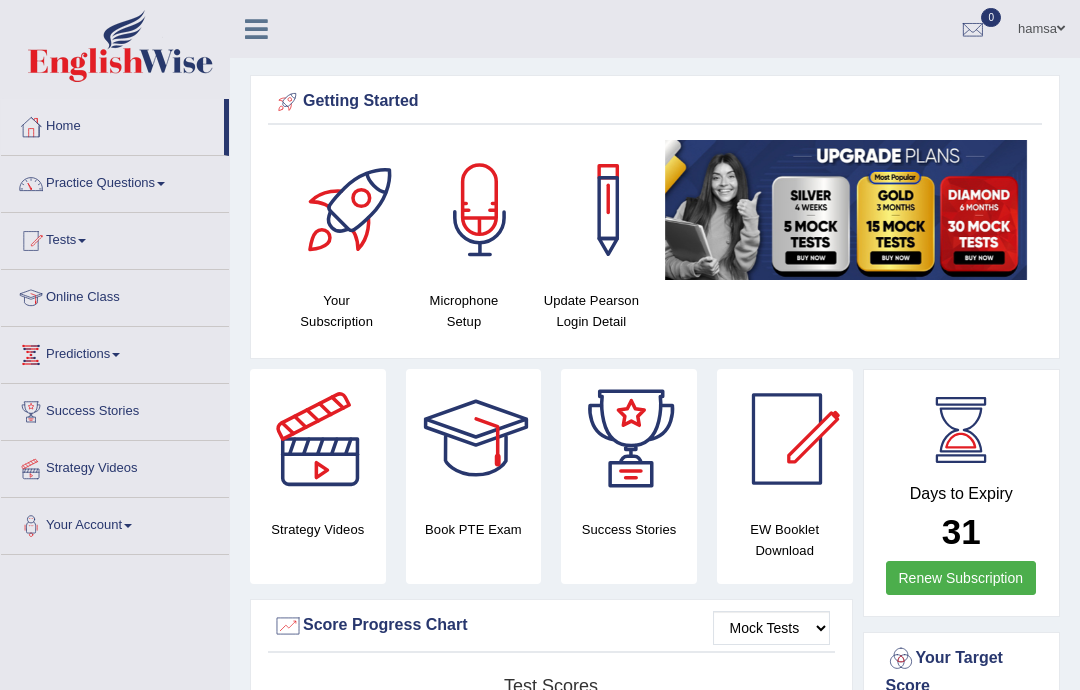 click on "Practice Questions" at bounding box center [115, 181] 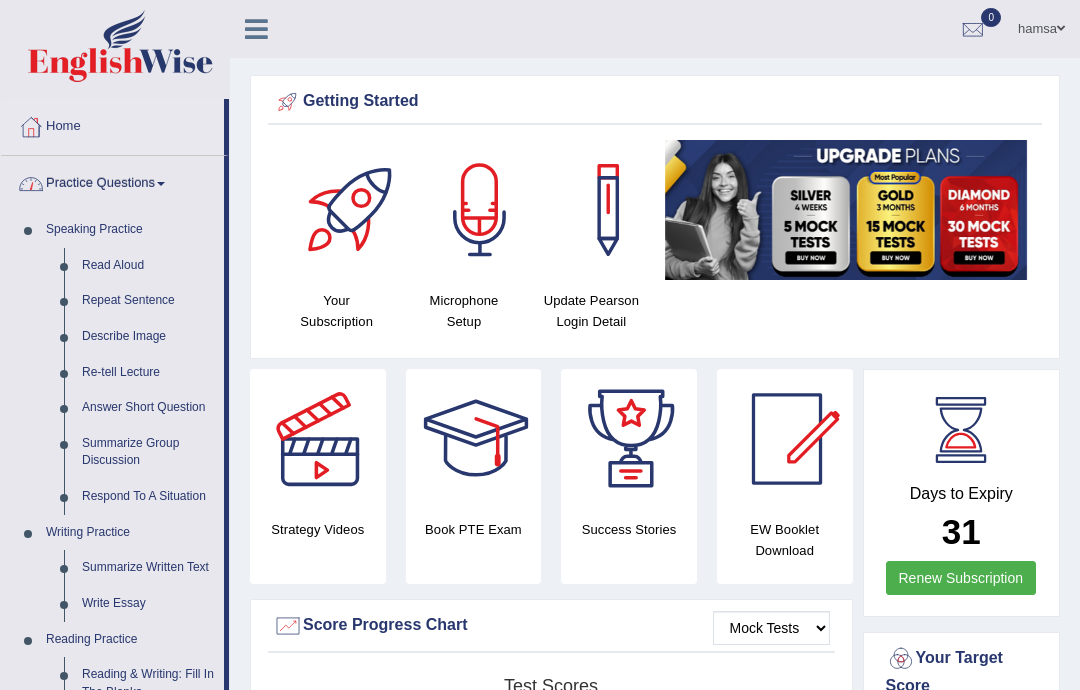 click at bounding box center (540, 345) 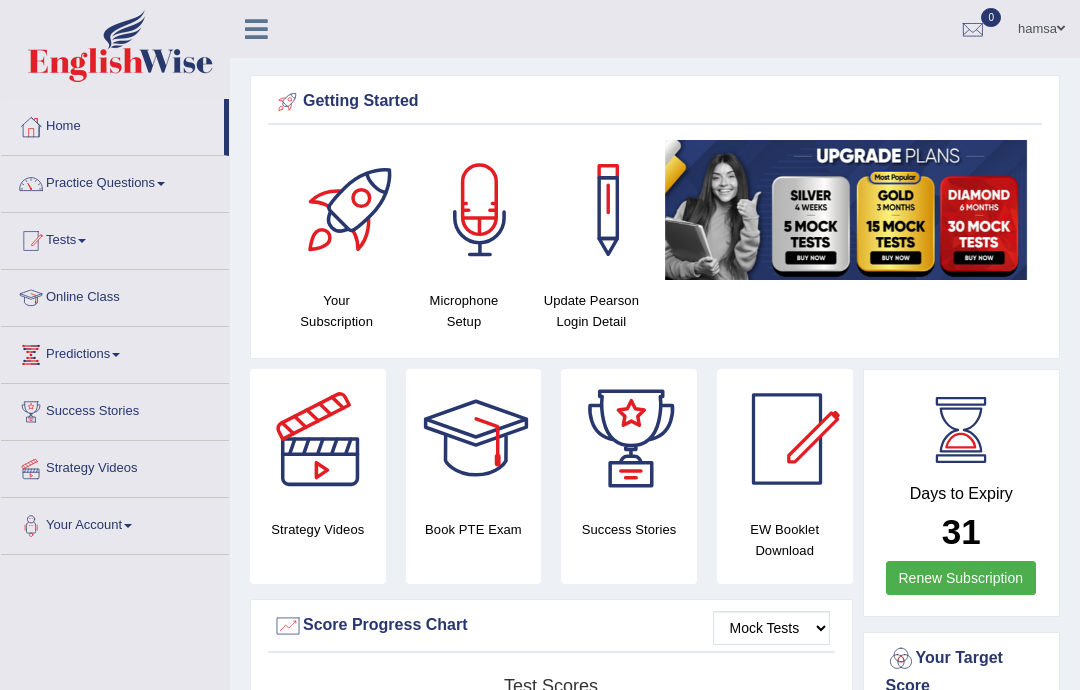 click at bounding box center [31, 241] 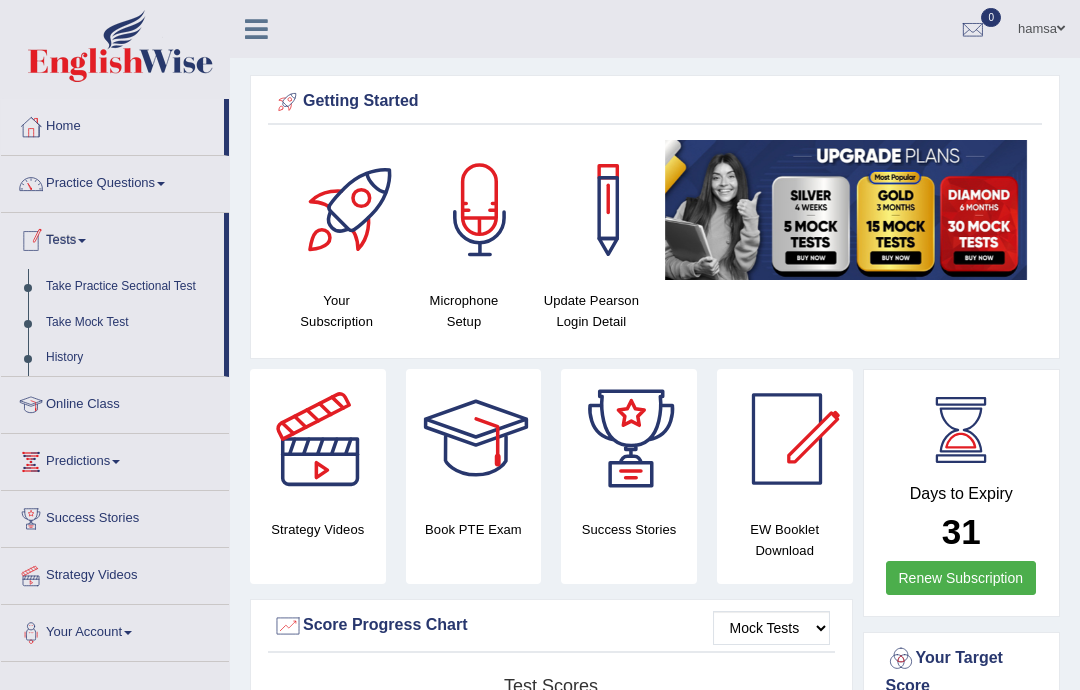 click at bounding box center (540, 345) 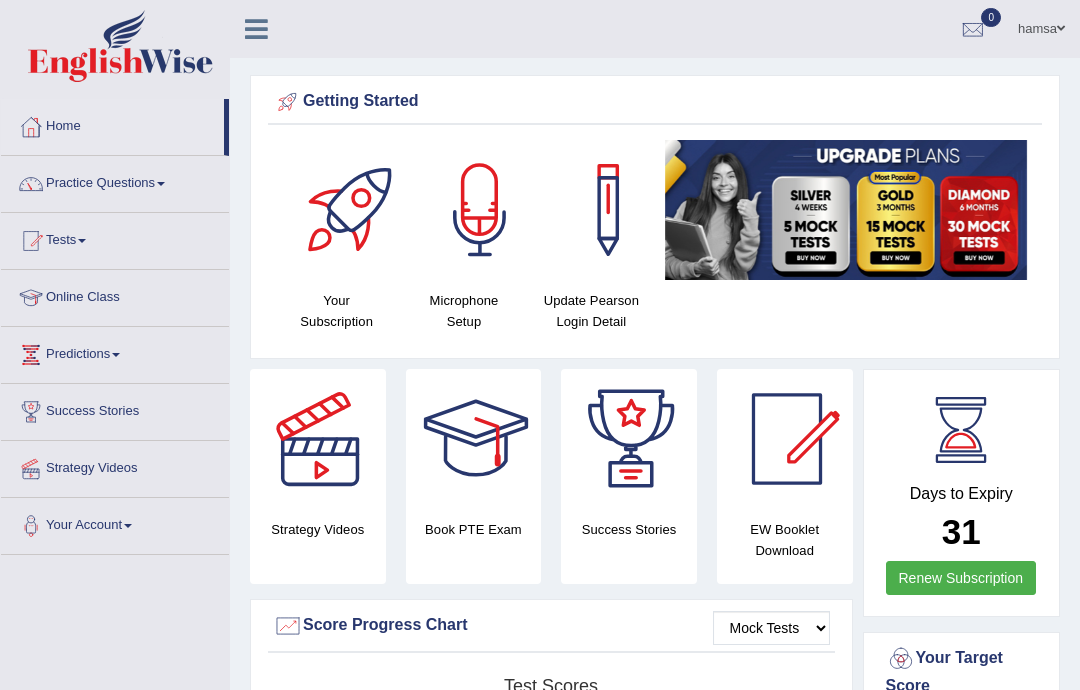 click at bounding box center (31, 184) 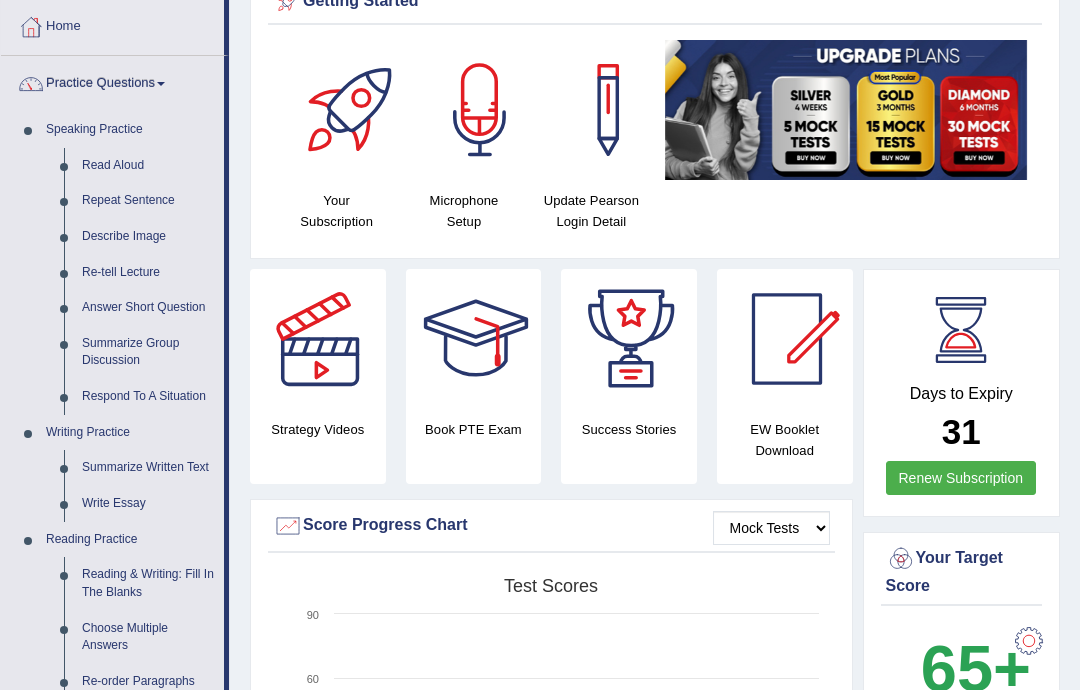 scroll, scrollTop: 95, scrollLeft: 0, axis: vertical 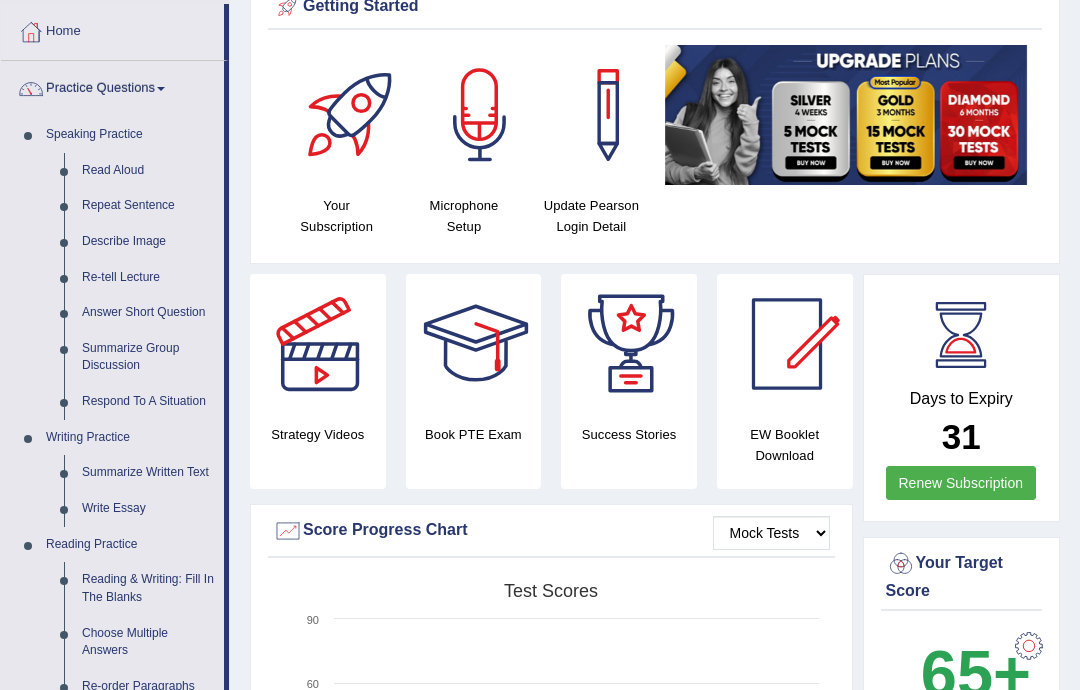 click at bounding box center (540, 345) 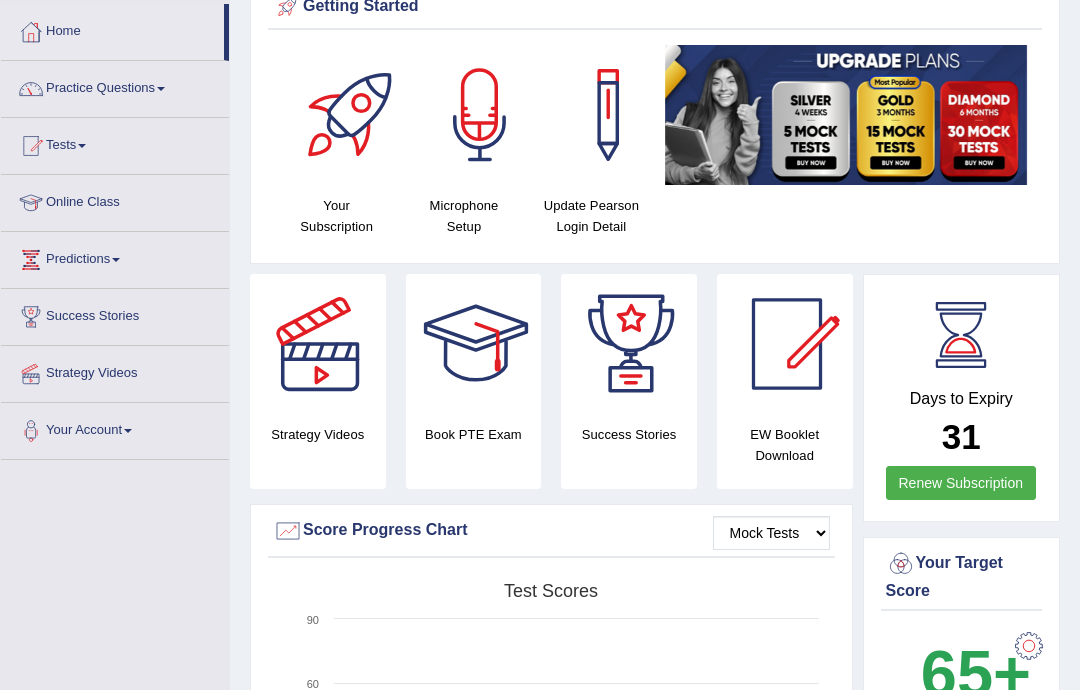 click at bounding box center [31, 89] 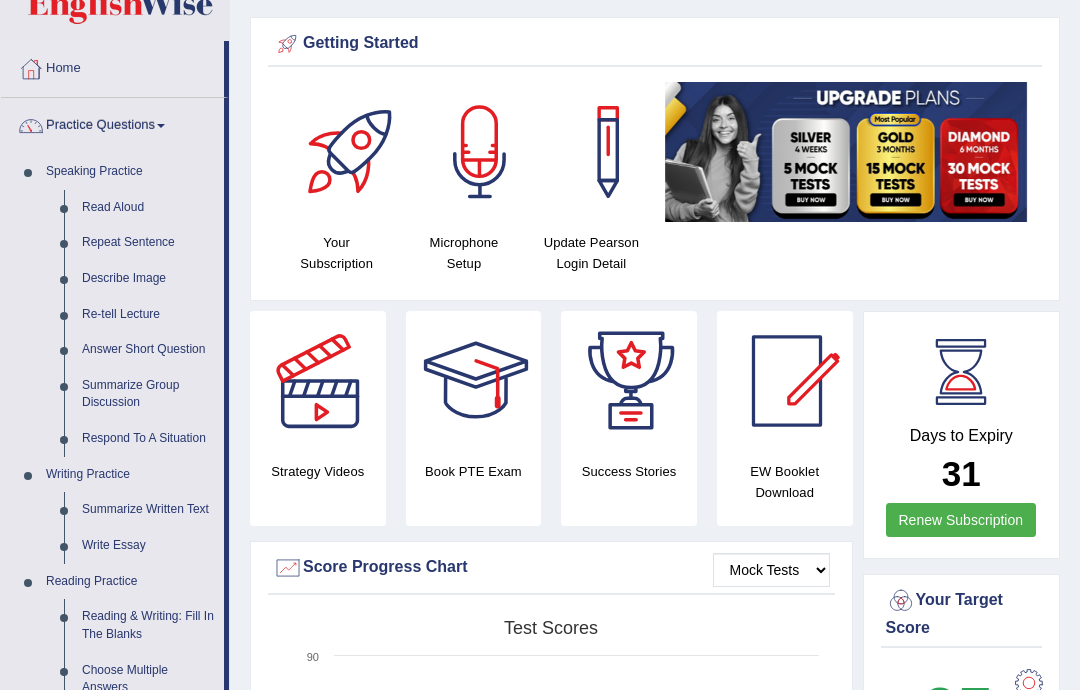 scroll, scrollTop: 0, scrollLeft: 0, axis: both 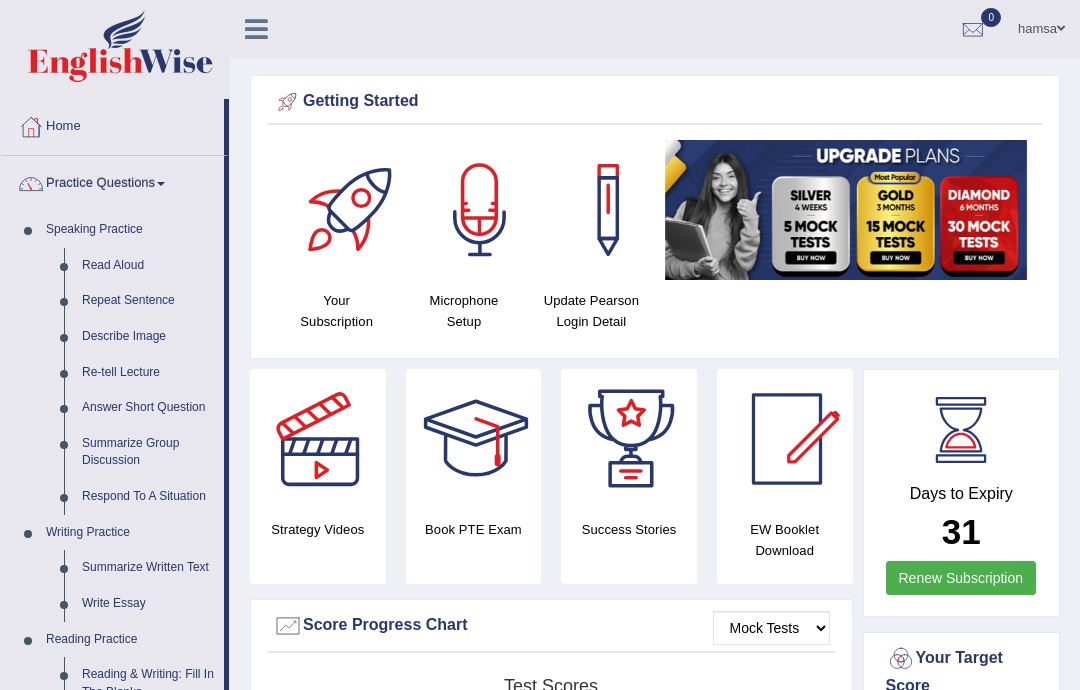 click at bounding box center [540, 345] 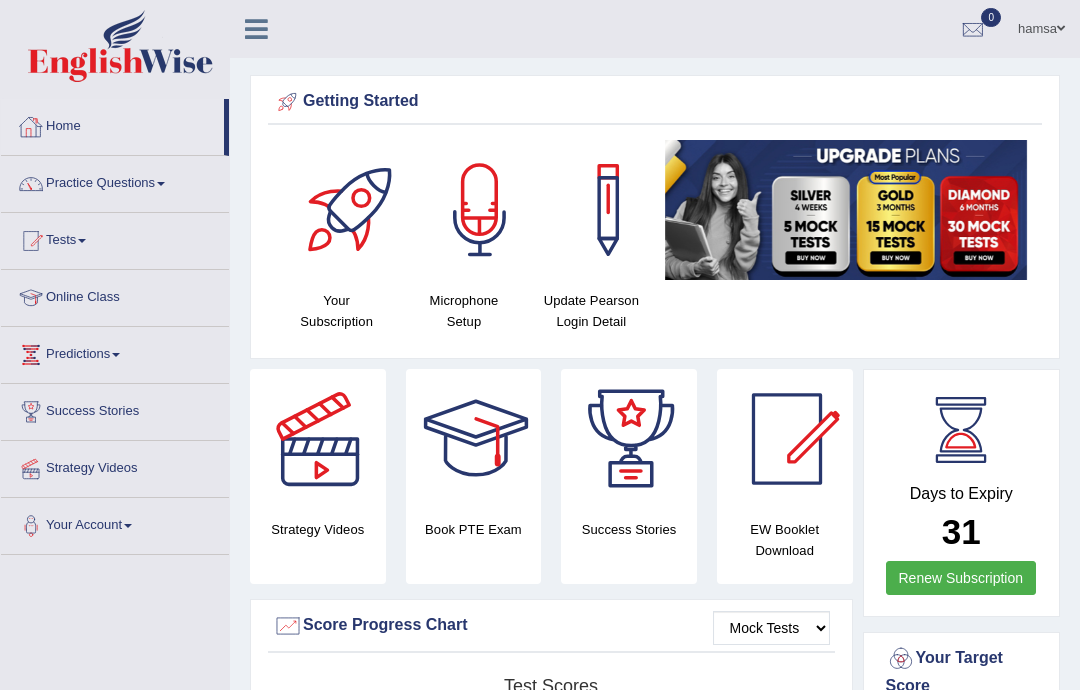 click on "Home" at bounding box center [112, 124] 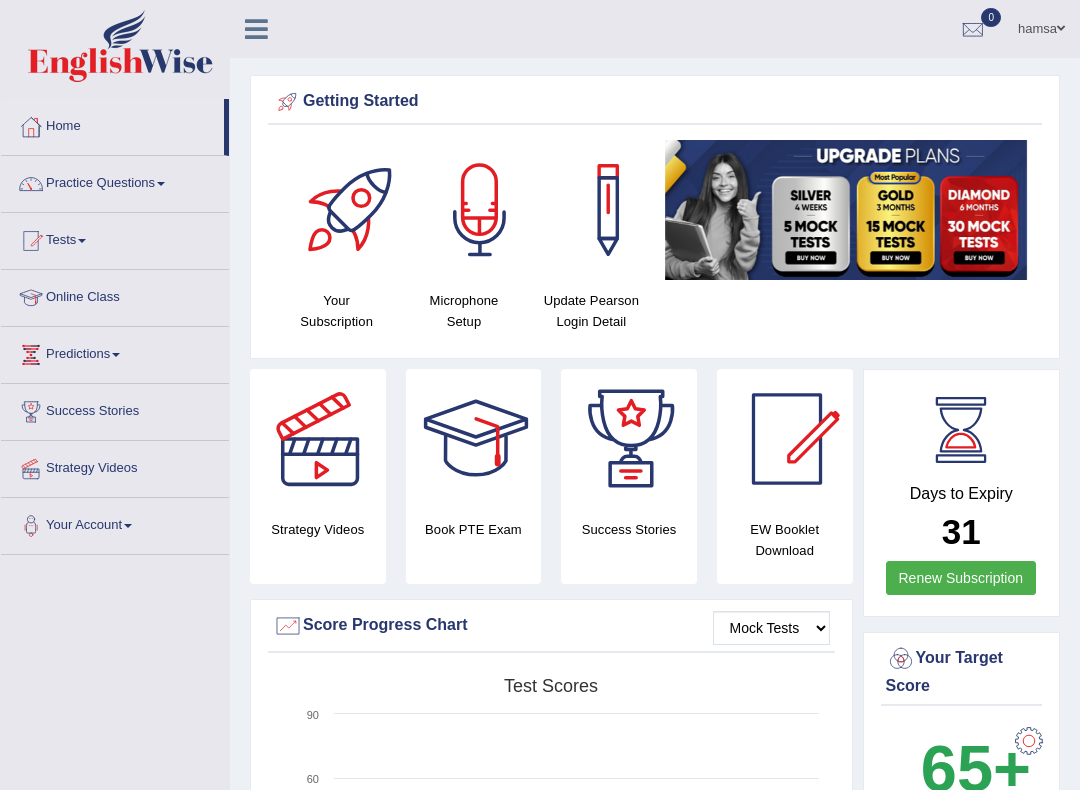 scroll, scrollTop: 0, scrollLeft: 0, axis: both 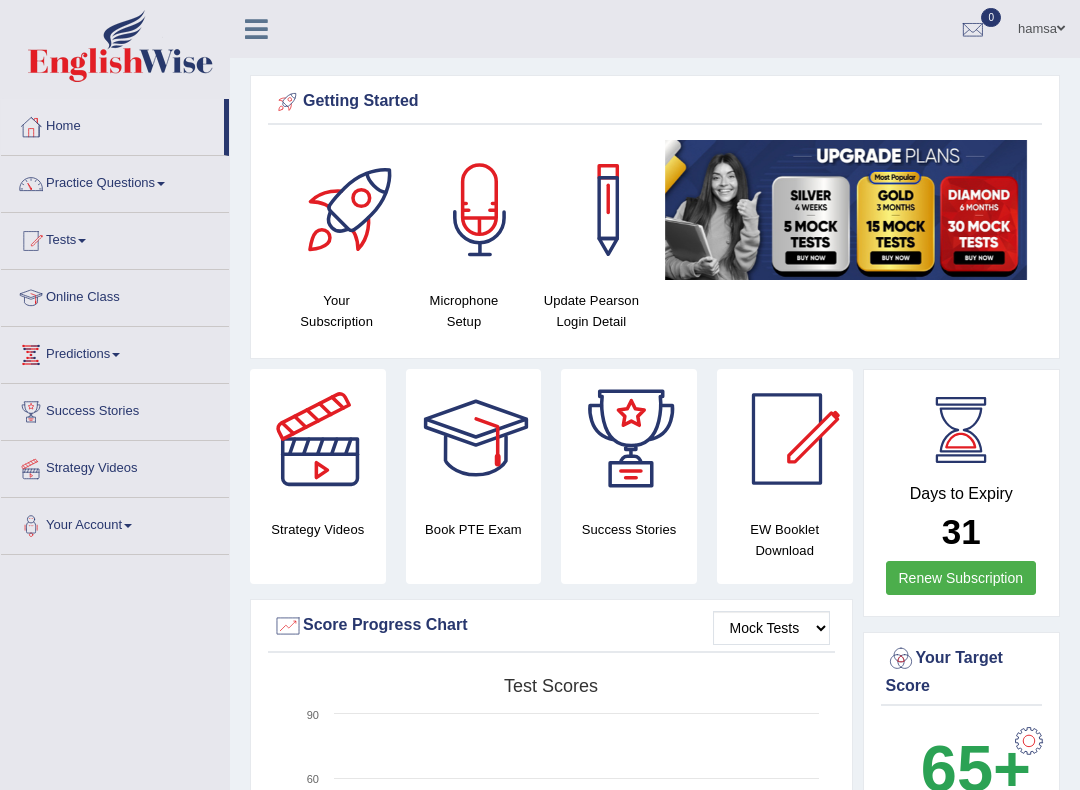 click at bounding box center (31, 127) 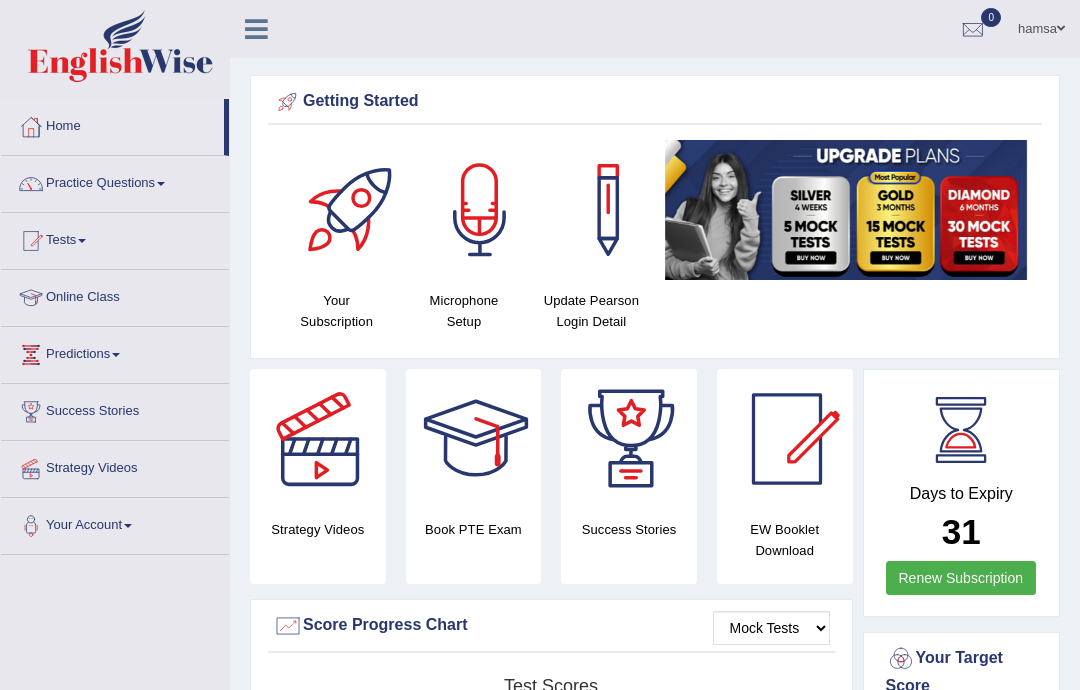 scroll, scrollTop: 0, scrollLeft: 0, axis: both 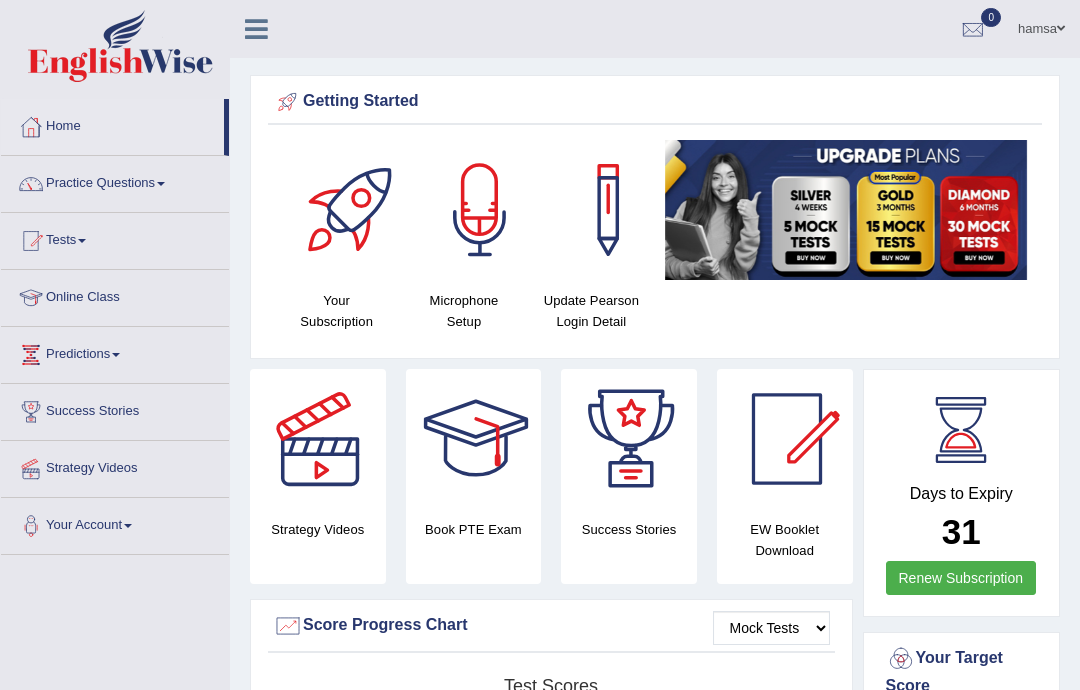 click at bounding box center [480, 210] 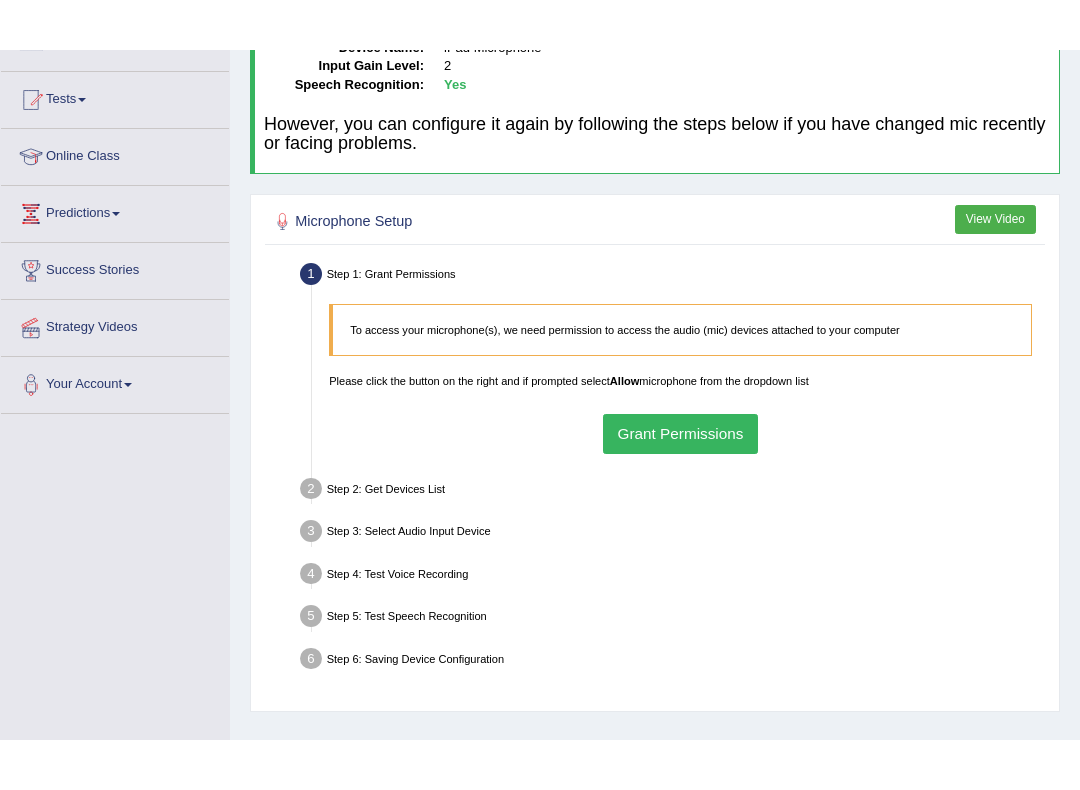 scroll, scrollTop: 191, scrollLeft: 0, axis: vertical 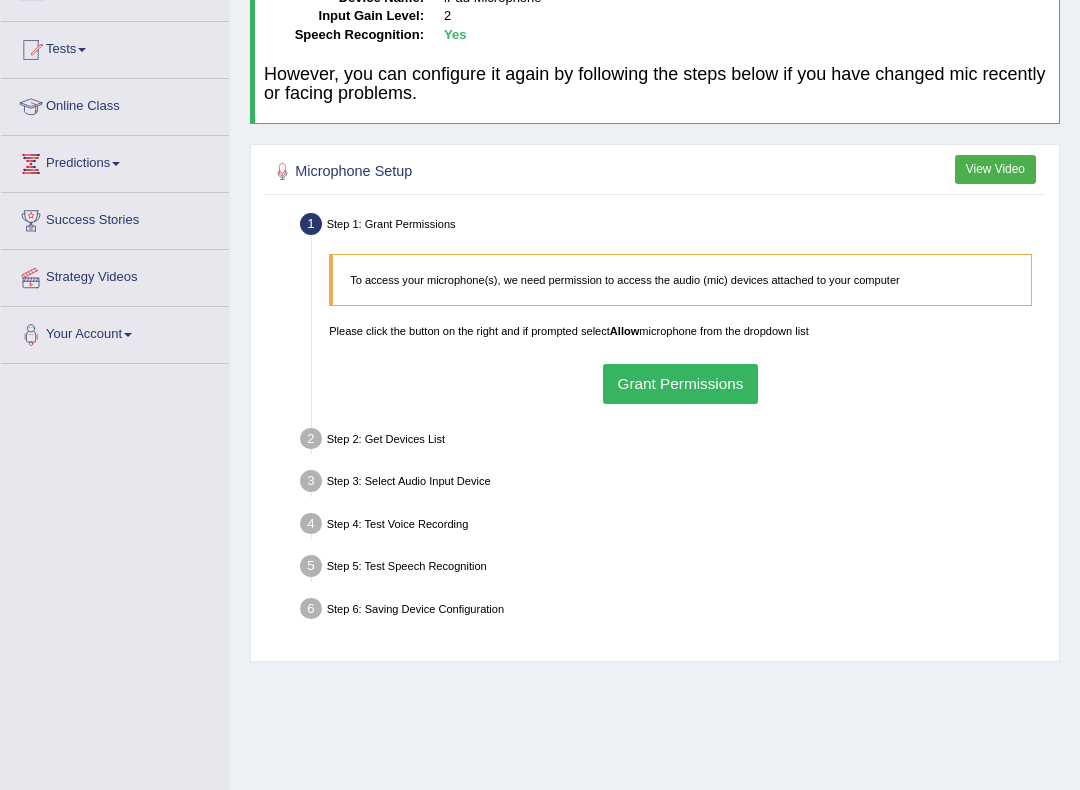 click on "Grant Permissions" at bounding box center (680, 383) 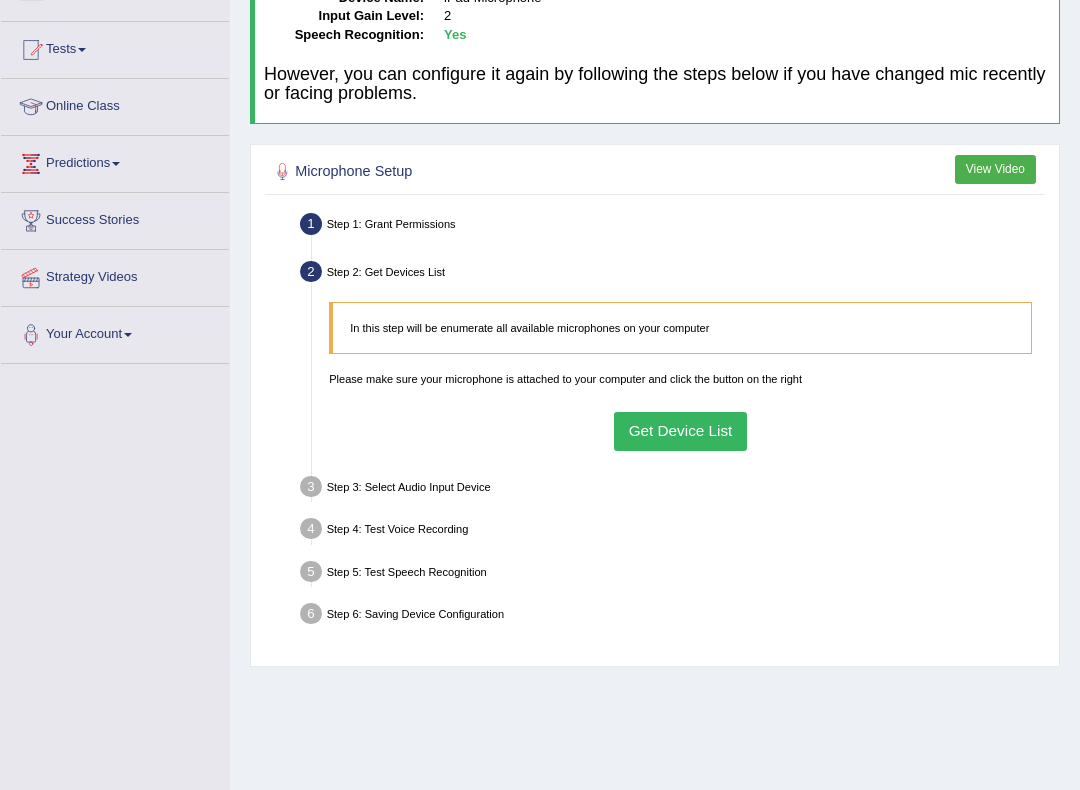 click on "Get Device List" at bounding box center [680, 431] 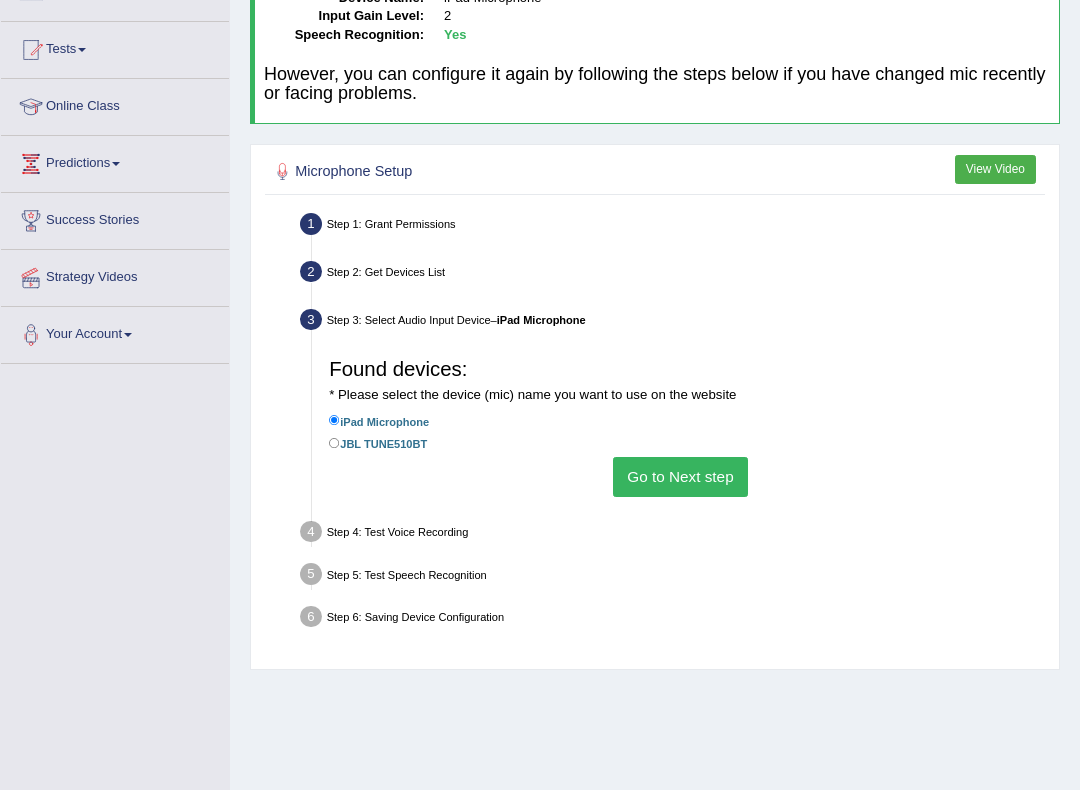 click on "JBL TUNE510BT" at bounding box center (334, 443) 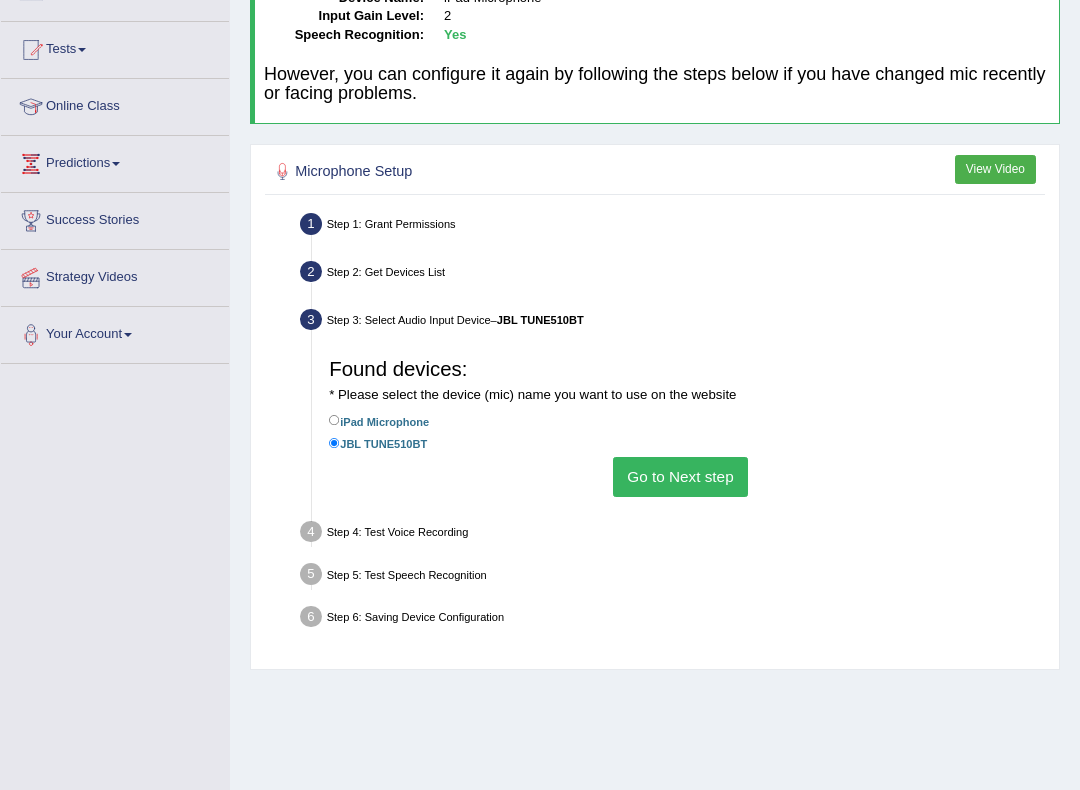 click on "Go to Next step" at bounding box center [680, 476] 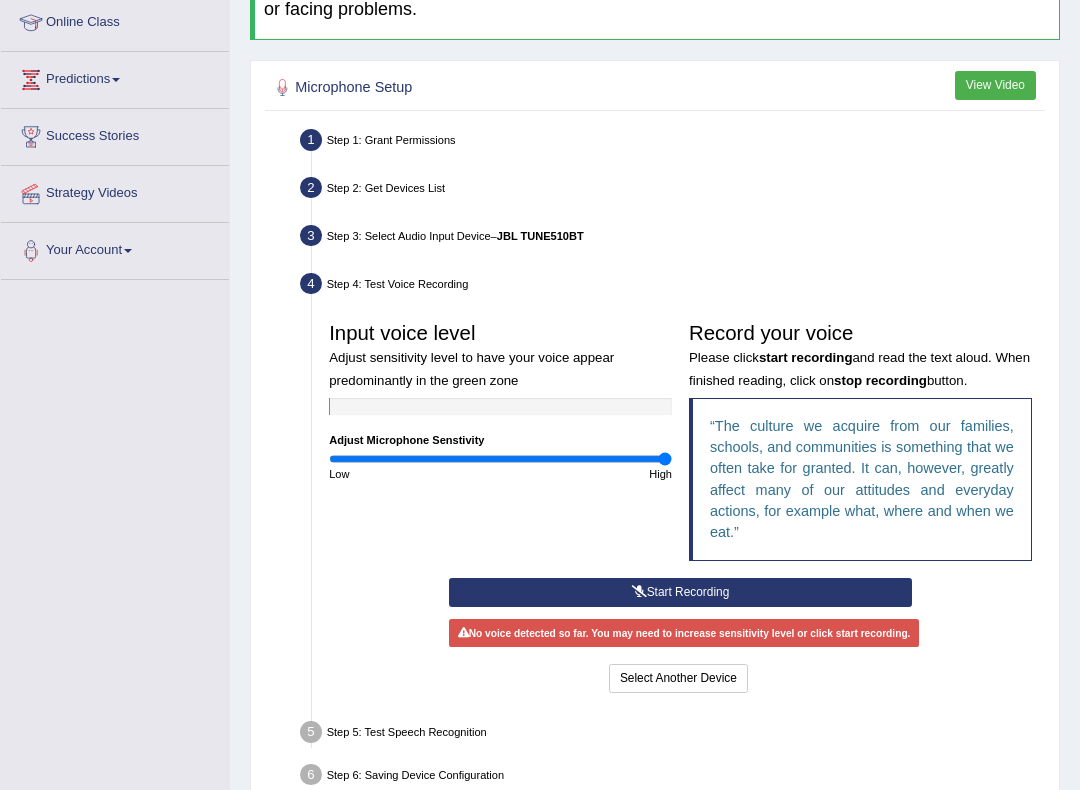scroll, scrollTop: 293, scrollLeft: 0, axis: vertical 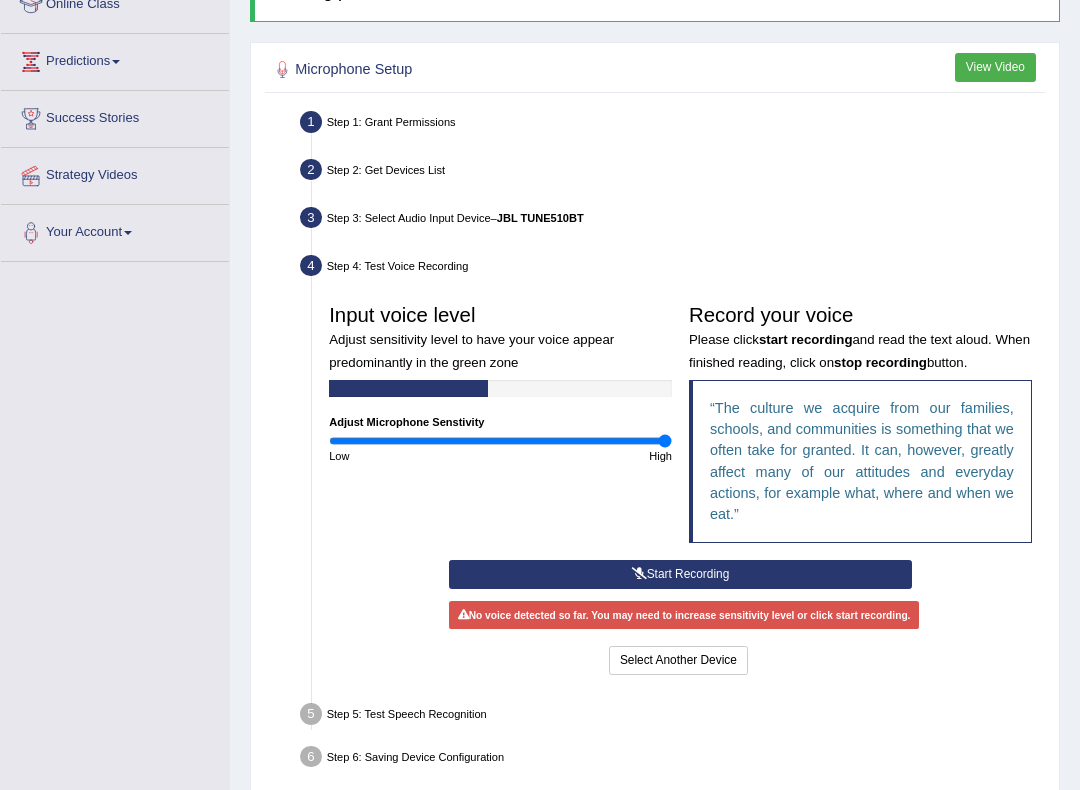 click on "Toggle navigation
Home
Practice Questions   Speaking Practice Read Aloud
Repeat Sentence
Describe Image
Re-tell Lecture
Answer Short Question
Summarize Group Discussion
Respond To A Situation
Writing Practice  Summarize Written Text
Write Essay
Reading Practice  Reading & Writing: Fill In The Blanks
Choose Multiple Answers
Re-order Paragraphs
Fill In The Blanks
Choose Single Answer
Listening Practice  Summarize Spoken Text
Highlight Incorrect Words
Highlight Correct Summary
Select Missing Word
Choose Single Answer
Choose Multiple Answers
Fill In The Blanks
Write From Dictation
Pronunciation
Tests  Take Practice Sectional Test
Take Mock Test" at bounding box center (540, 285) 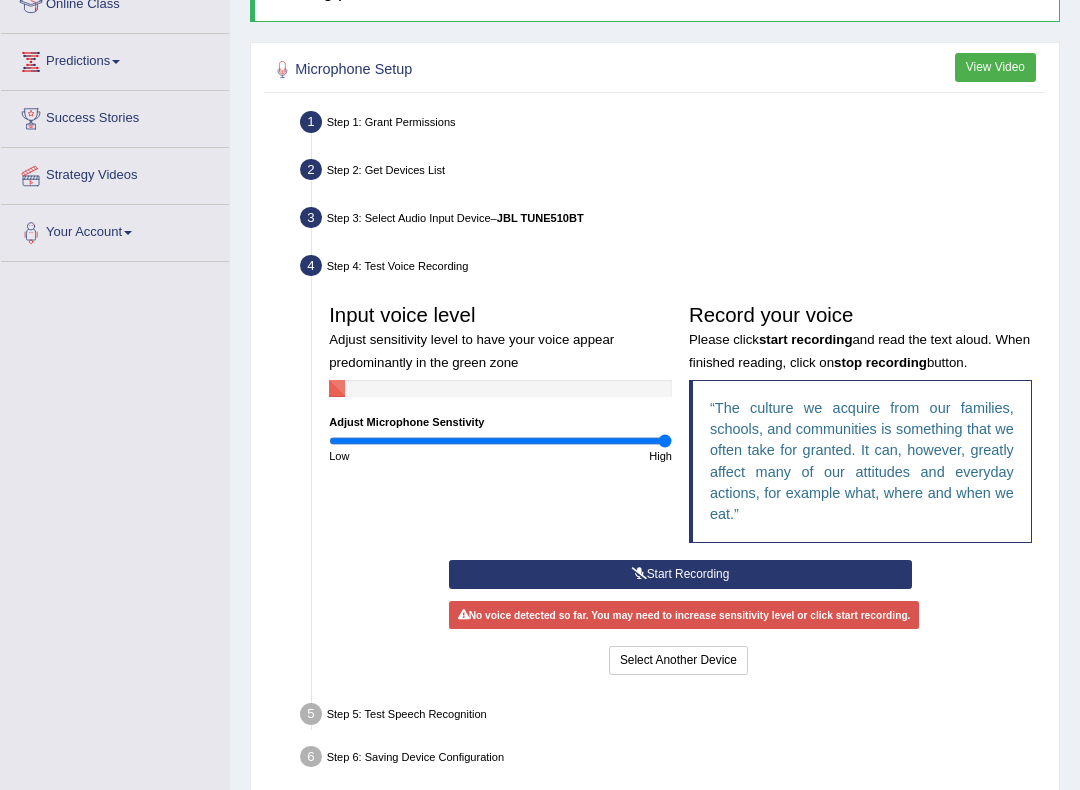 click on "Your Account" at bounding box center (115, 230) 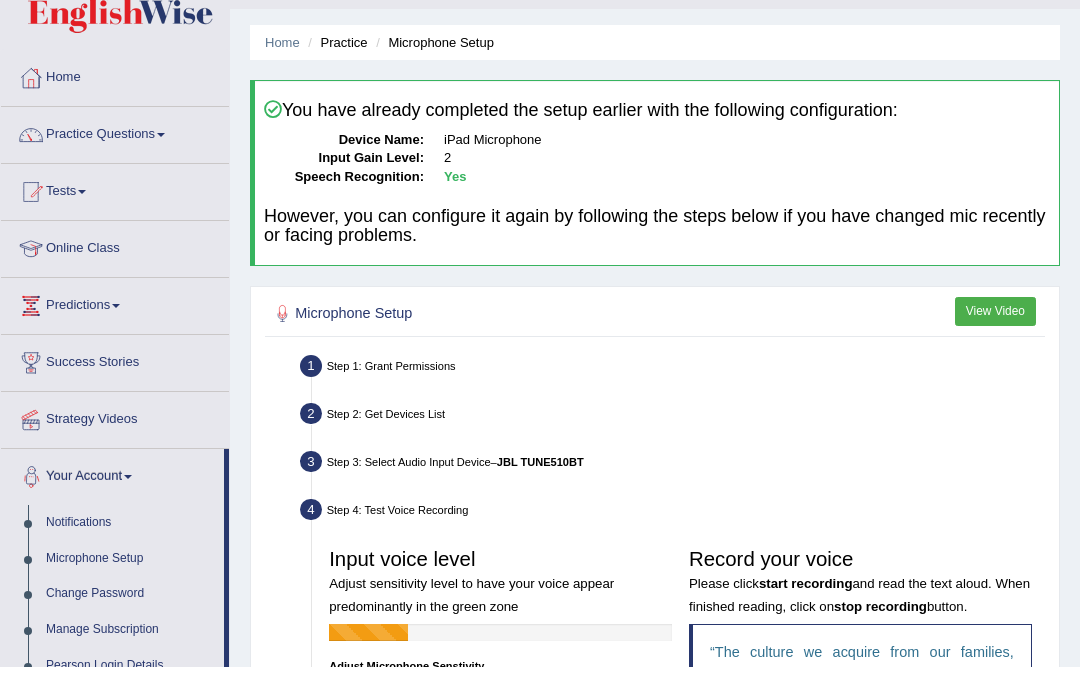 scroll, scrollTop: 0, scrollLeft: 0, axis: both 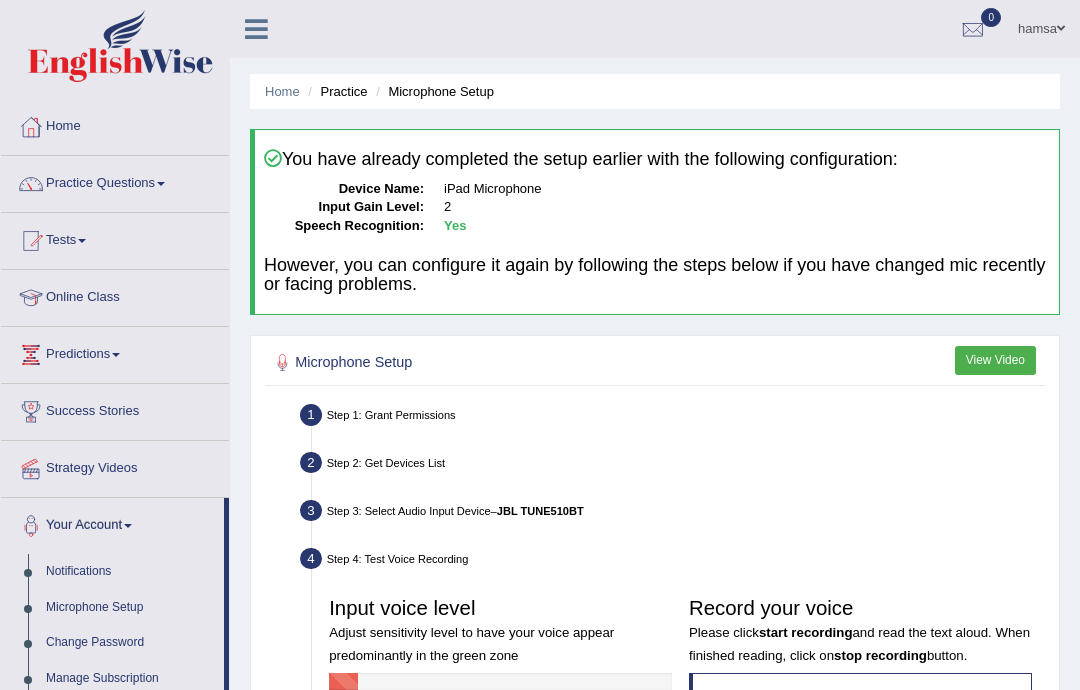click at bounding box center [540, 345] 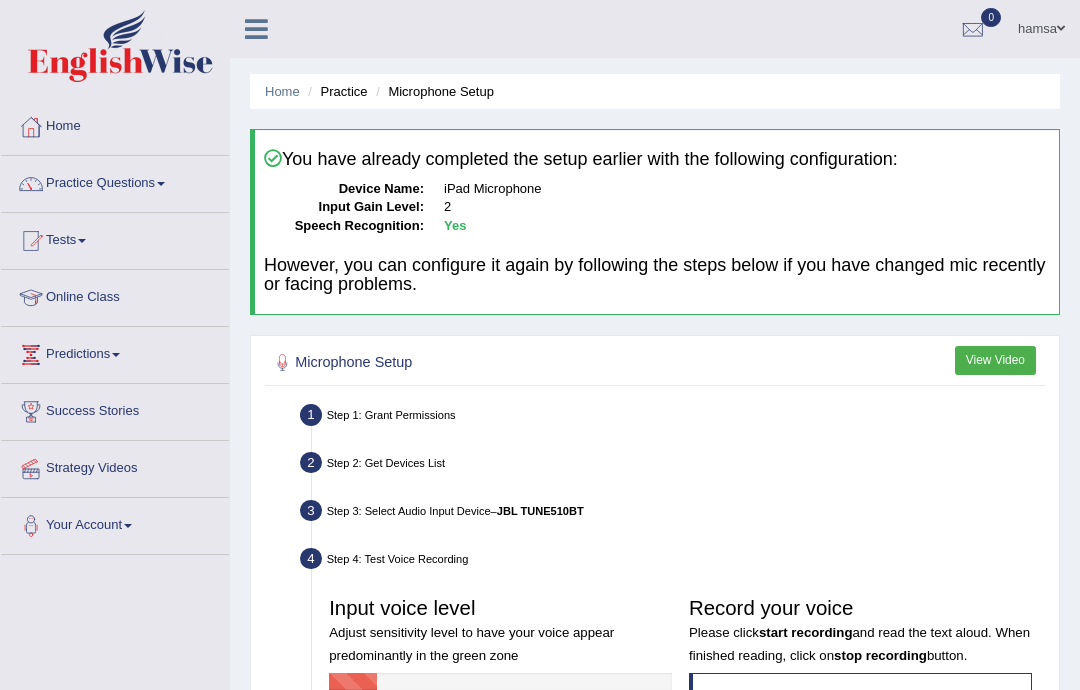 click on "Step 1: Grant Permissions   To access your microphone(s), we need permission to access the audio (mic) devices attached to your computer   Please click the button on the right and if prompted select  Allow  microphone from the dropdown list     Grant Permissions   Step 2: Get Devices List   In this step will be enumerate all available microphones on your computer   Please make sure your microphone is attached to your computer and click the button on the right     Get Device List   Step 3: Select Audio Input Device  –  JBL TUNE510BT   Found devices:
* Please select the device (mic) name you want to use on the website    iPad Microphone  JBL TUNE510BT   Go to Next step   Step 4: Test Voice Recording   Input voice level   Adjust sensitivity level to have your voice appear predominantly in the green zone     Adjust Microphone Senstivity     Low   High   Record your voice Please click  start recording  and read the text aloud. When finished reading, click on  stop recording  button." at bounding box center [655, 735] 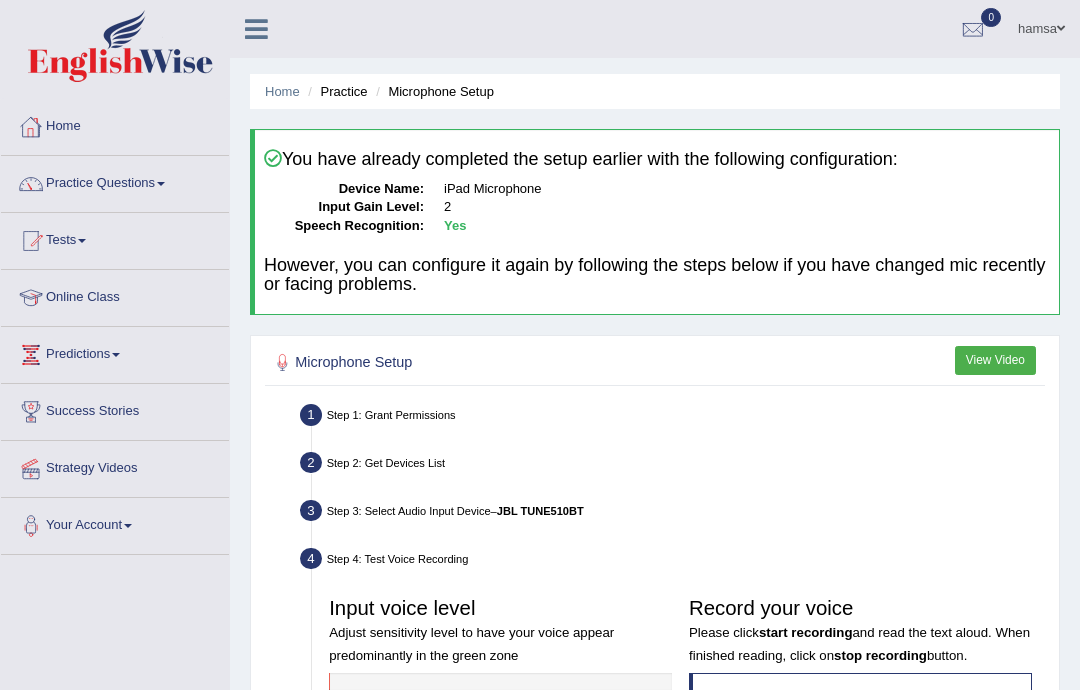 click on "Home" at bounding box center (115, 124) 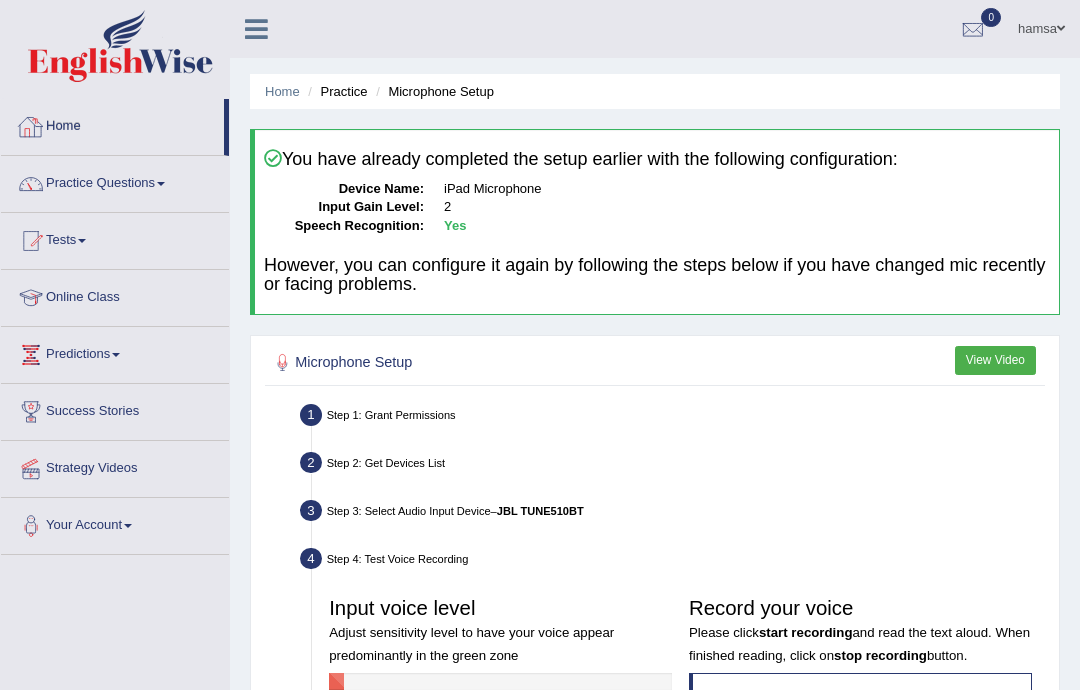 click on "Home" at bounding box center (112, 124) 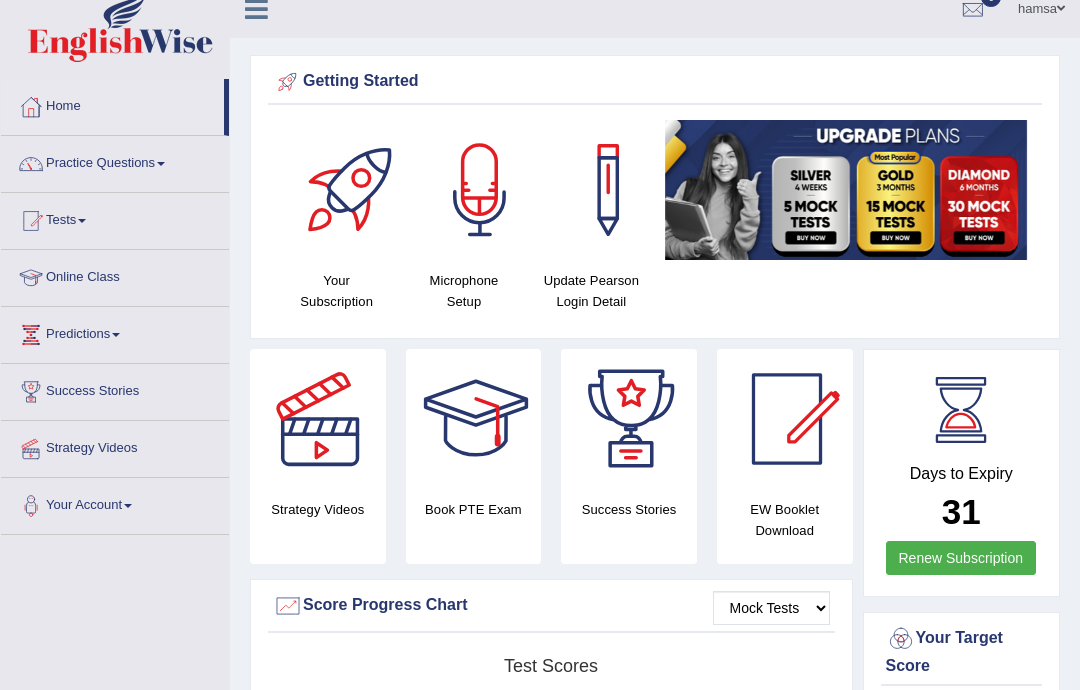 scroll, scrollTop: 0, scrollLeft: 0, axis: both 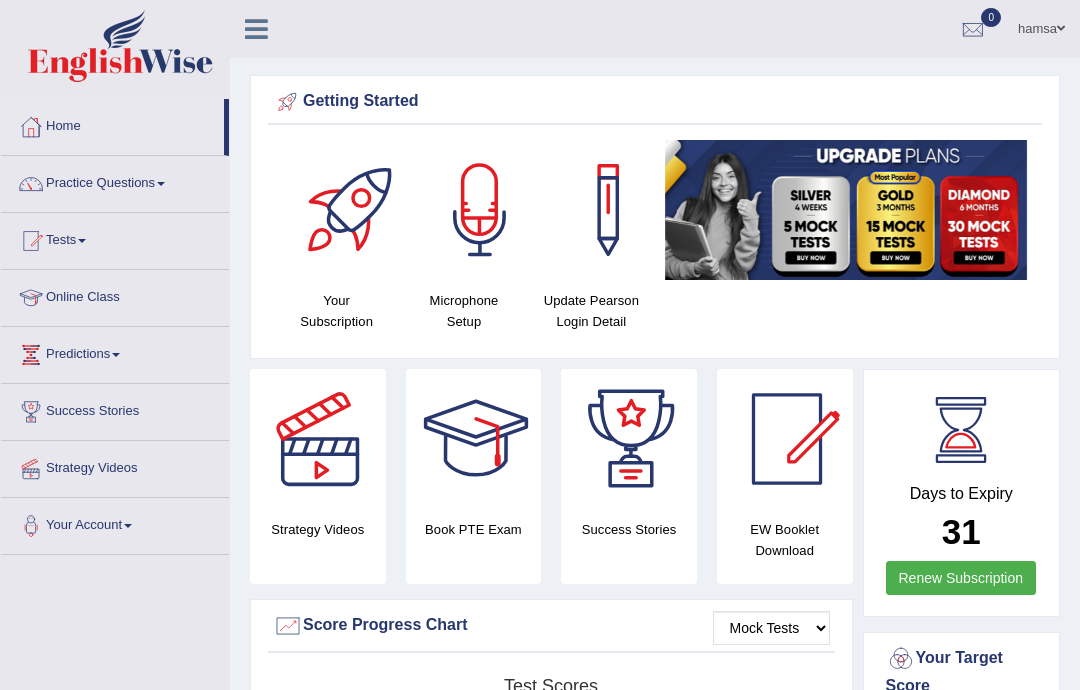 click on "Tests" at bounding box center (115, 238) 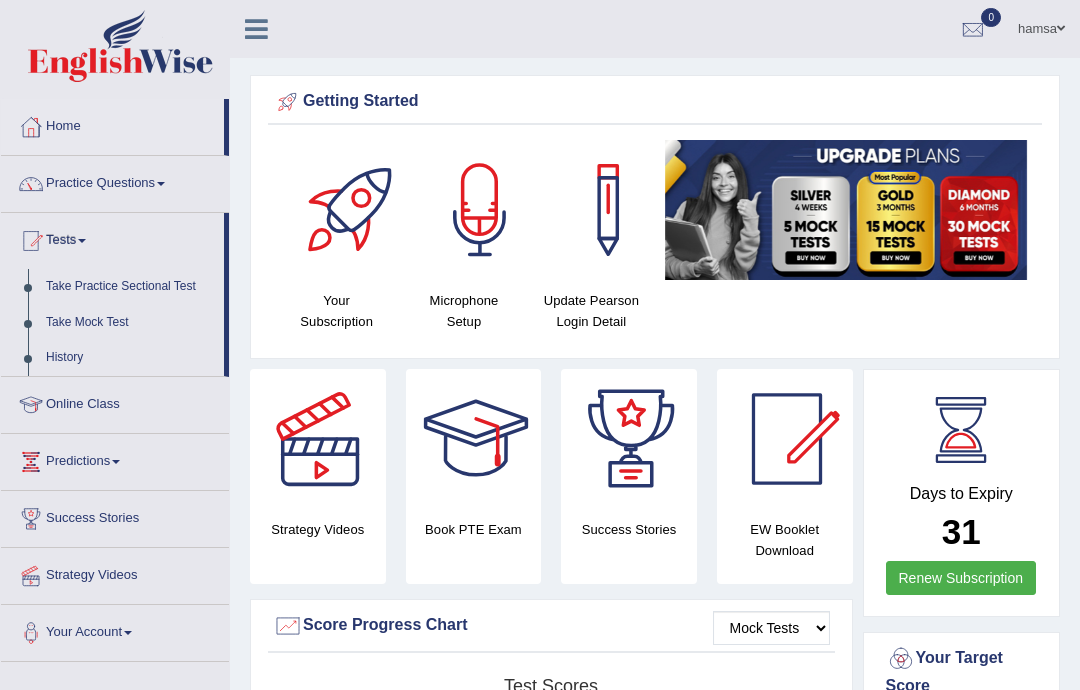 click at bounding box center [540, 345] 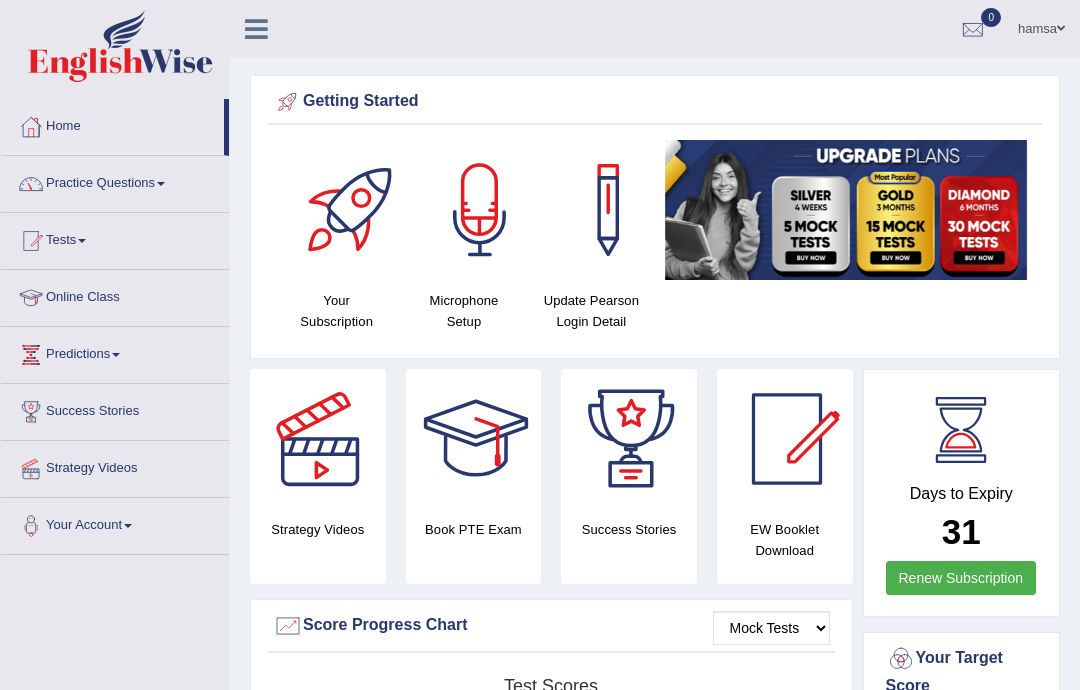 click on "Practice Questions" at bounding box center (115, 181) 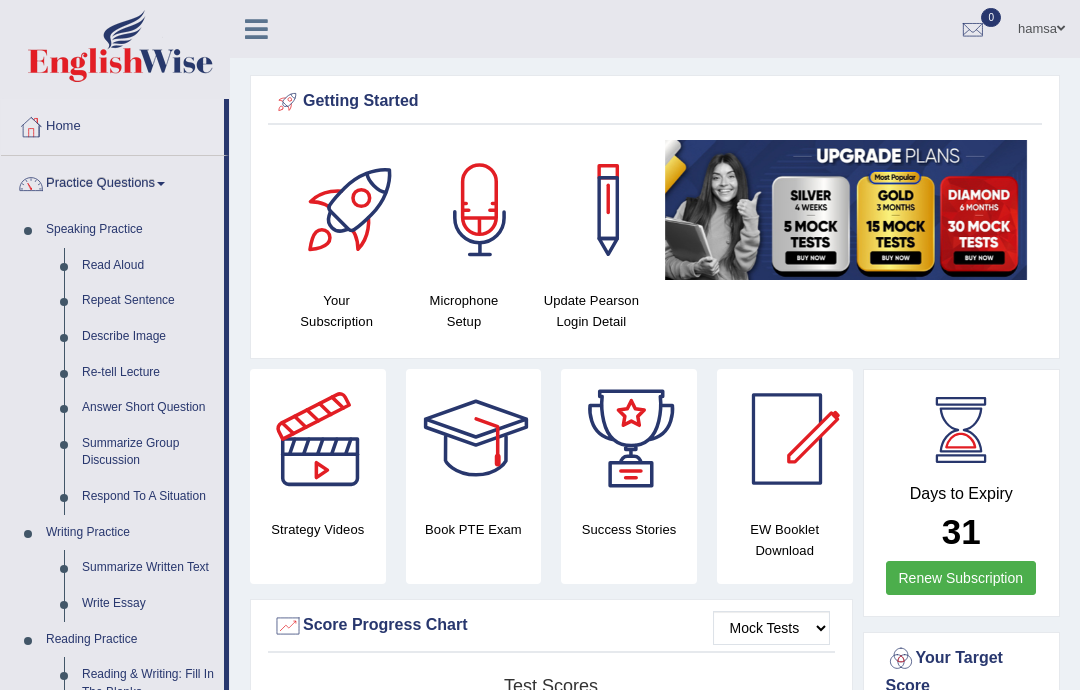 click at bounding box center [540, 345] 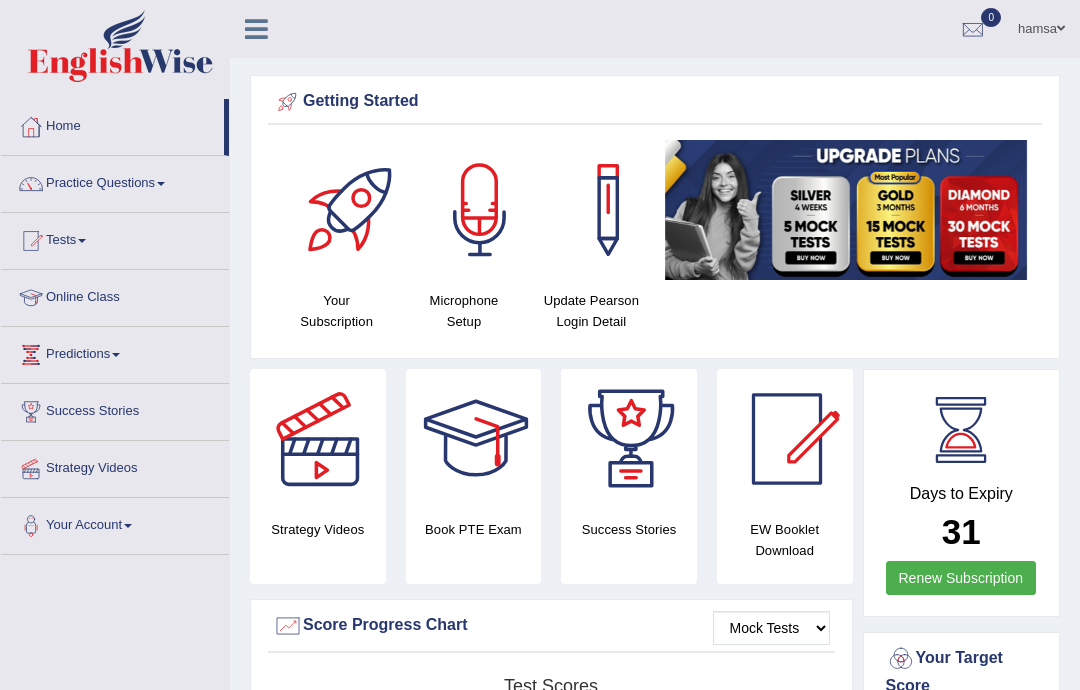 click on "Update Pearson Login Detail" at bounding box center (591, 311) 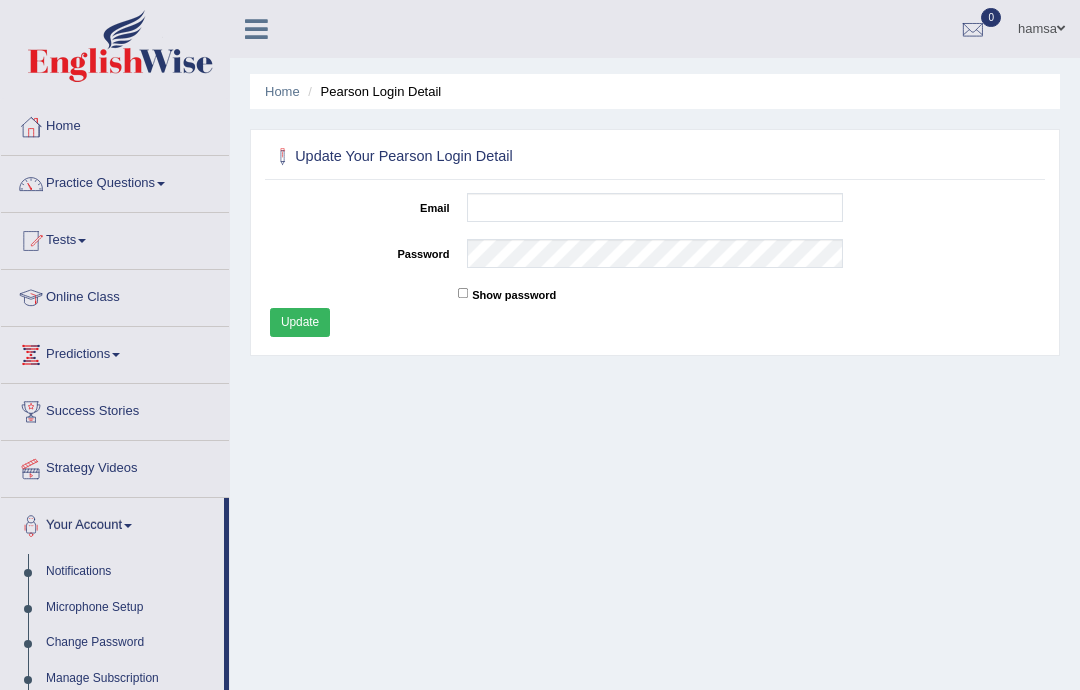 scroll, scrollTop: 0, scrollLeft: 0, axis: both 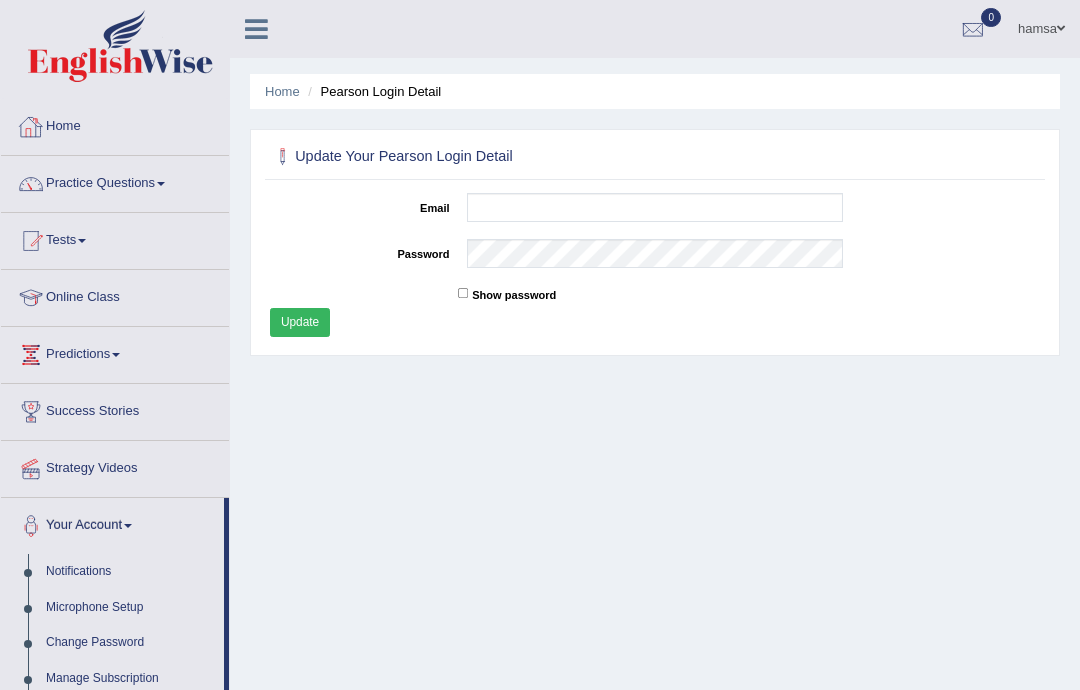 click on "Home" at bounding box center (115, 124) 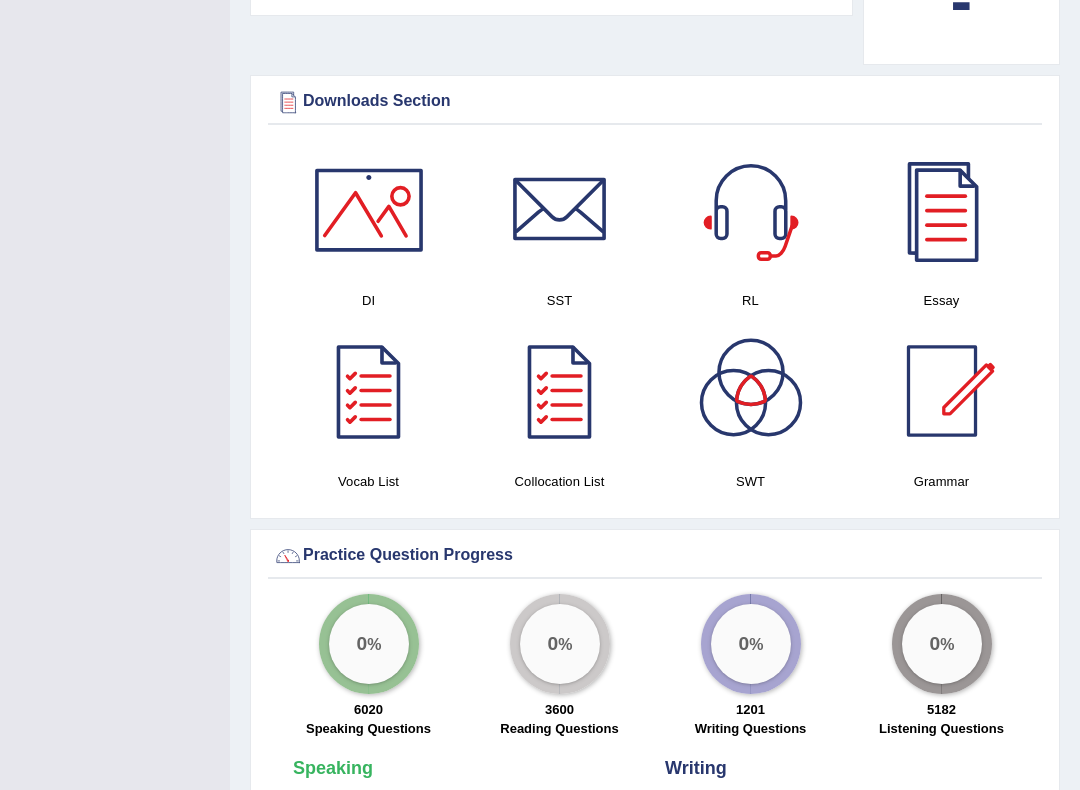 scroll, scrollTop: 981, scrollLeft: 0, axis: vertical 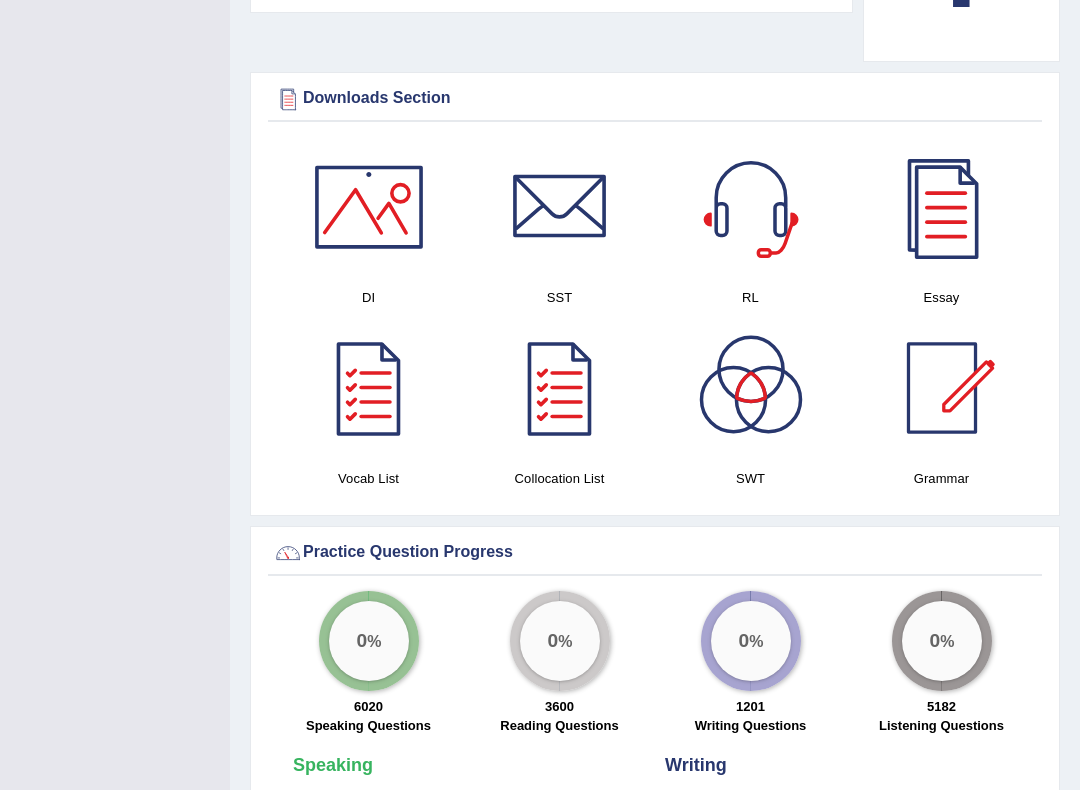 click at bounding box center [942, 388] 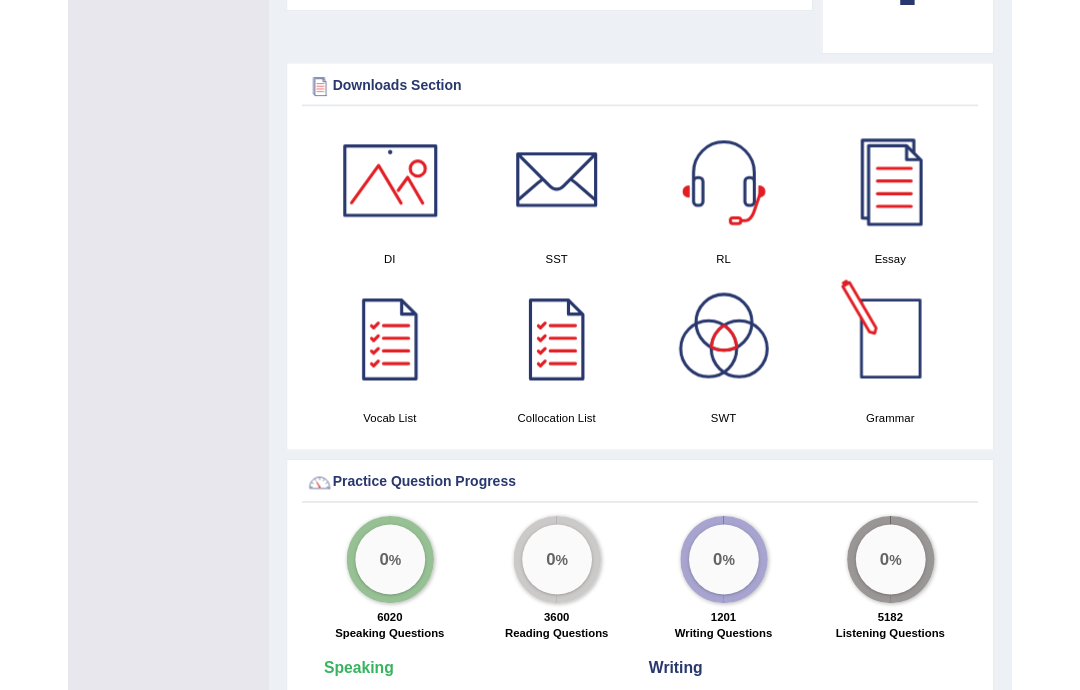 scroll, scrollTop: 1038, scrollLeft: 0, axis: vertical 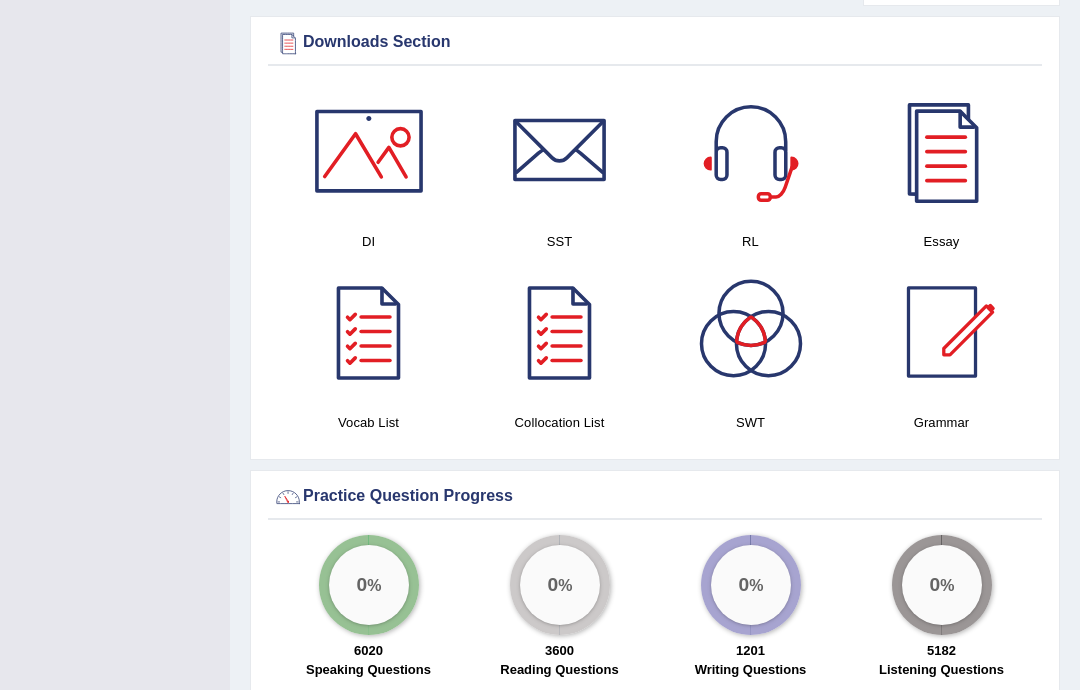 click at bounding box center [751, 332] 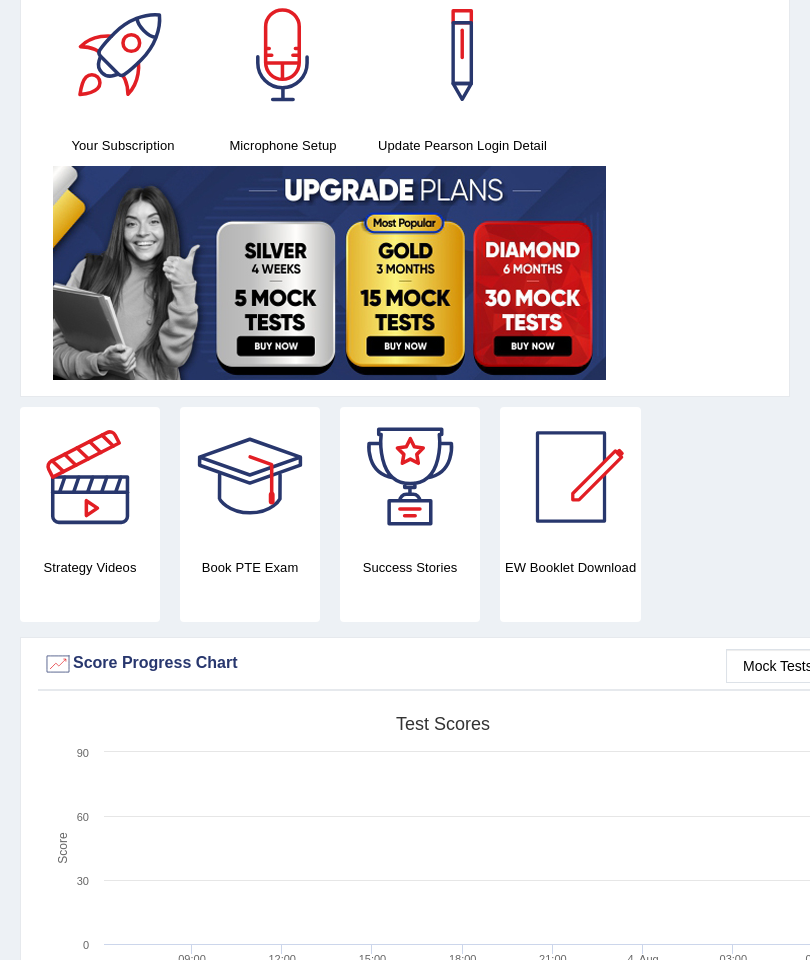 scroll, scrollTop: 0, scrollLeft: 0, axis: both 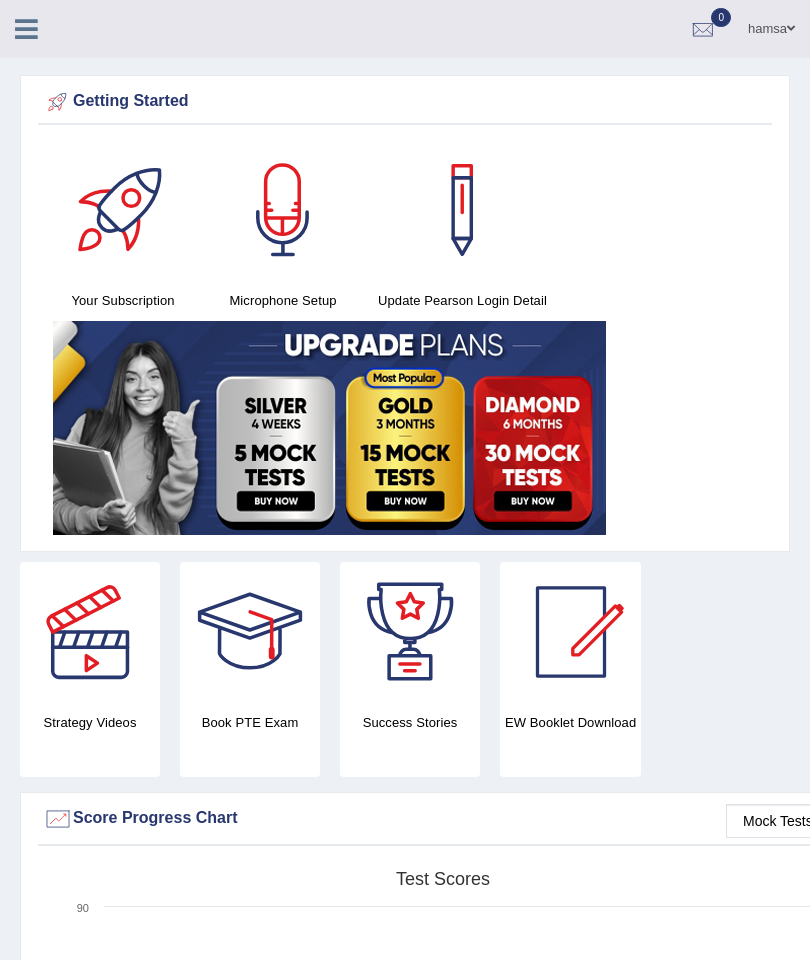click at bounding box center (26, 29) 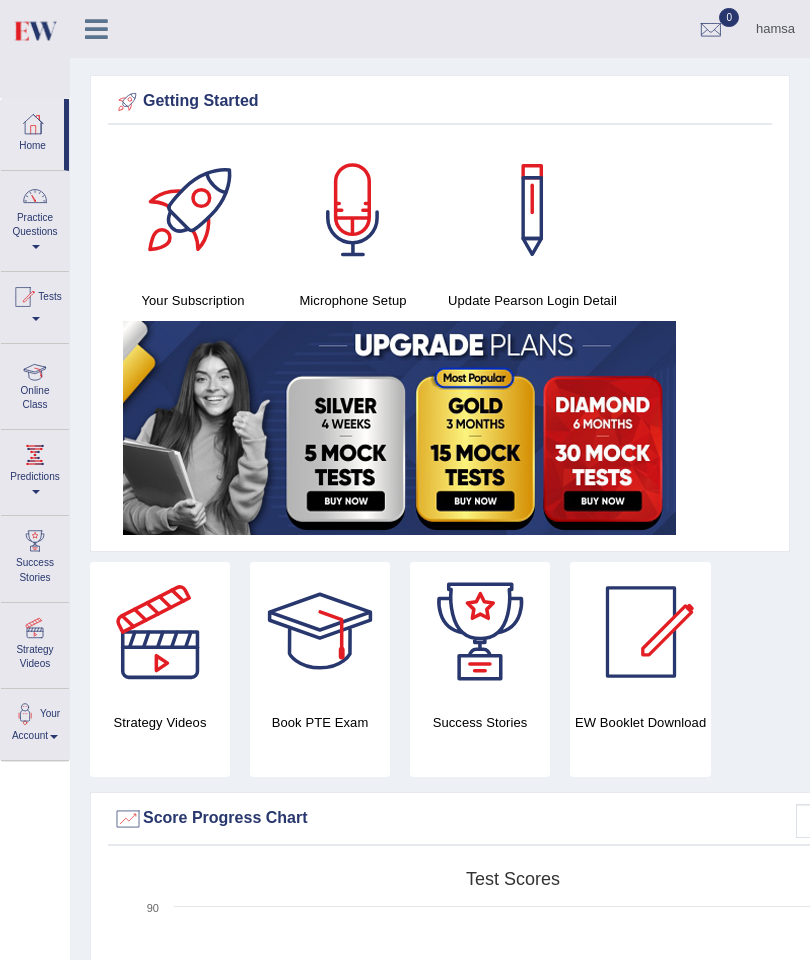 click on "Online Class" at bounding box center [35, 383] 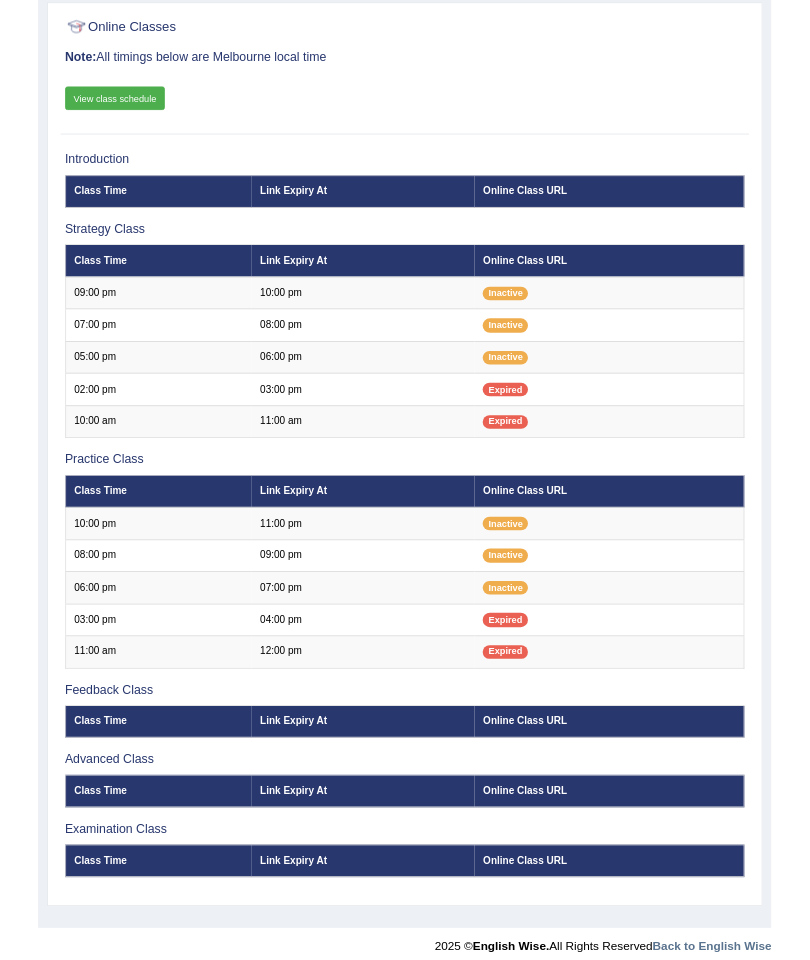 scroll, scrollTop: 285, scrollLeft: 0, axis: vertical 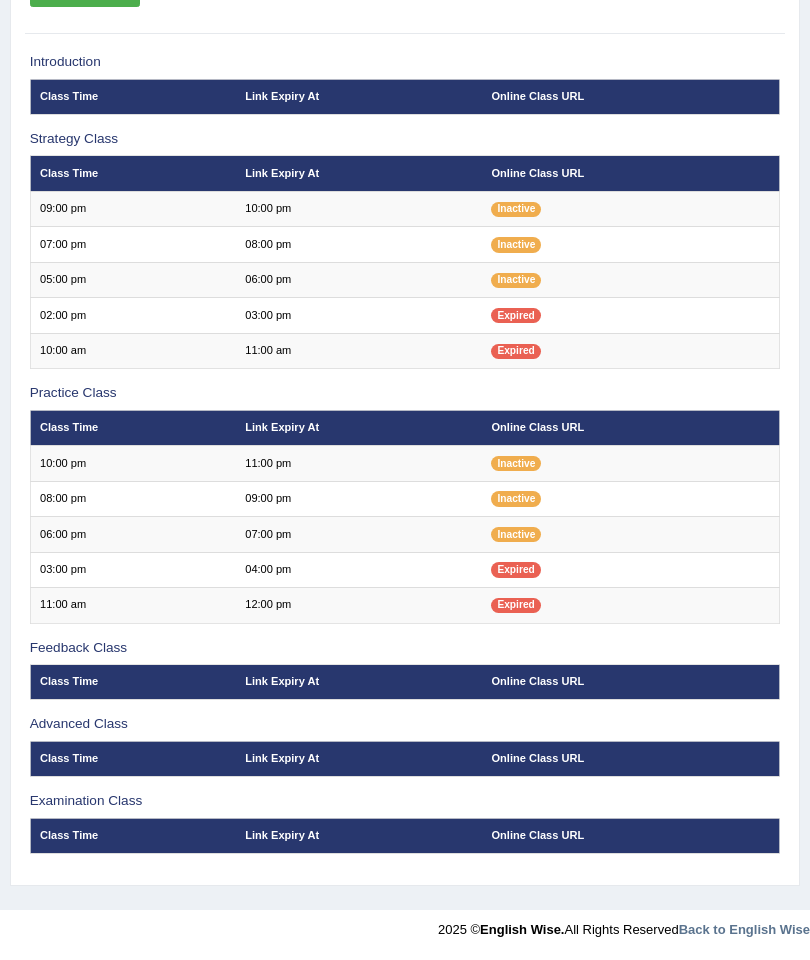click on "05:00 pm" at bounding box center (133, 279) 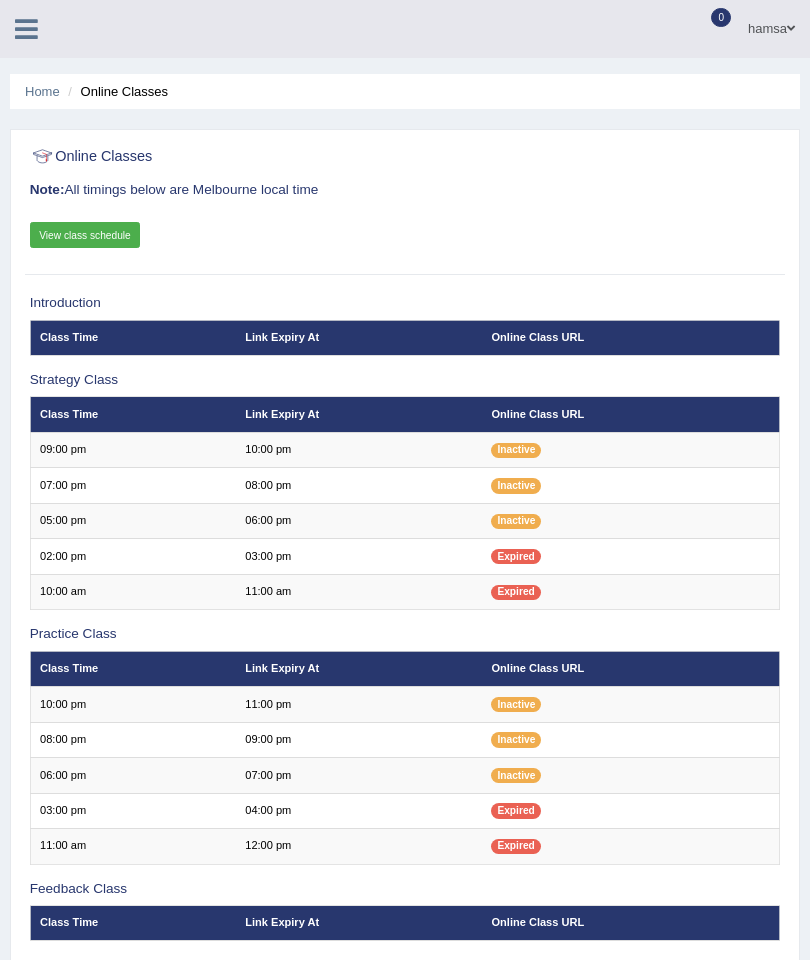 scroll, scrollTop: 285, scrollLeft: 0, axis: vertical 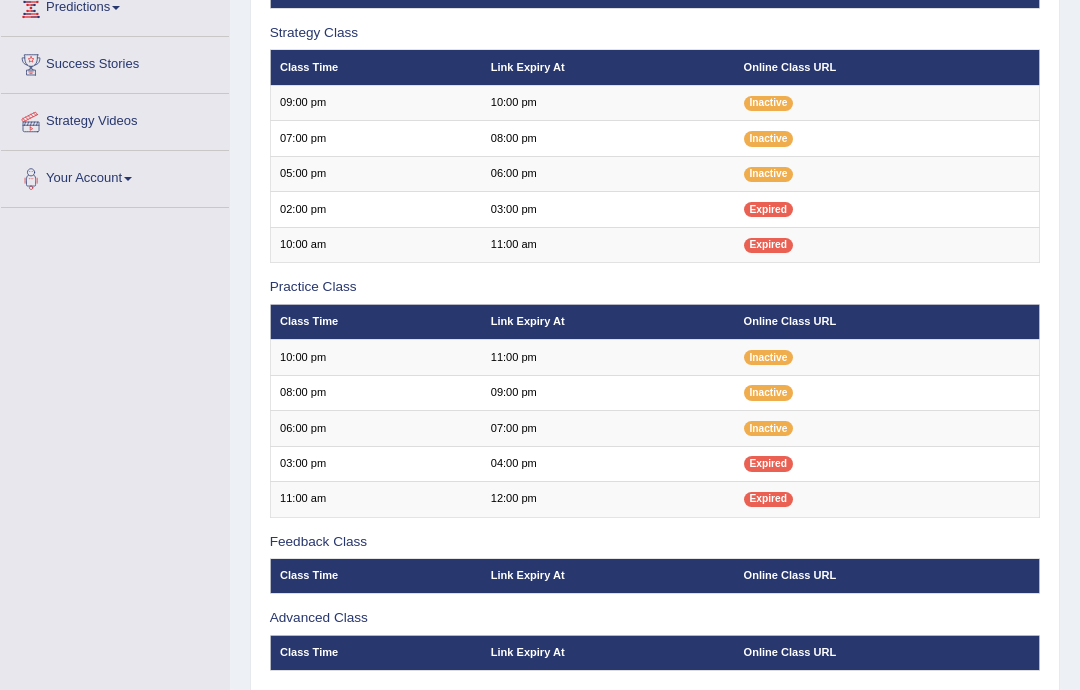 click on "Inactive" at bounding box center [769, 174] 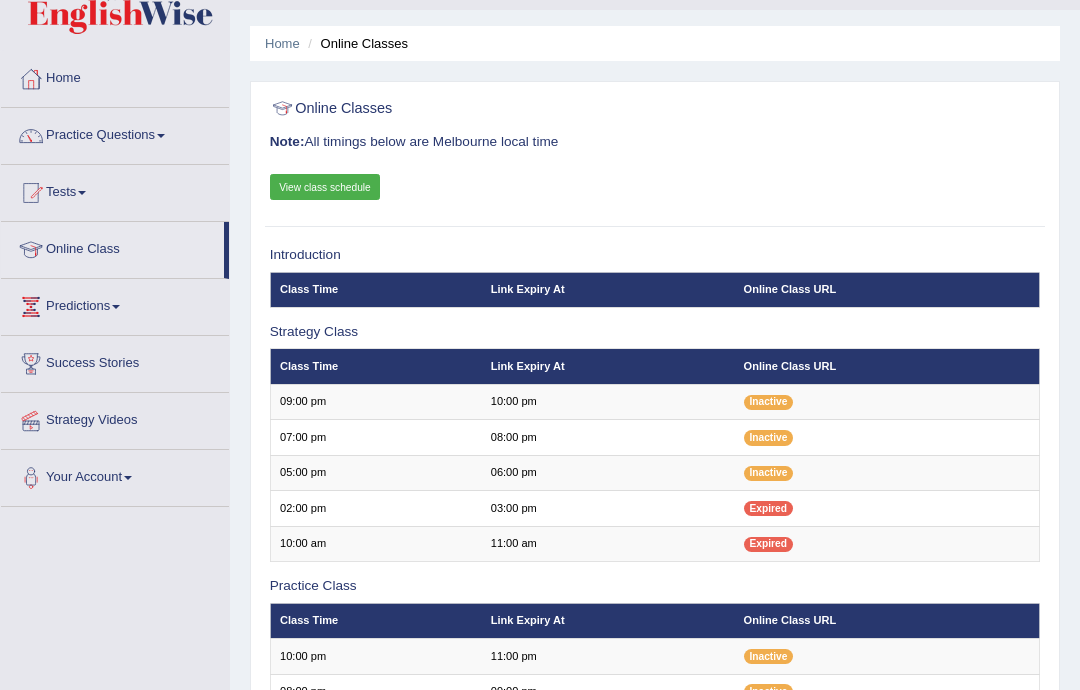 scroll, scrollTop: 0, scrollLeft: 0, axis: both 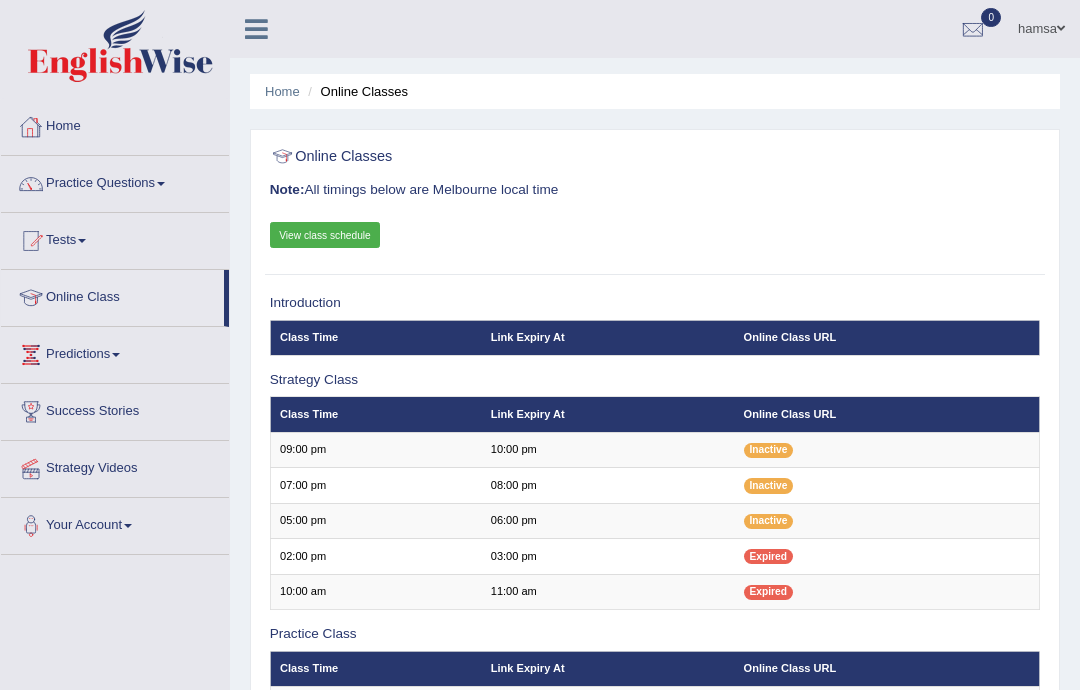 click on "Home" at bounding box center [115, 124] 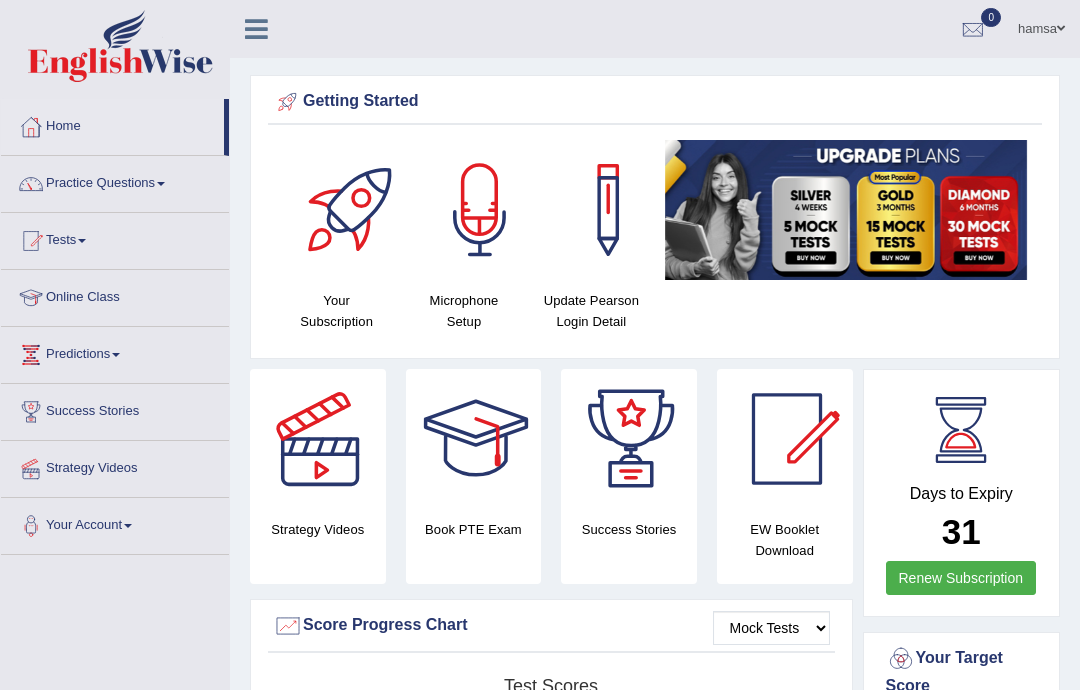 scroll, scrollTop: 0, scrollLeft: 0, axis: both 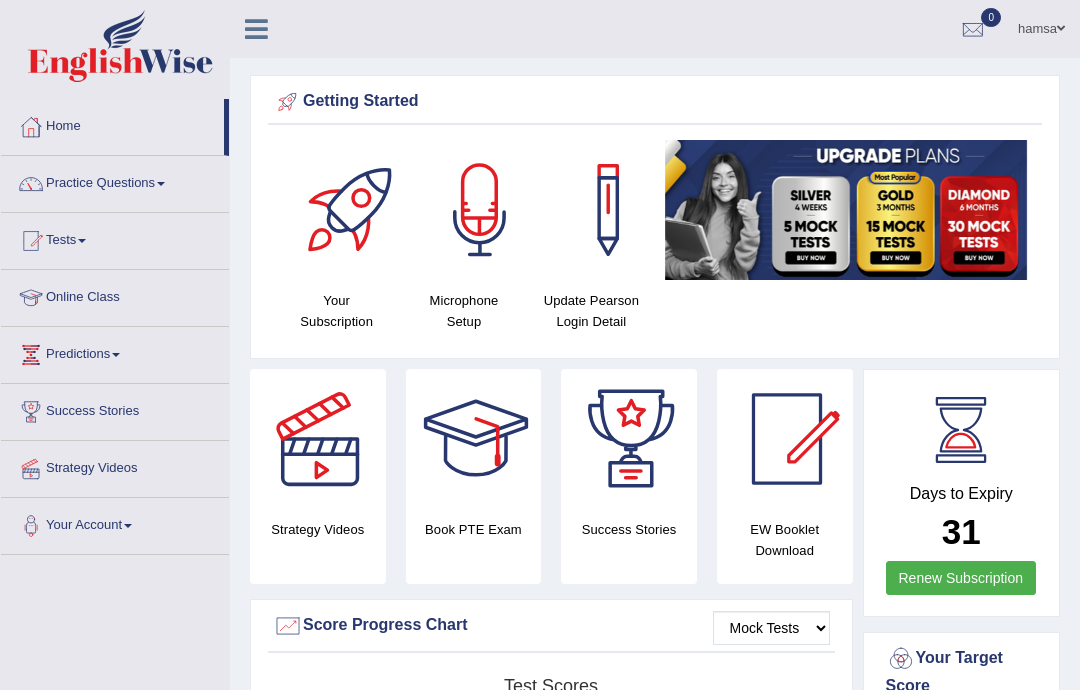 click on "Online Class" at bounding box center (115, 295) 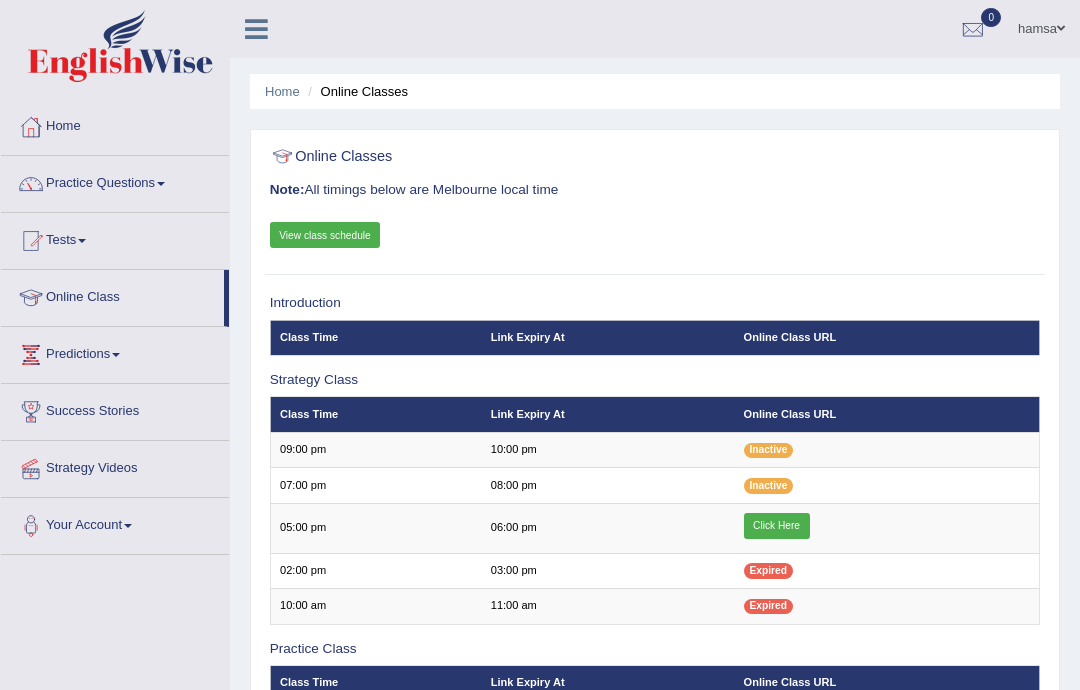 scroll, scrollTop: 0, scrollLeft: 0, axis: both 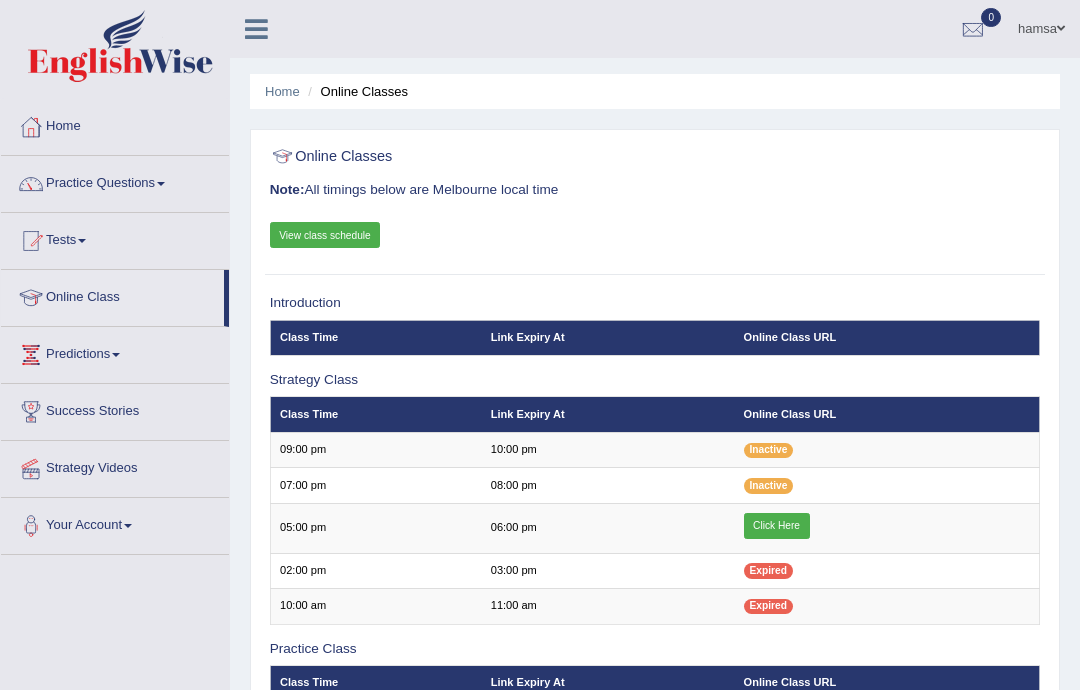 click on "Click Here" at bounding box center [777, 526] 